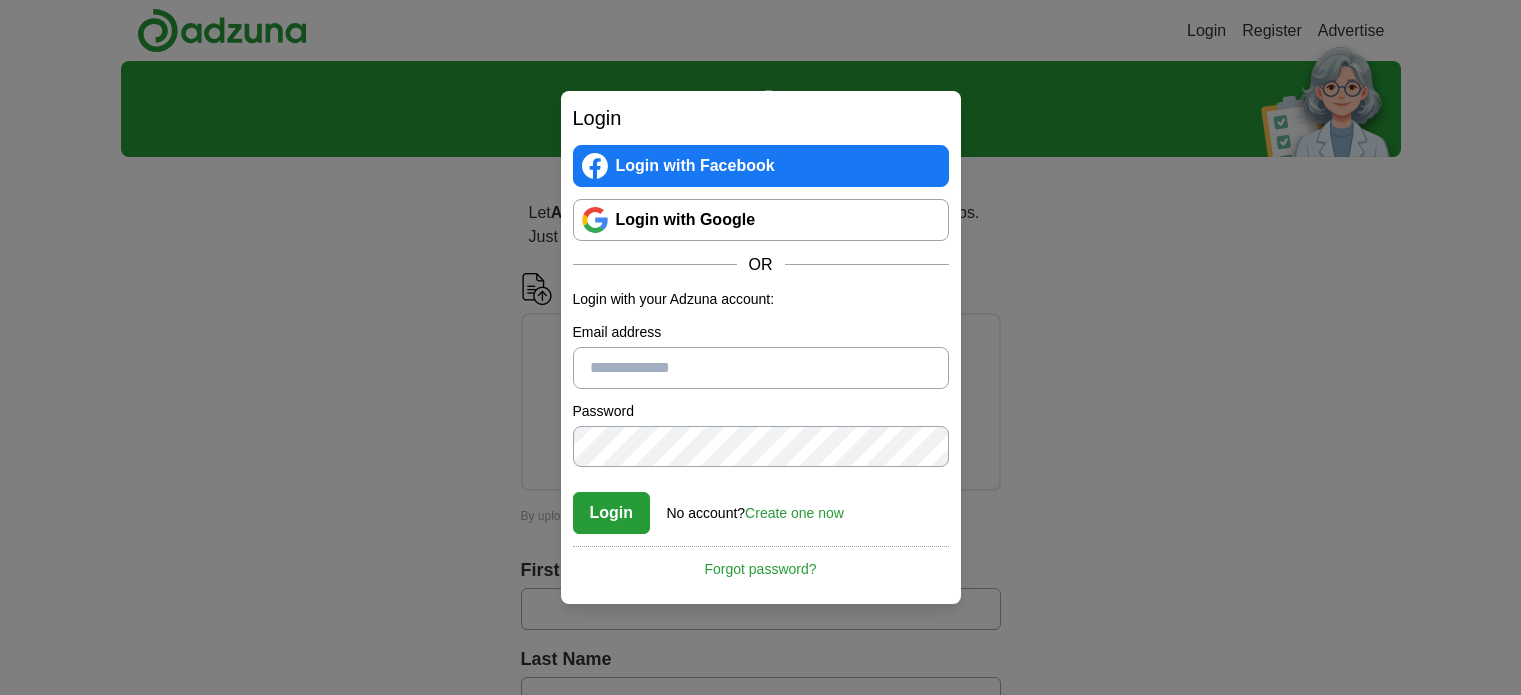 scroll, scrollTop: 0, scrollLeft: 0, axis: both 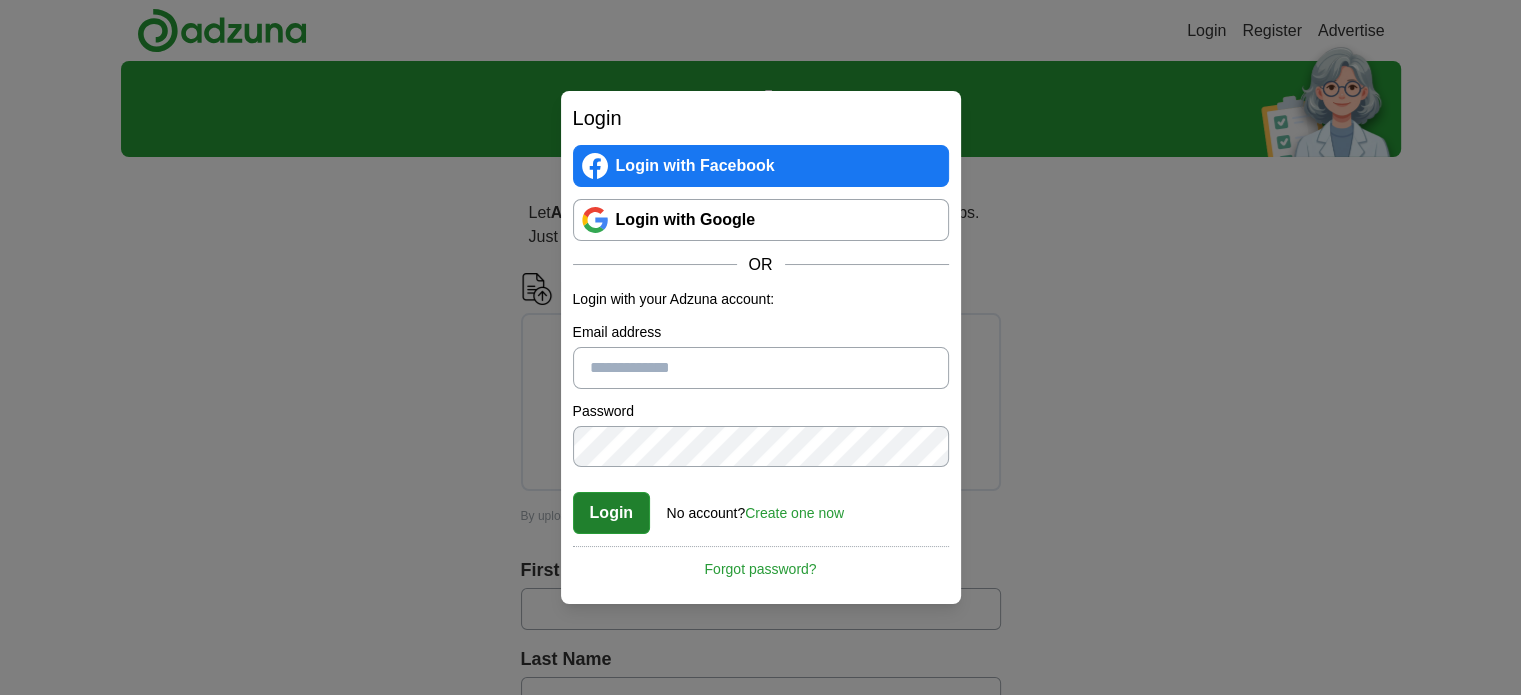 type on "**********" 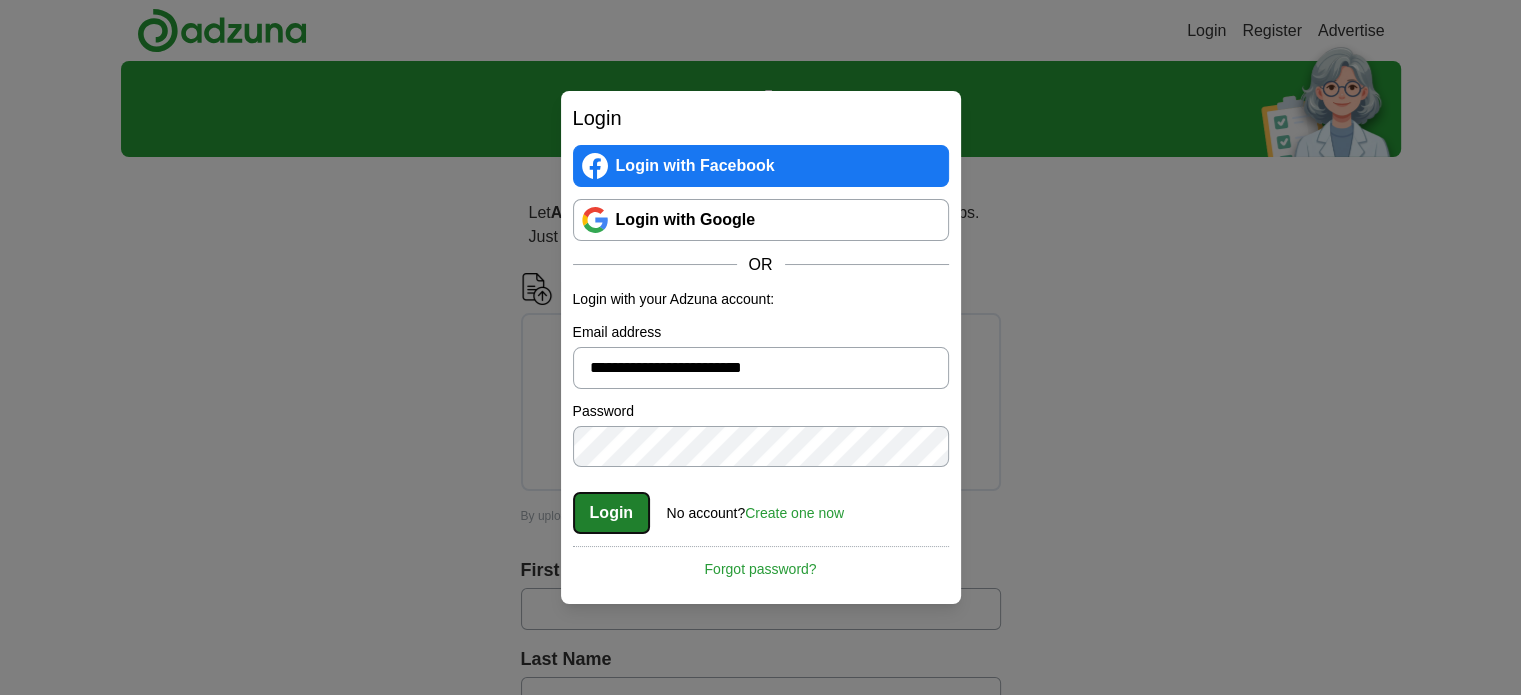 click on "Login" at bounding box center (612, 513) 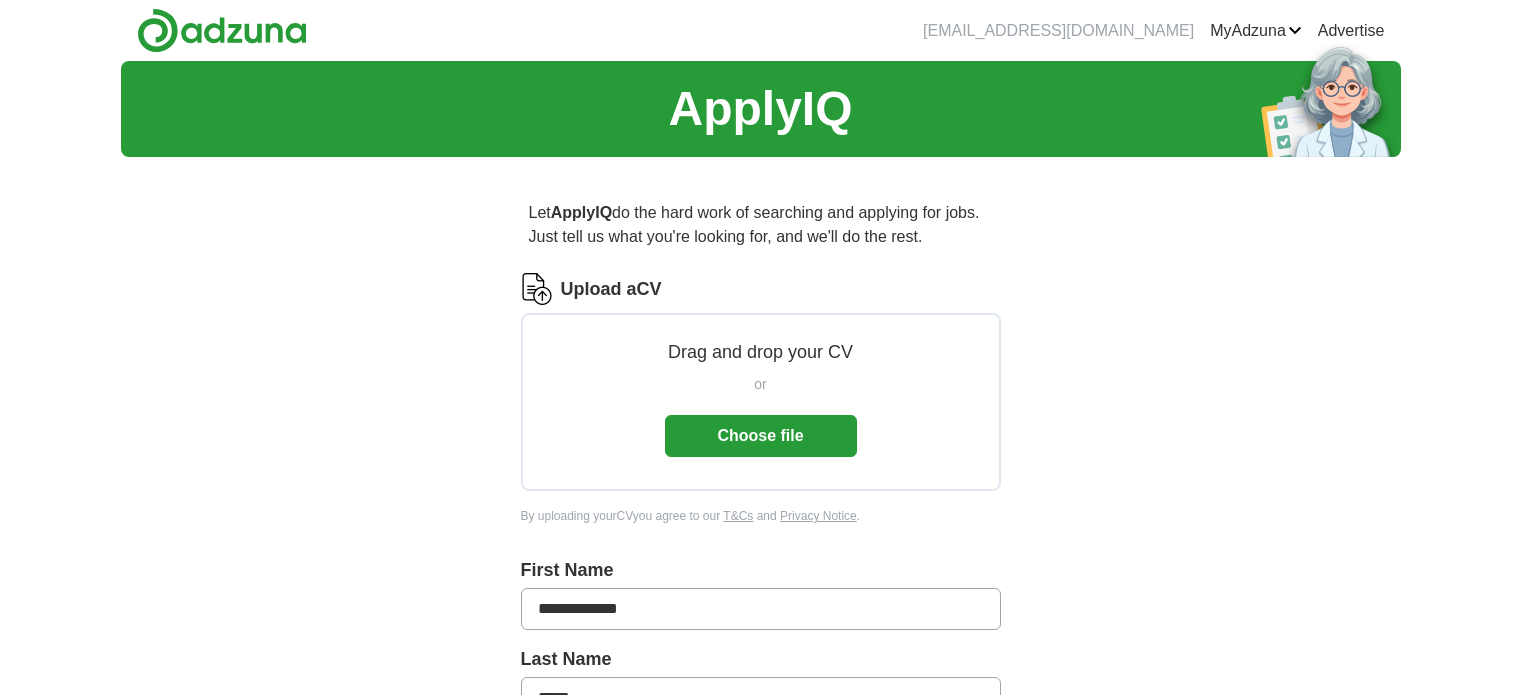 scroll, scrollTop: 0, scrollLeft: 0, axis: both 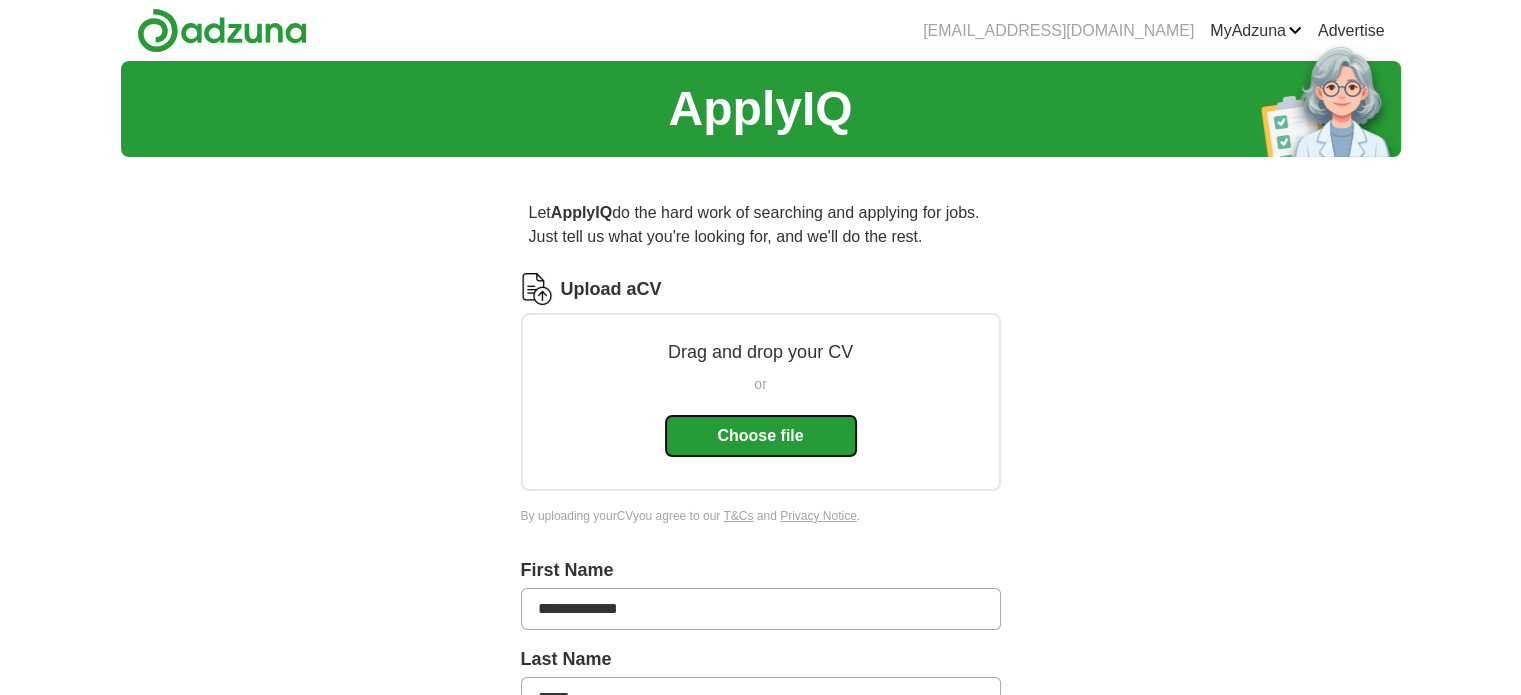 click on "Choose file" at bounding box center [761, 436] 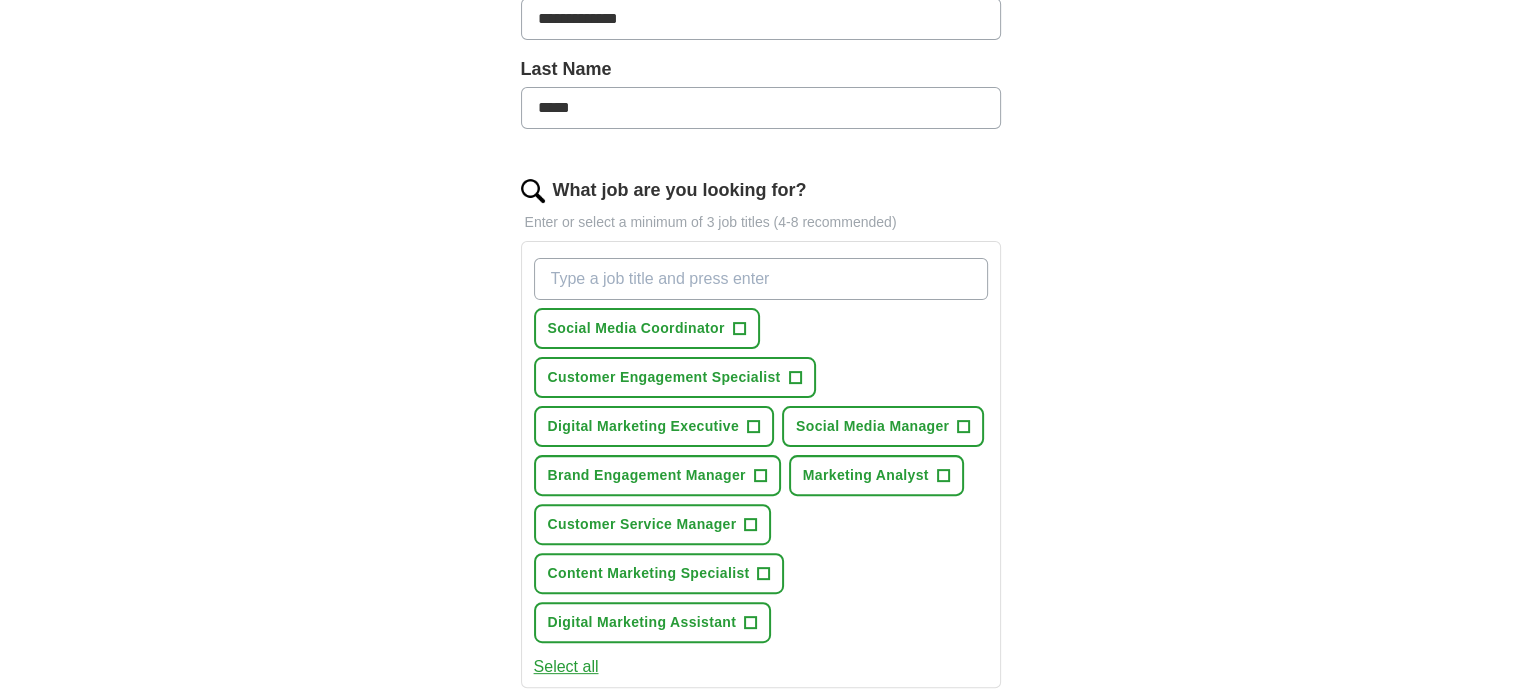scroll, scrollTop: 520, scrollLeft: 0, axis: vertical 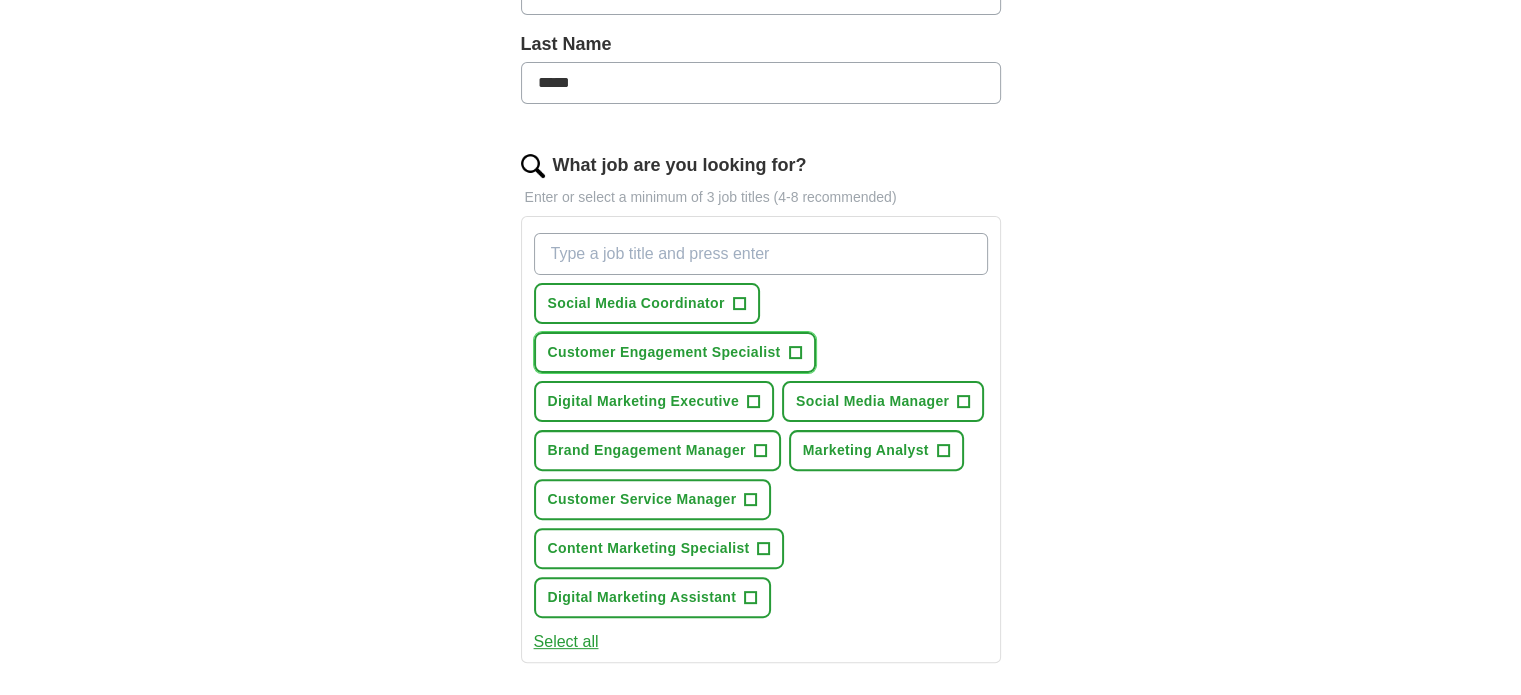 click on "Customer Engagement Specialist +" at bounding box center [675, 352] 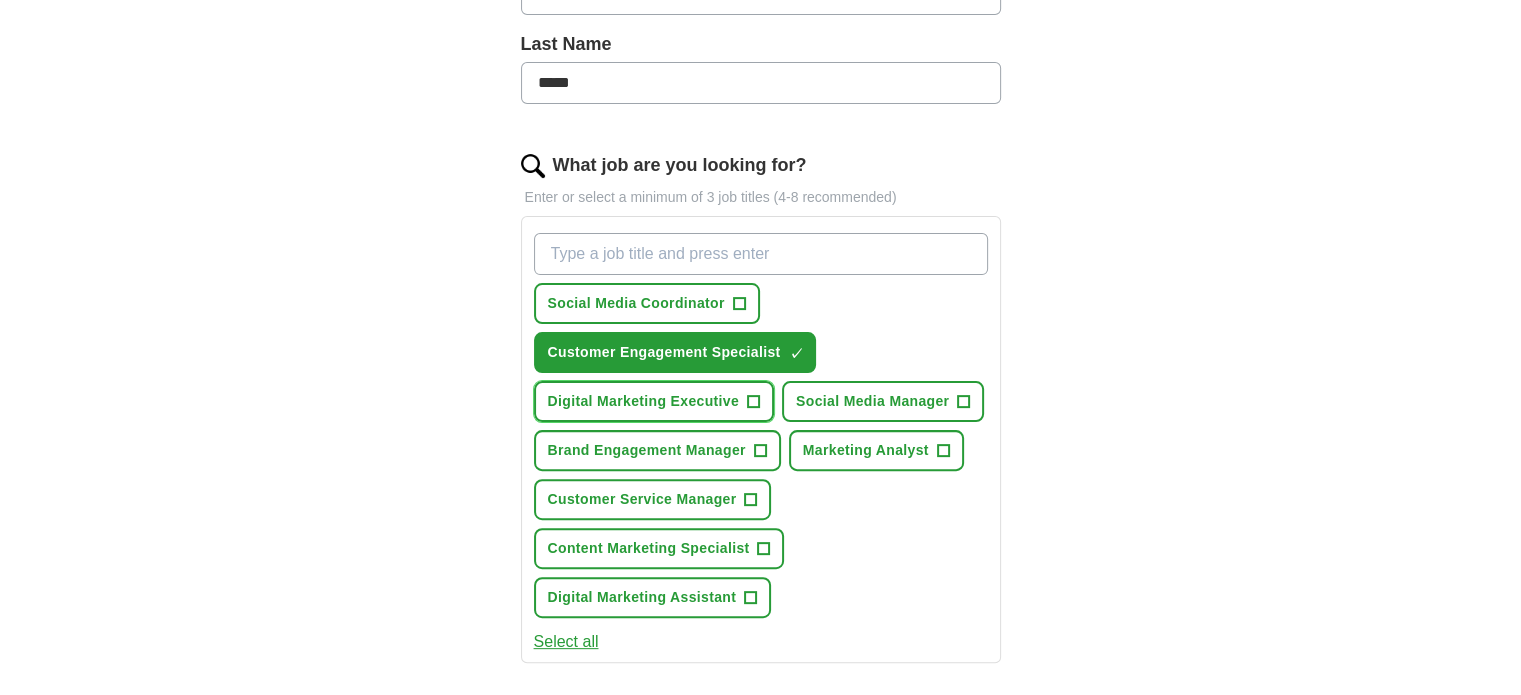 click on "+" at bounding box center [754, 402] 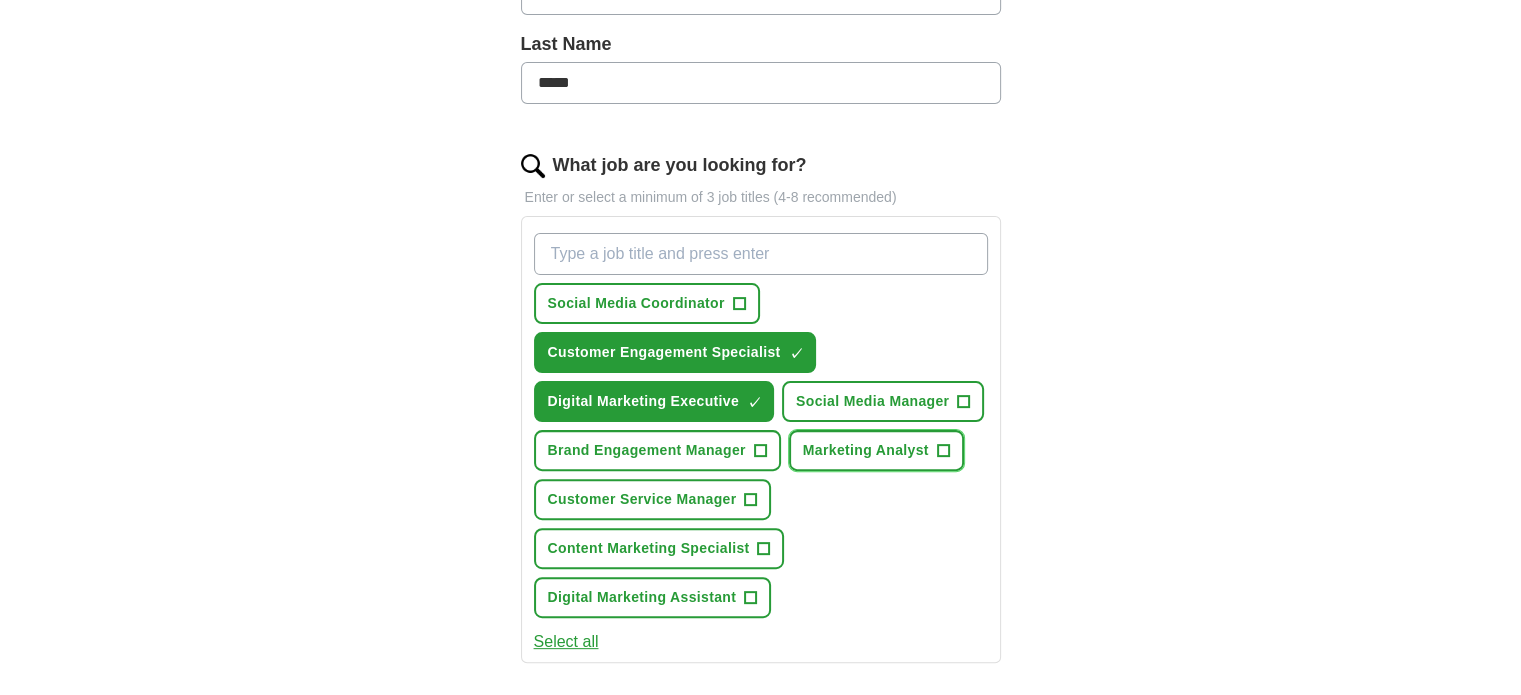 click on "Marketing Analyst +" at bounding box center [876, 450] 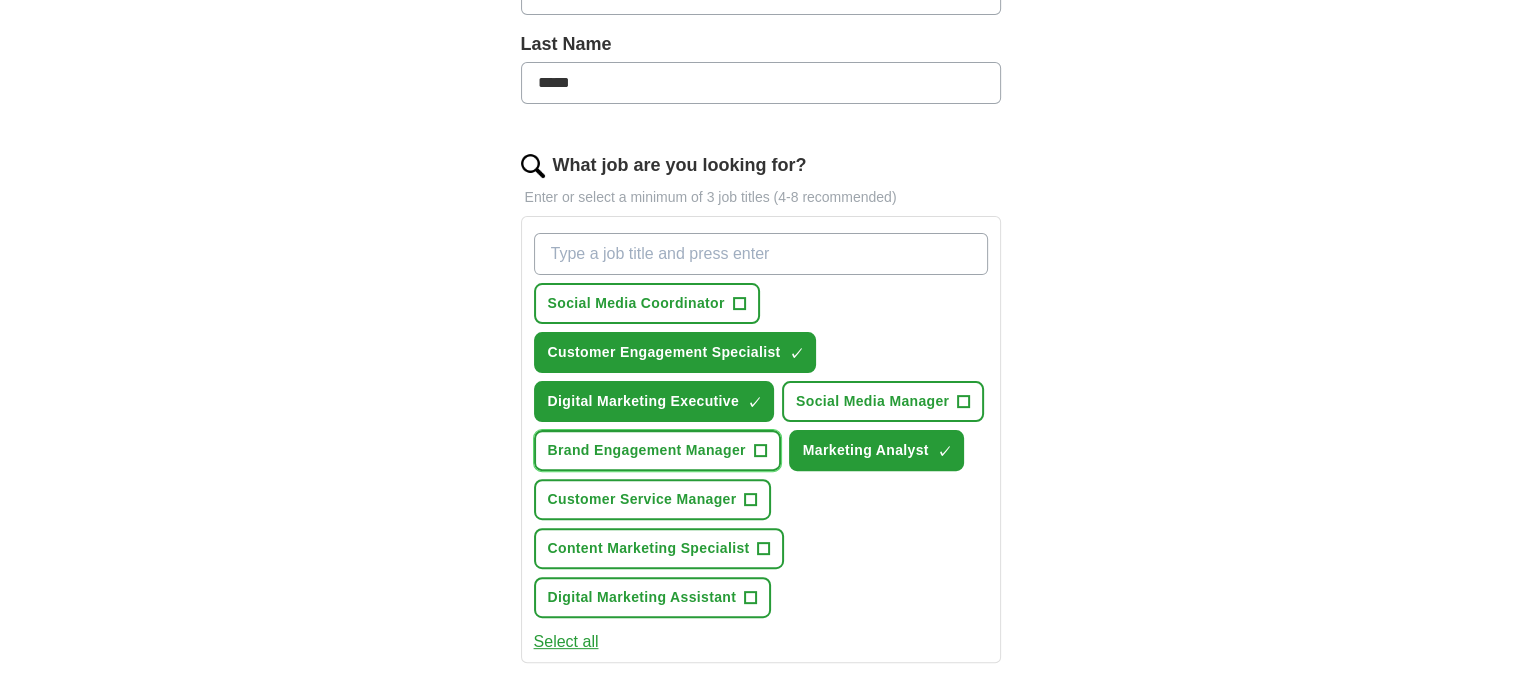 click on "+" at bounding box center (760, 451) 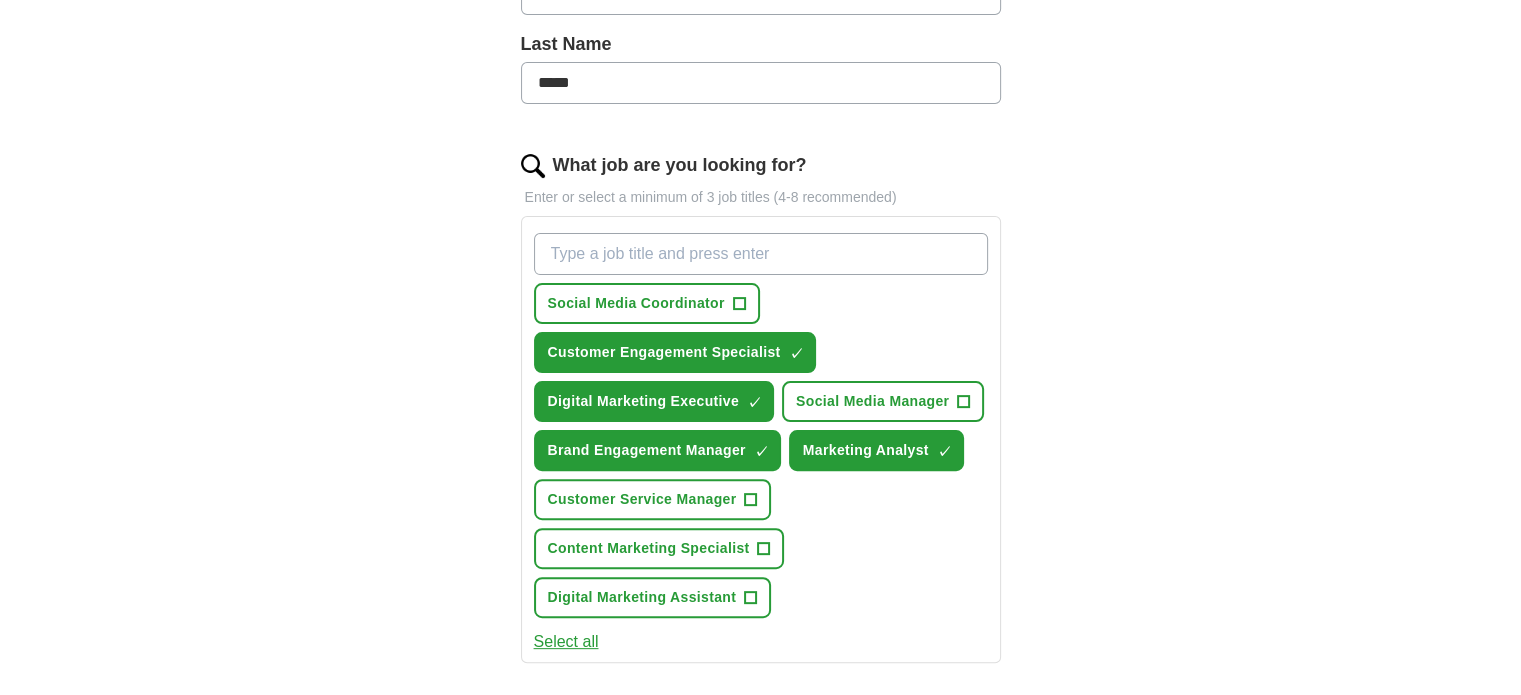 click on "What job are you looking for?" at bounding box center [761, 254] 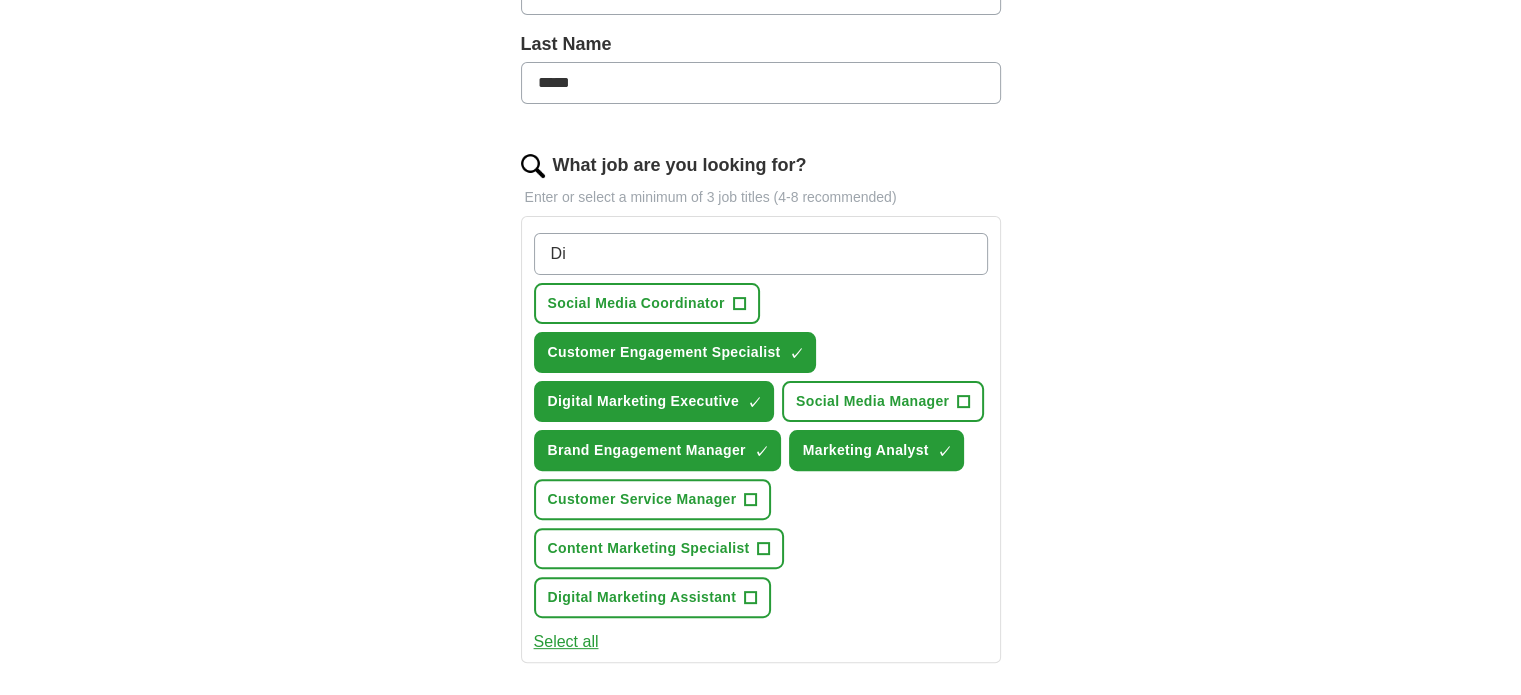 type on "D" 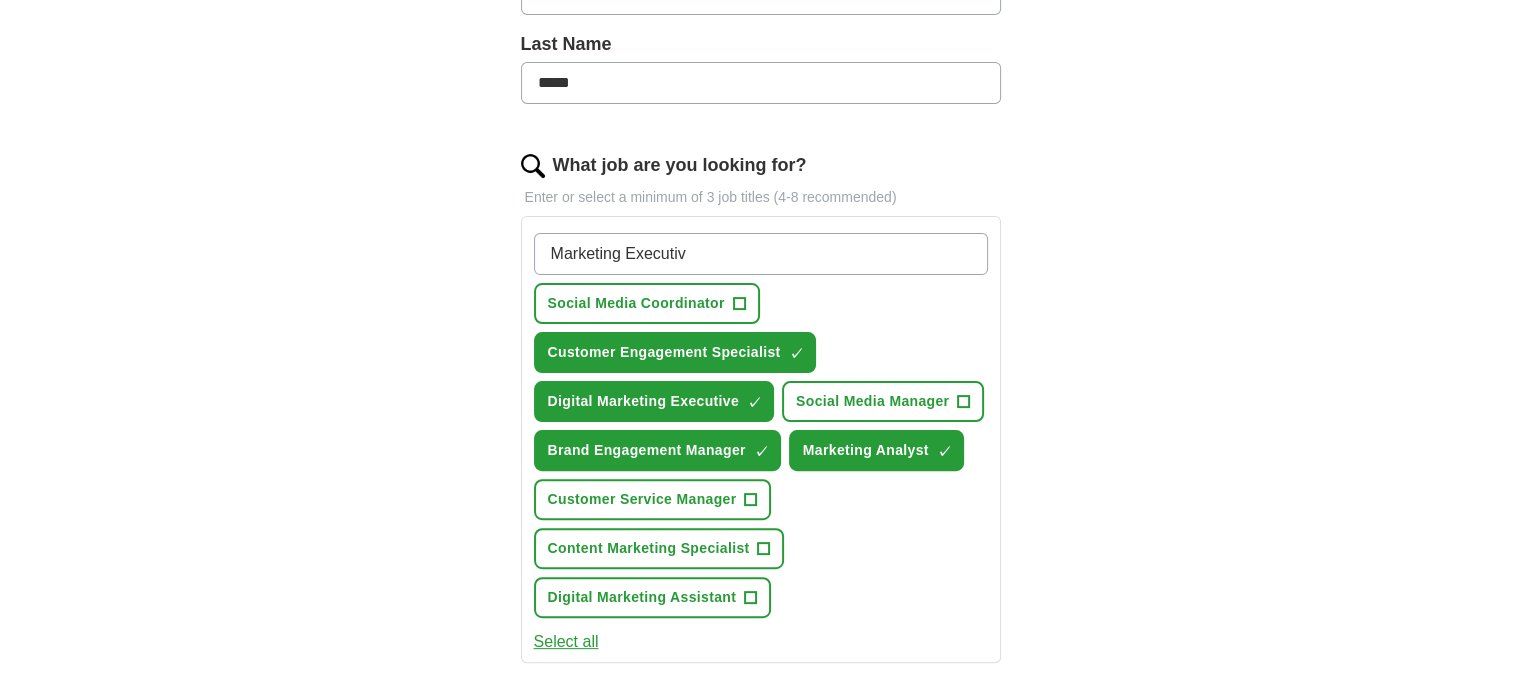 type on "Marketing Executive" 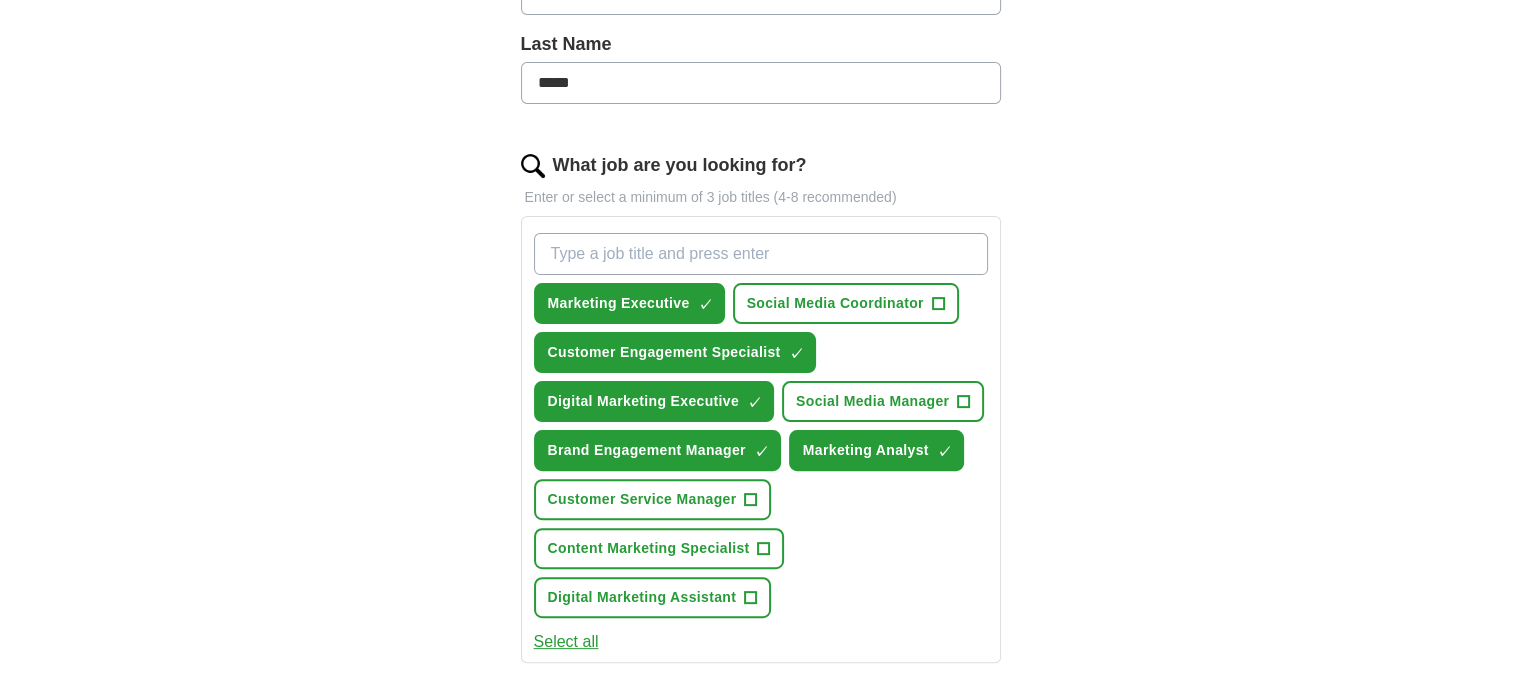 click on "What job are you looking for?" at bounding box center [761, 254] 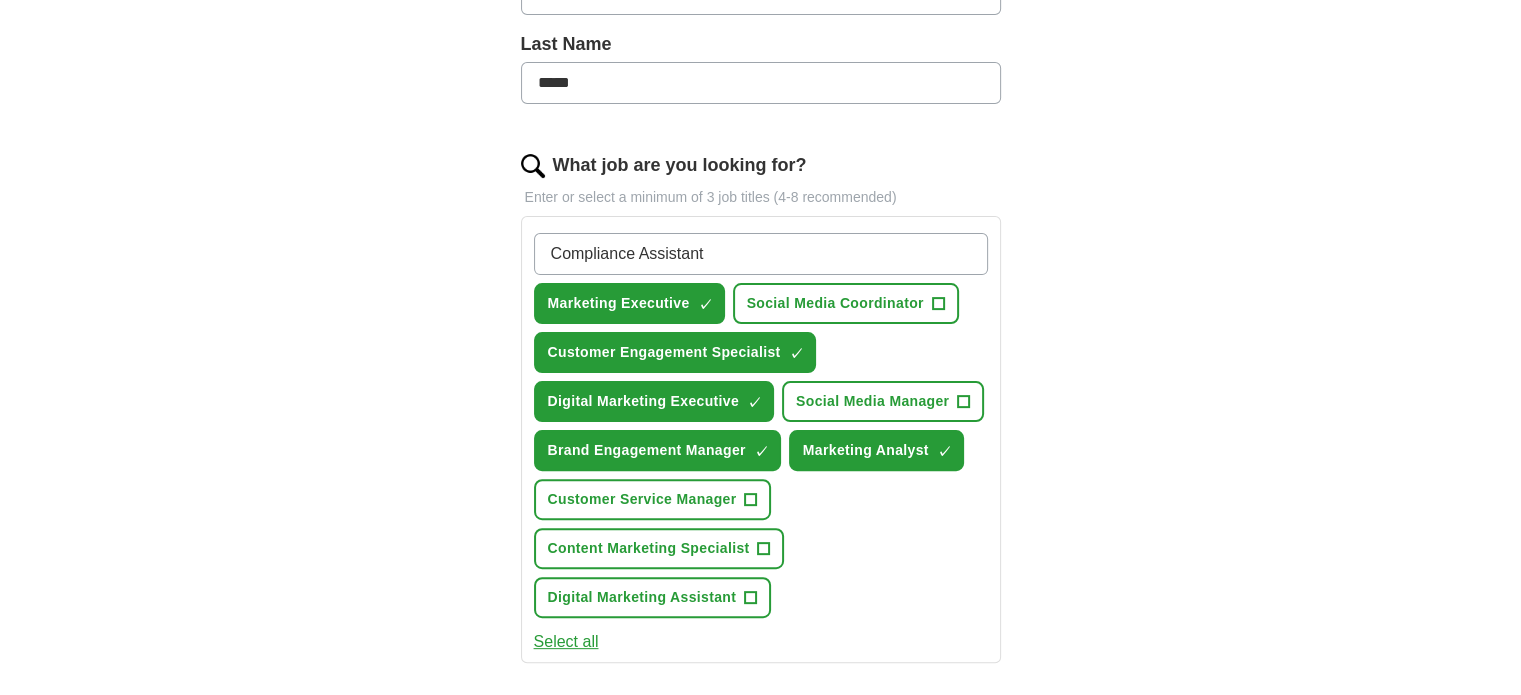 type on "Compliance Assistant" 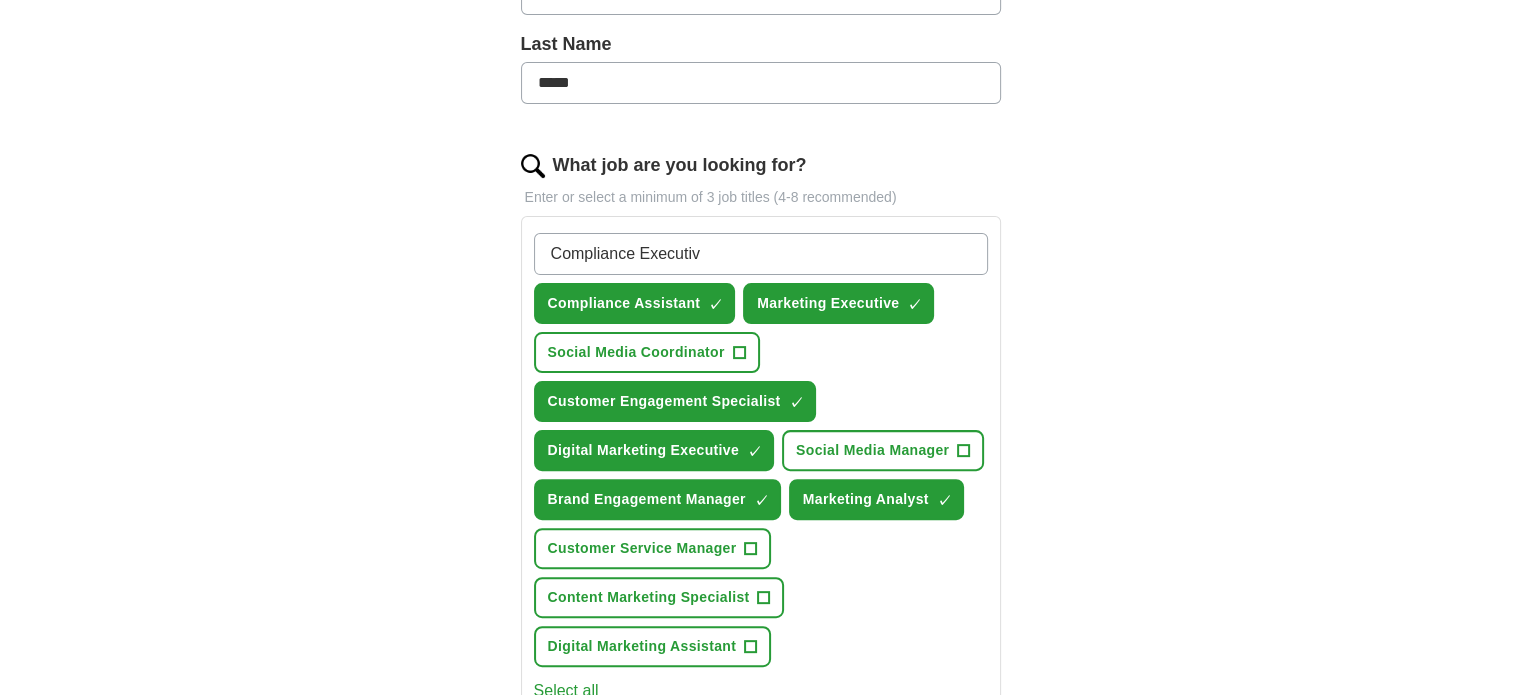 type on "Compliance Executive" 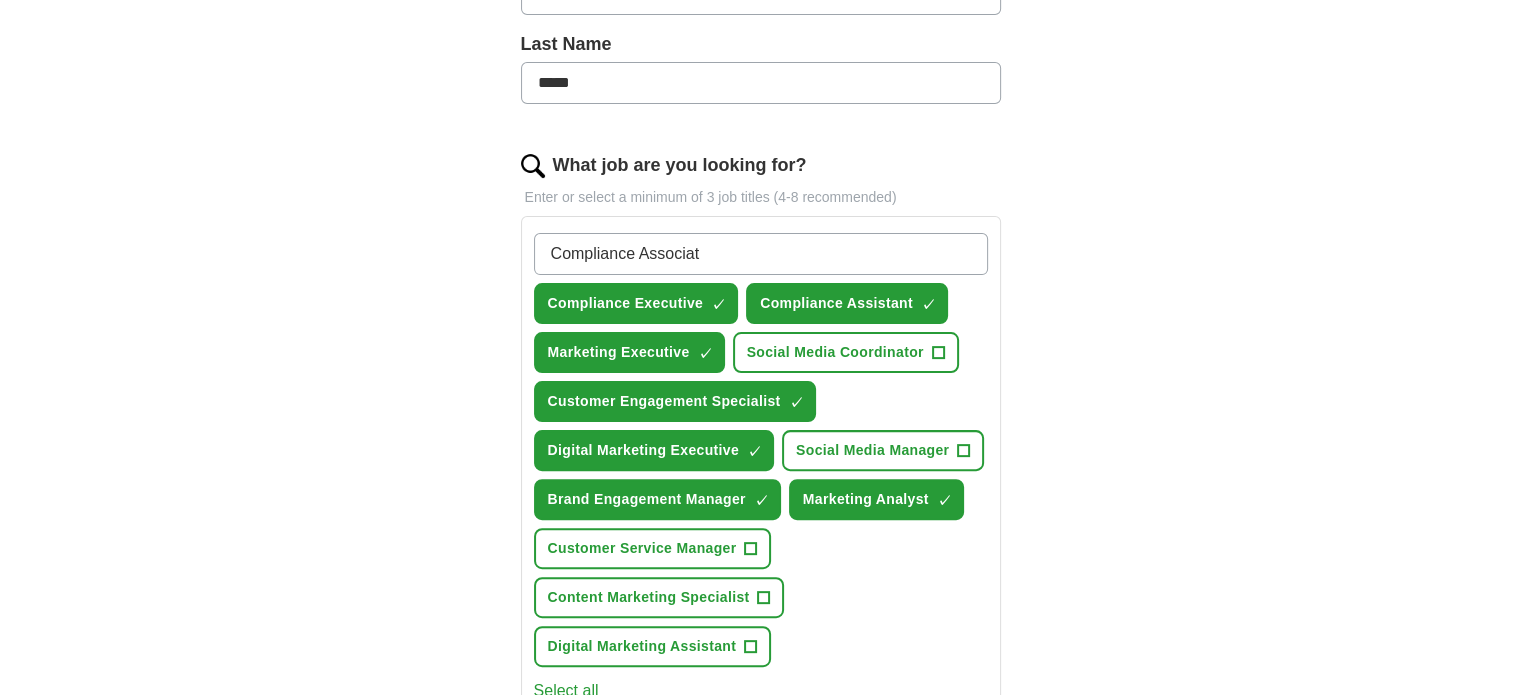 type on "Compliance Associate" 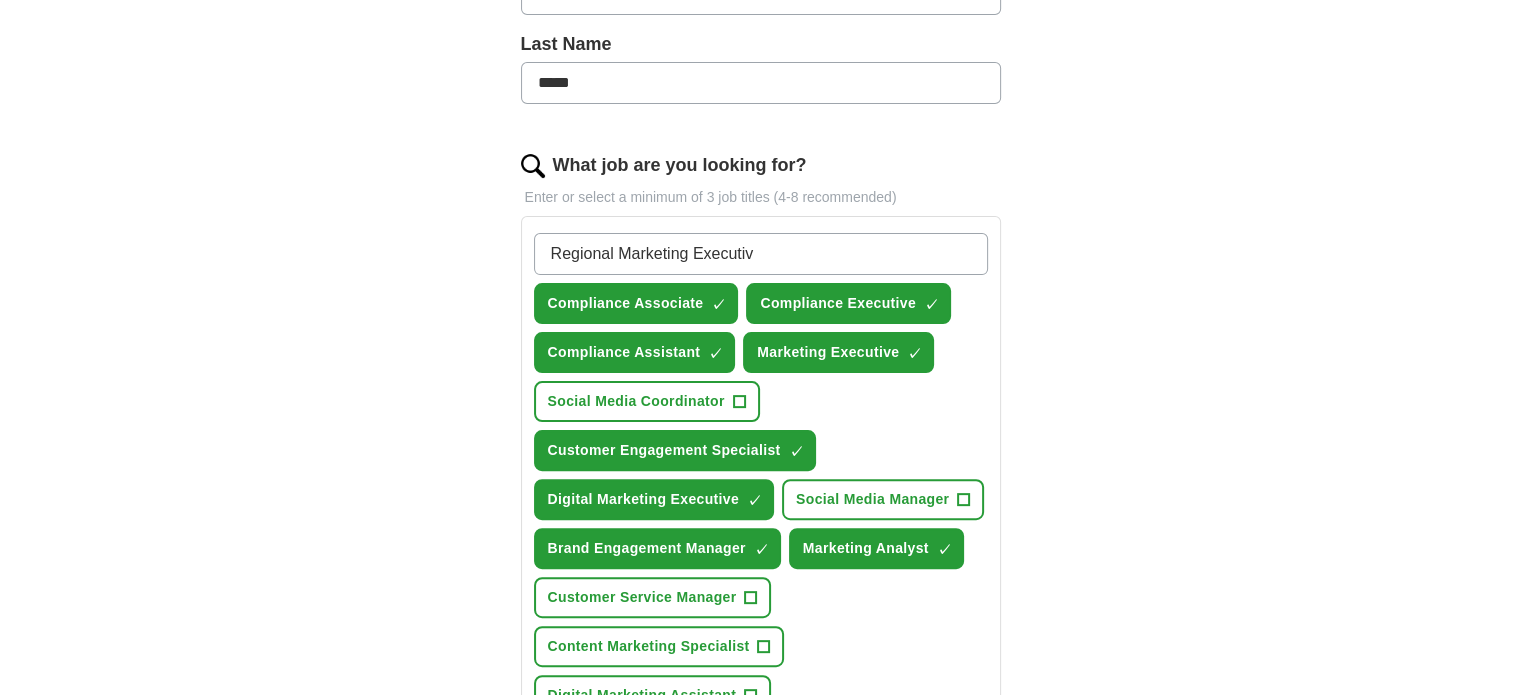 type on "Regional Marketing Executive" 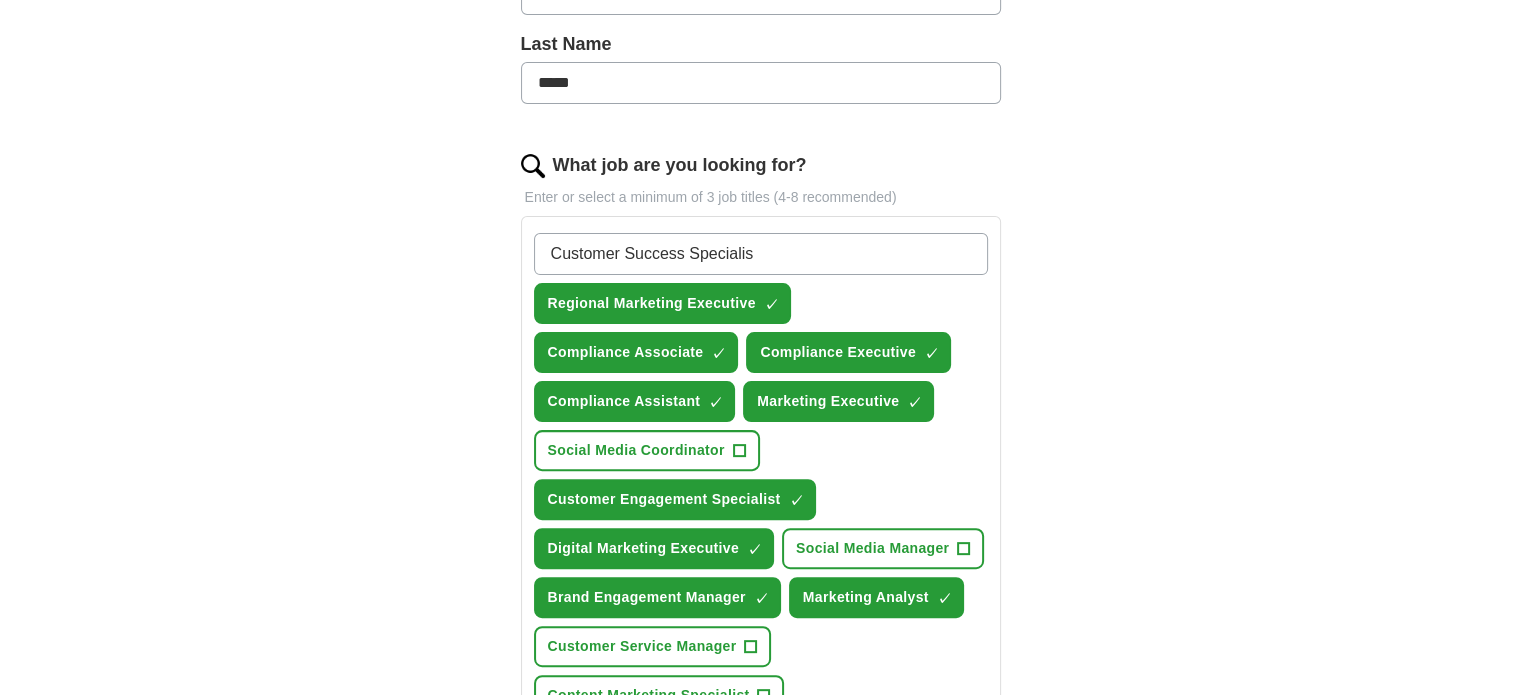 type on "Customer Success Specialist" 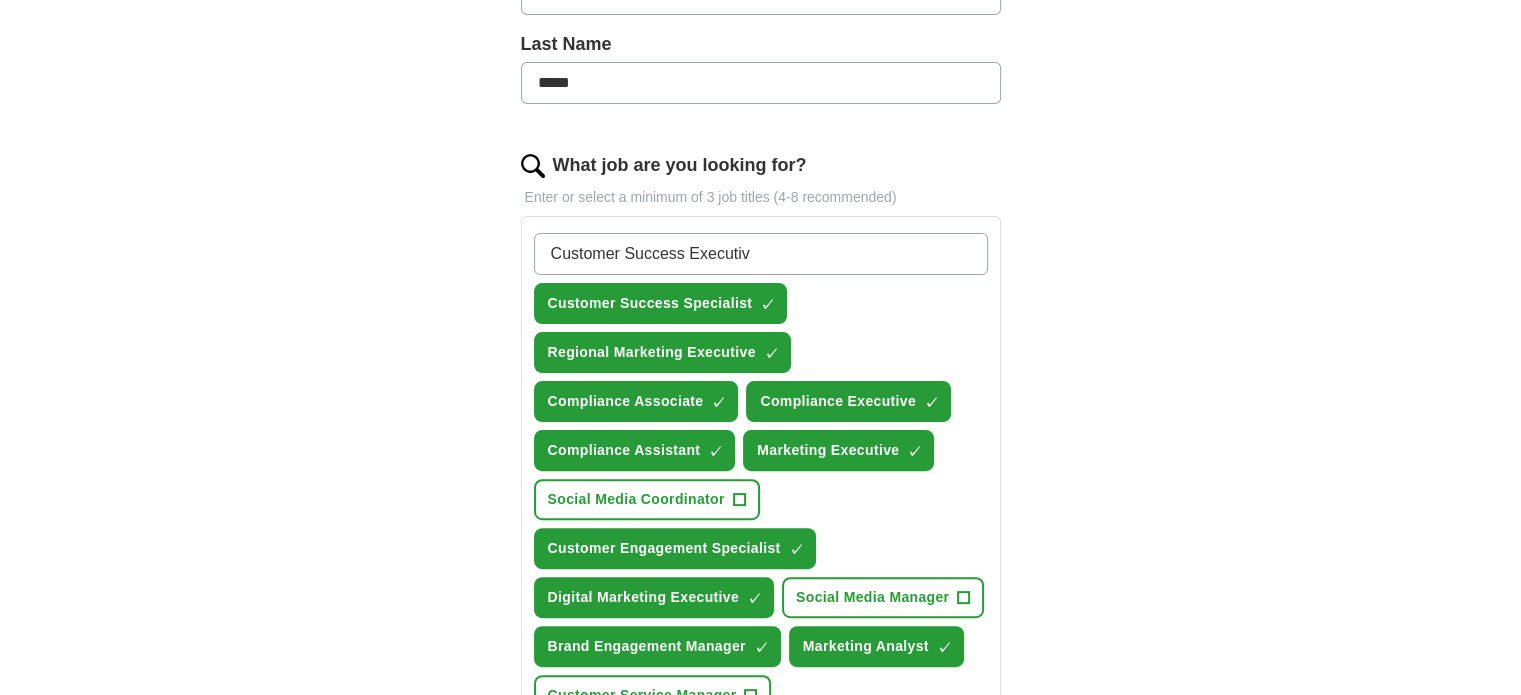 type on "Customer Success Executive" 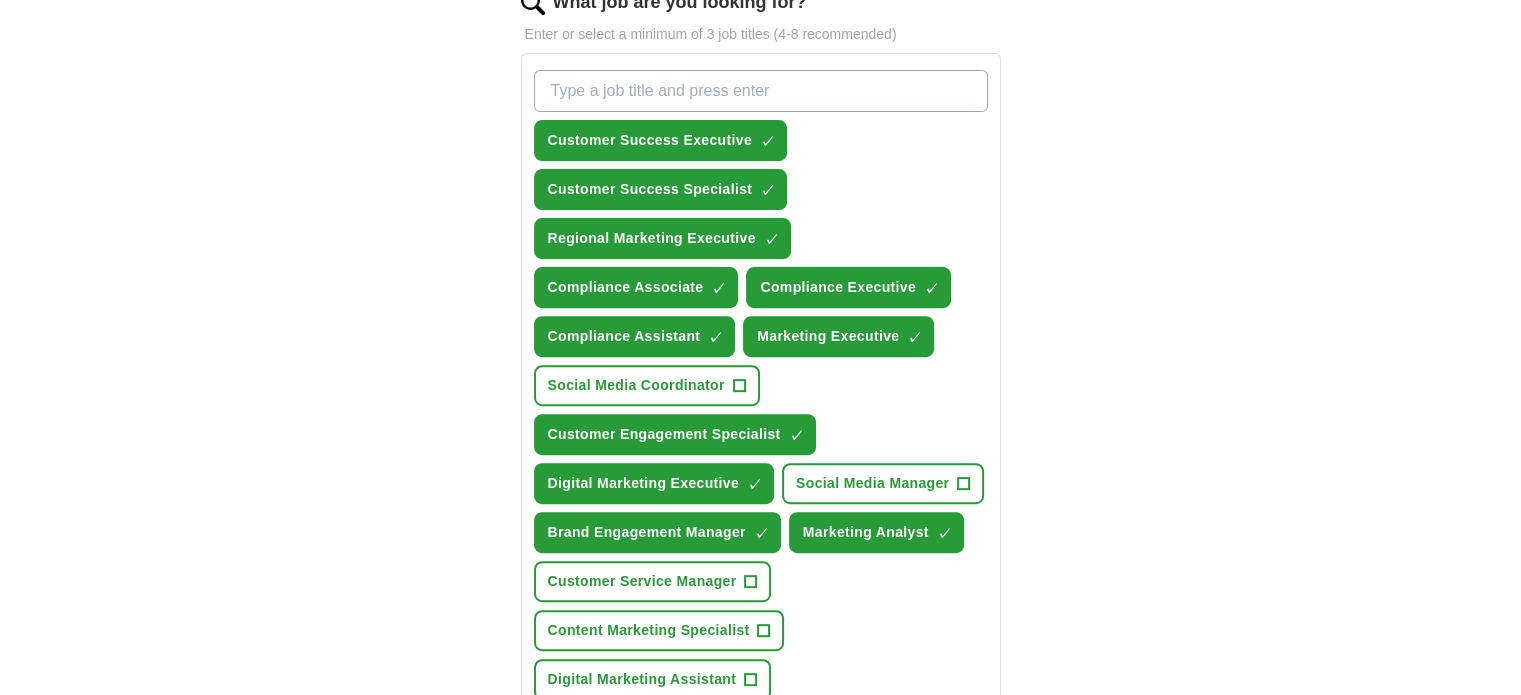 scroll, scrollTop: 684, scrollLeft: 0, axis: vertical 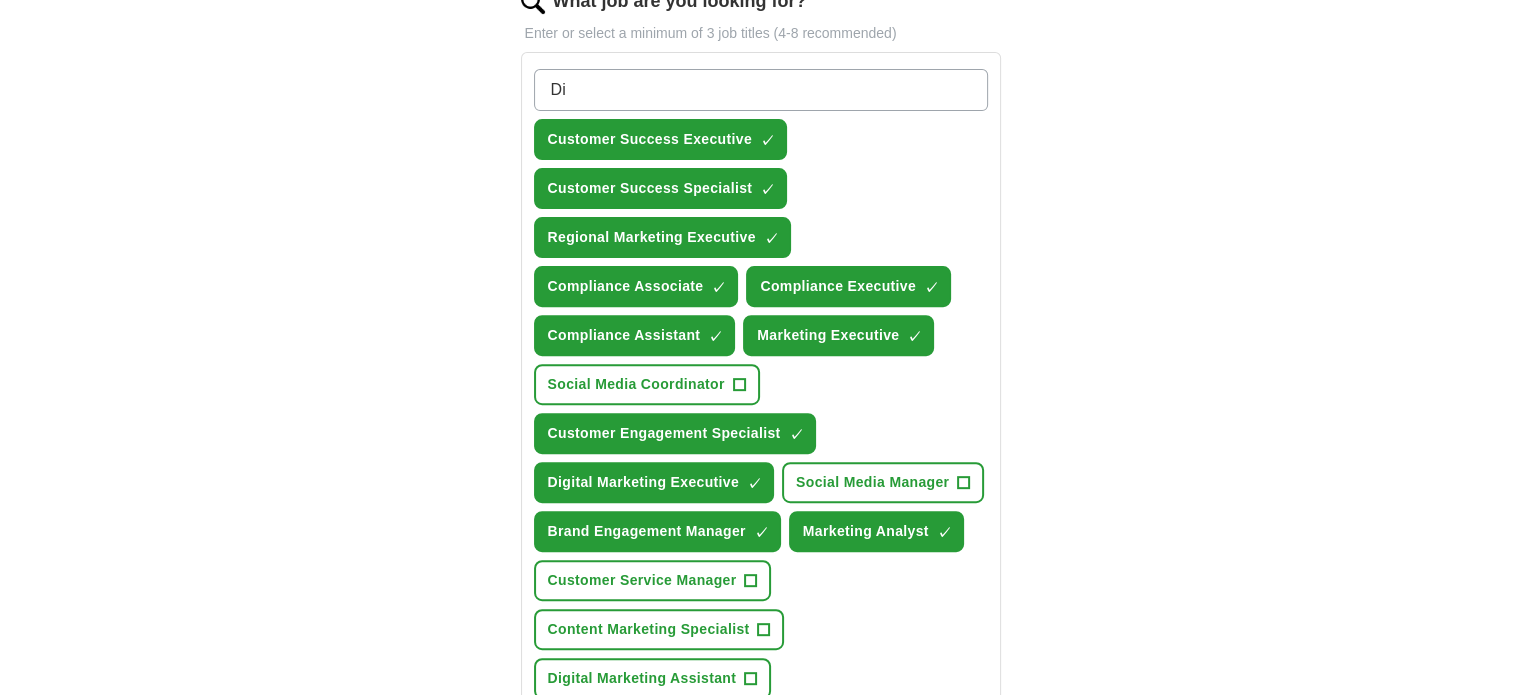type on "D" 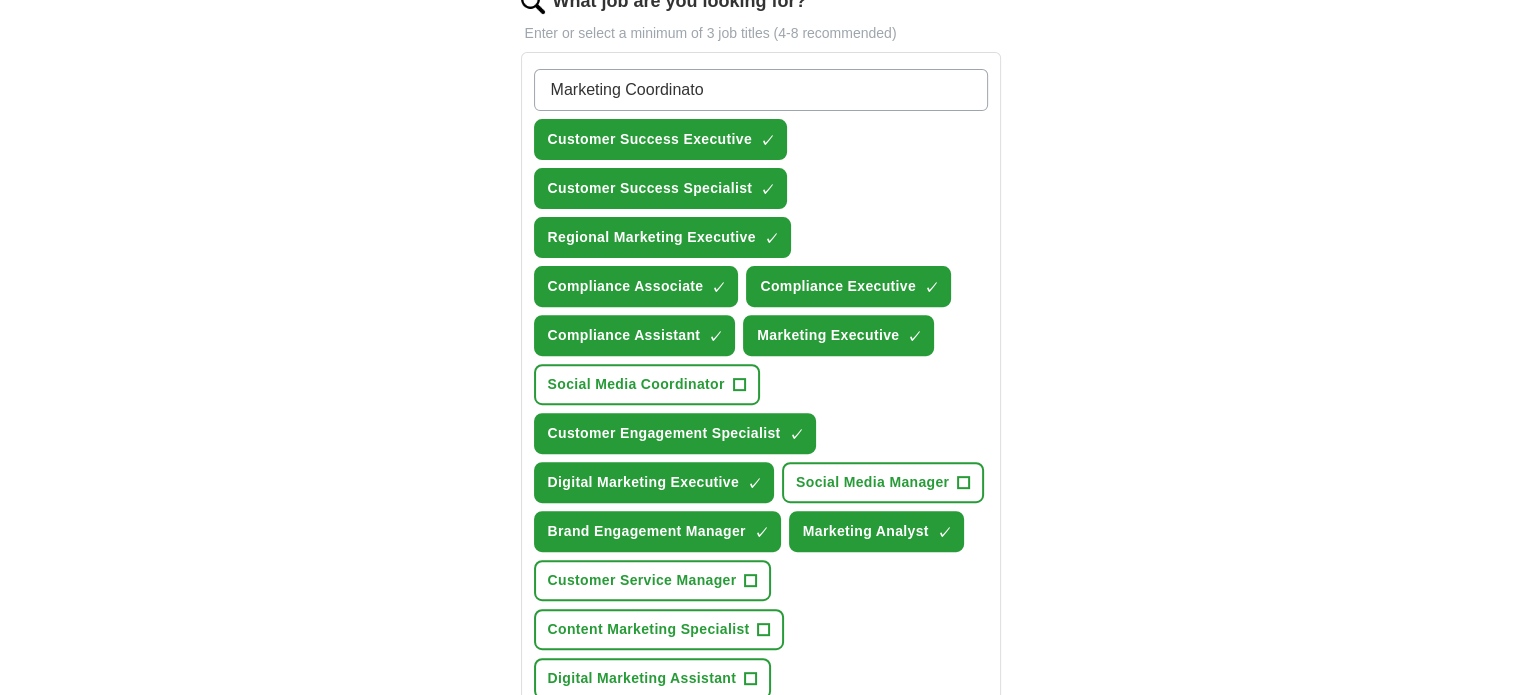 type on "Marketing Coordinator" 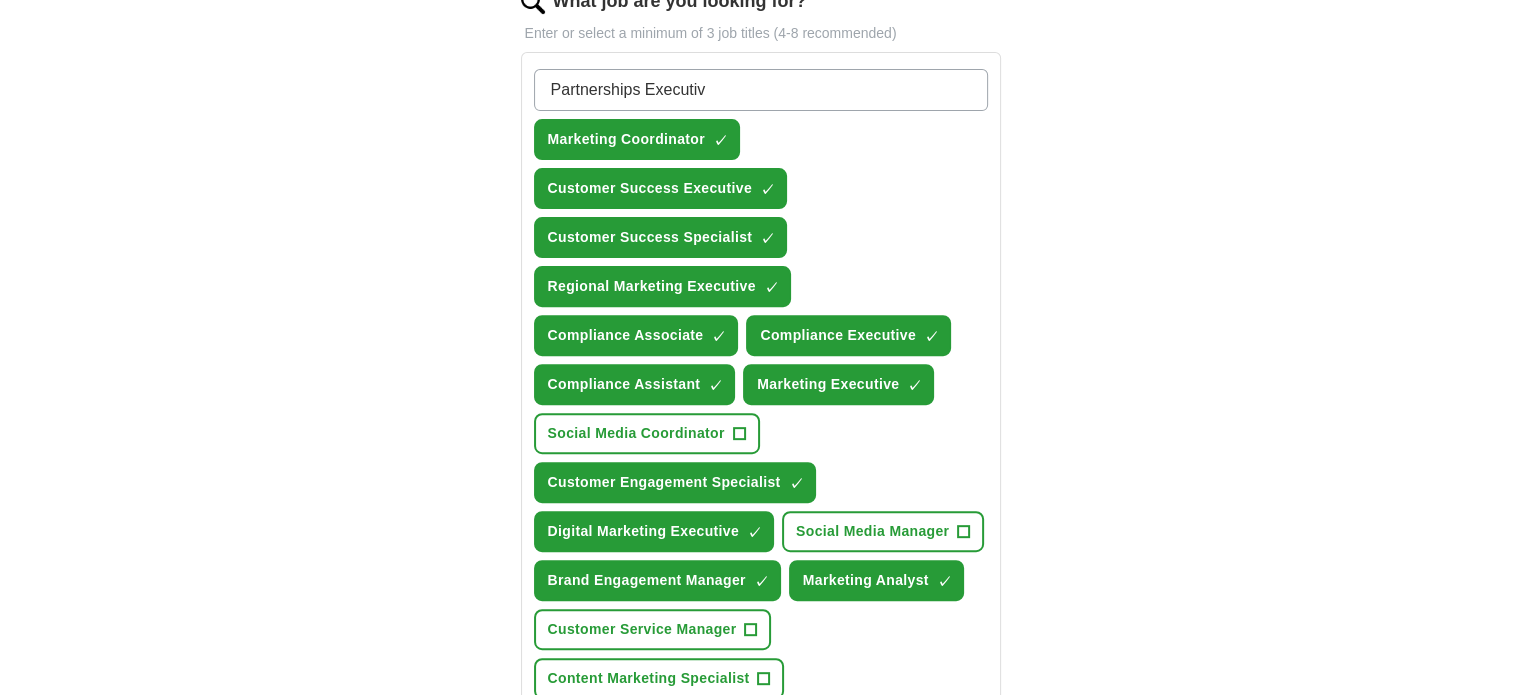 type on "Partnerships Executive" 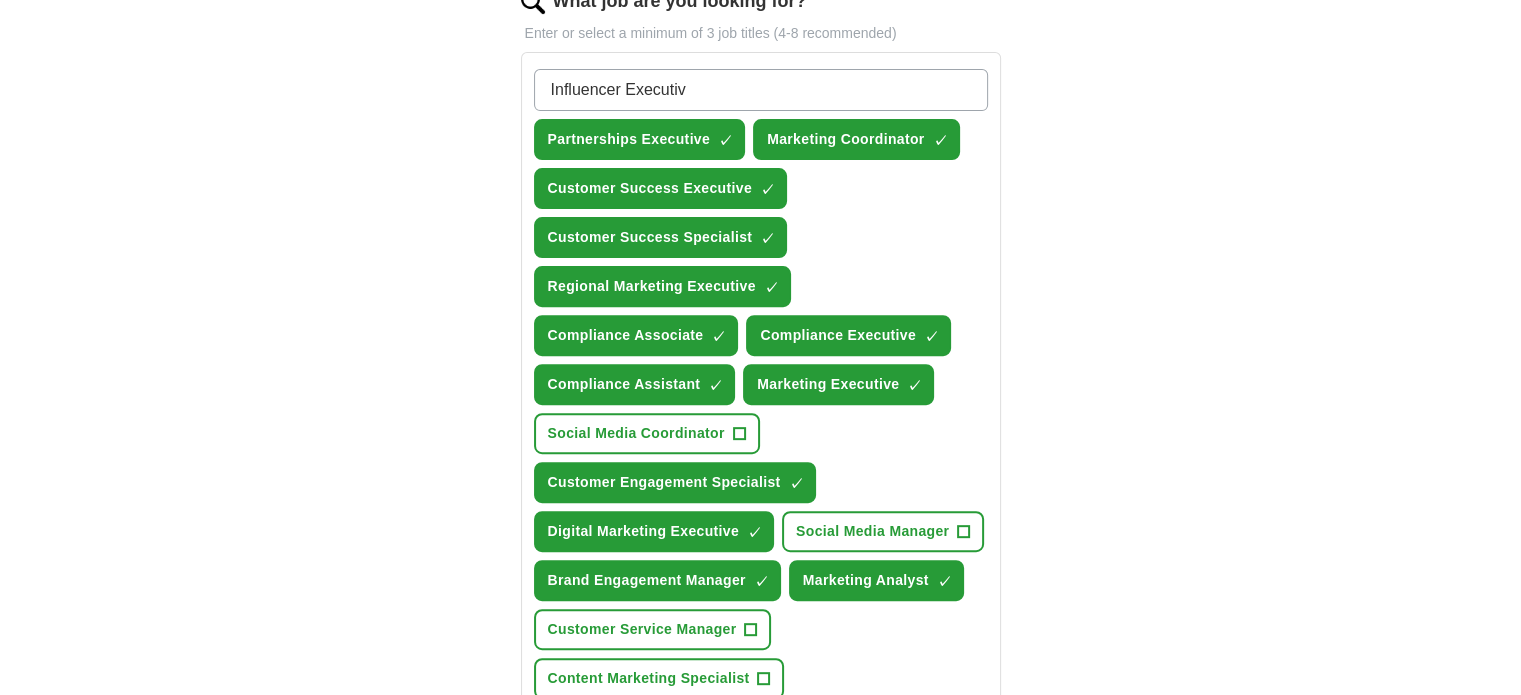 type on "Influencer Executive" 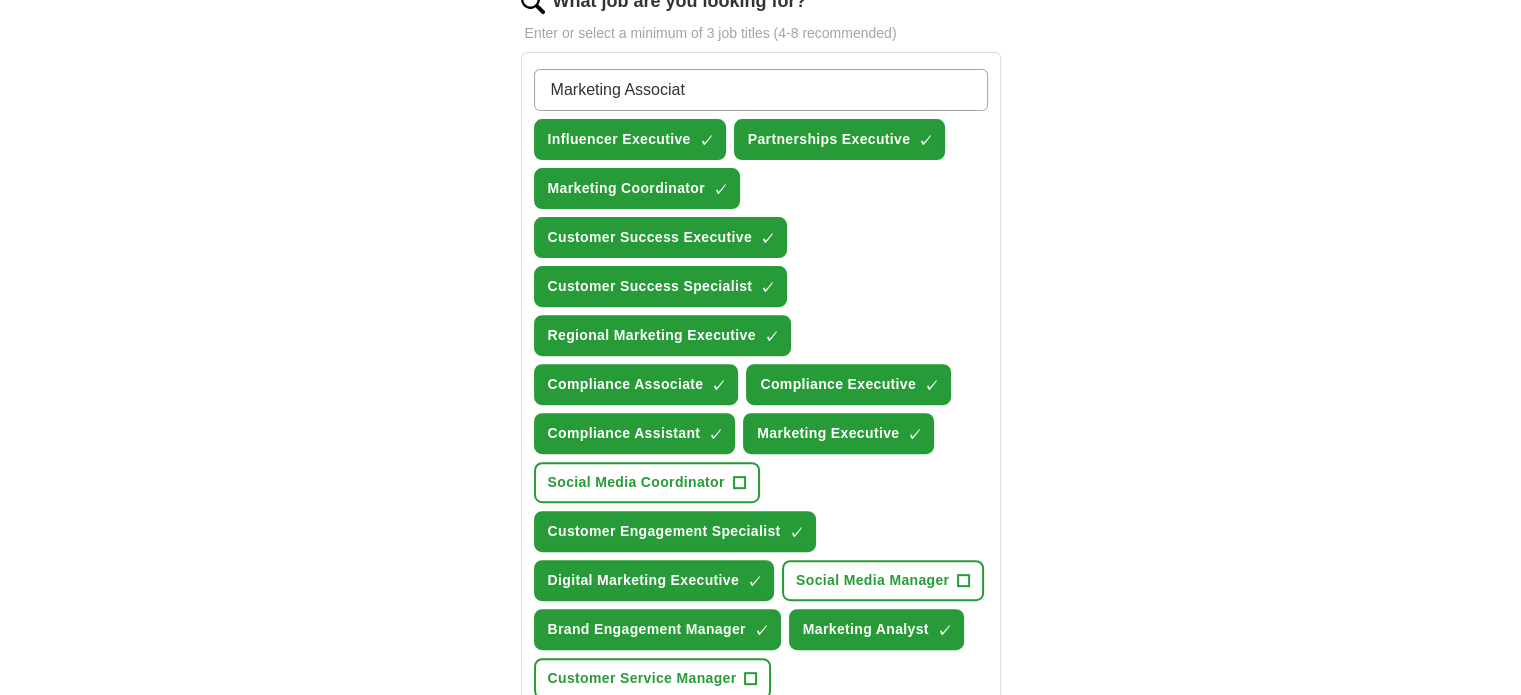 type on "Marketing Associate" 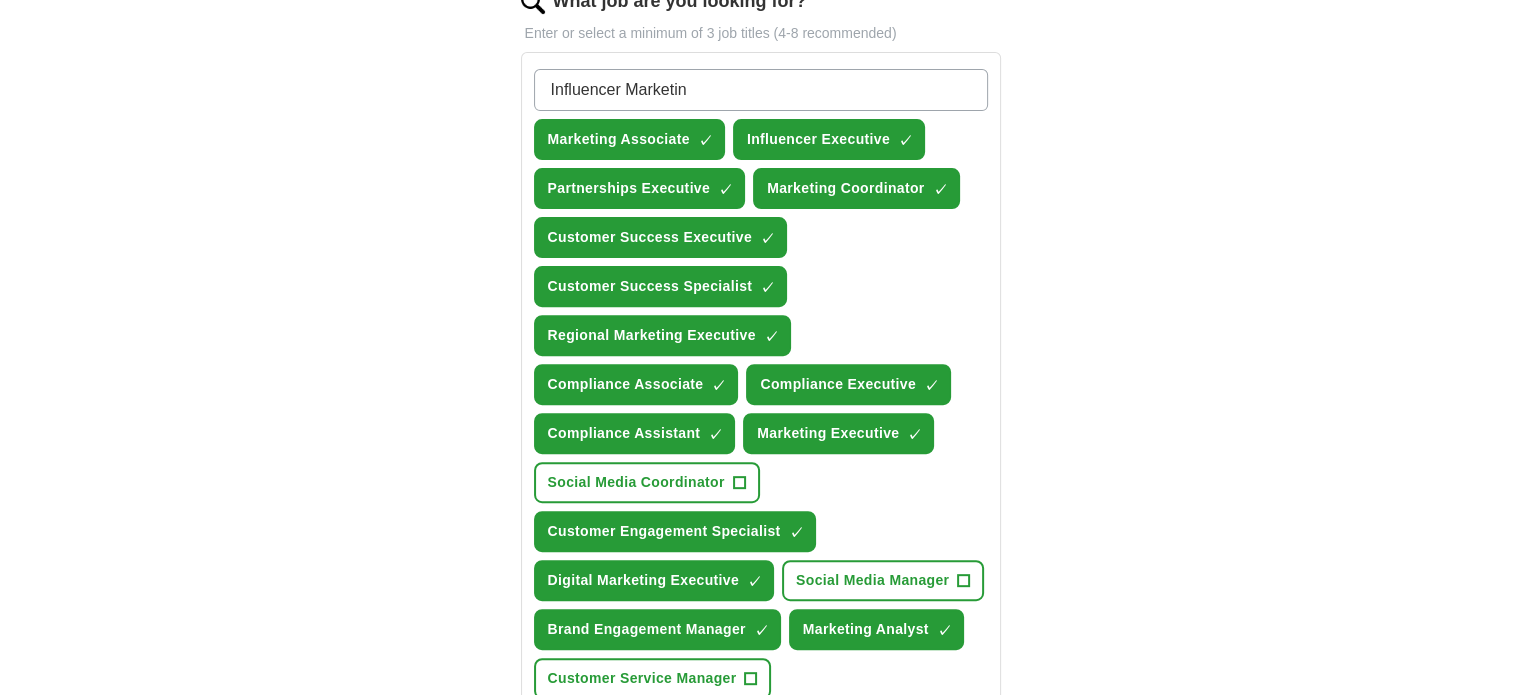 type on "Influencer Marketing" 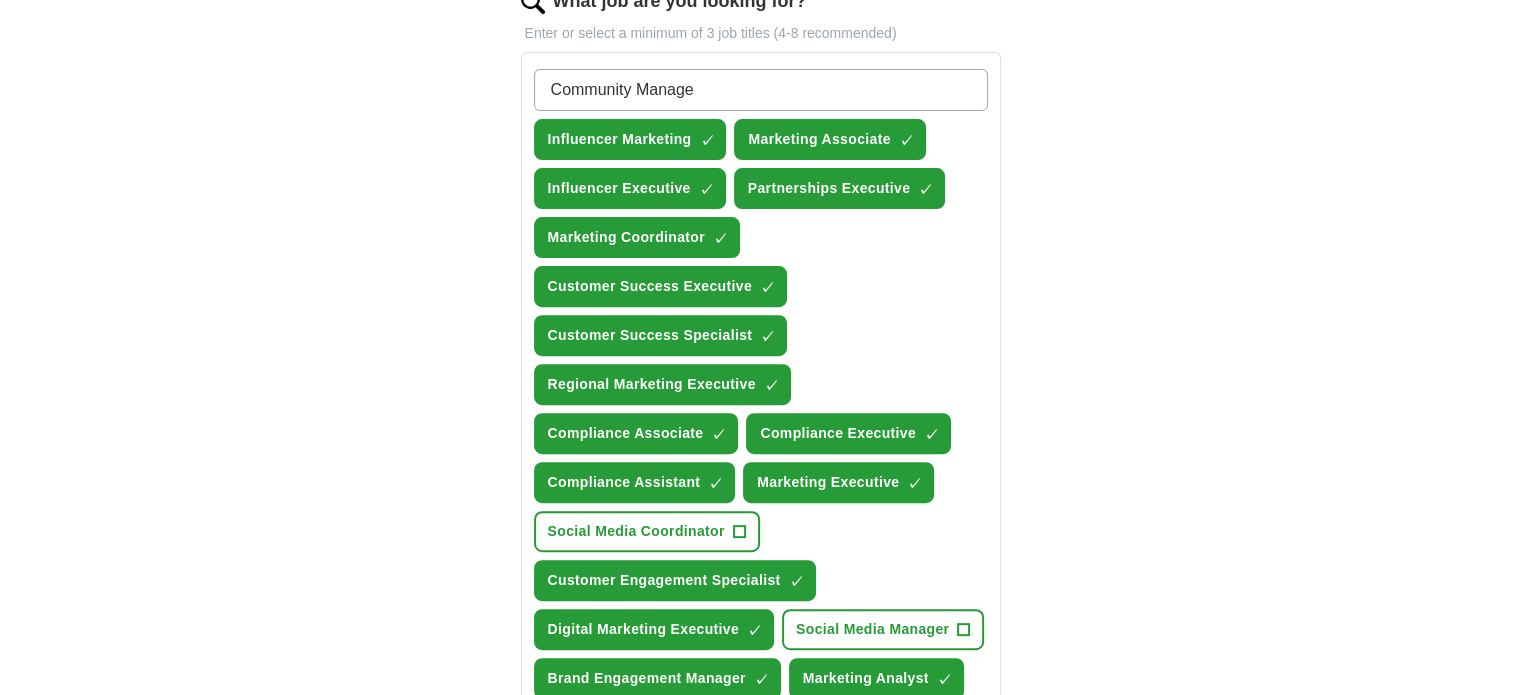 type on "Community Manager" 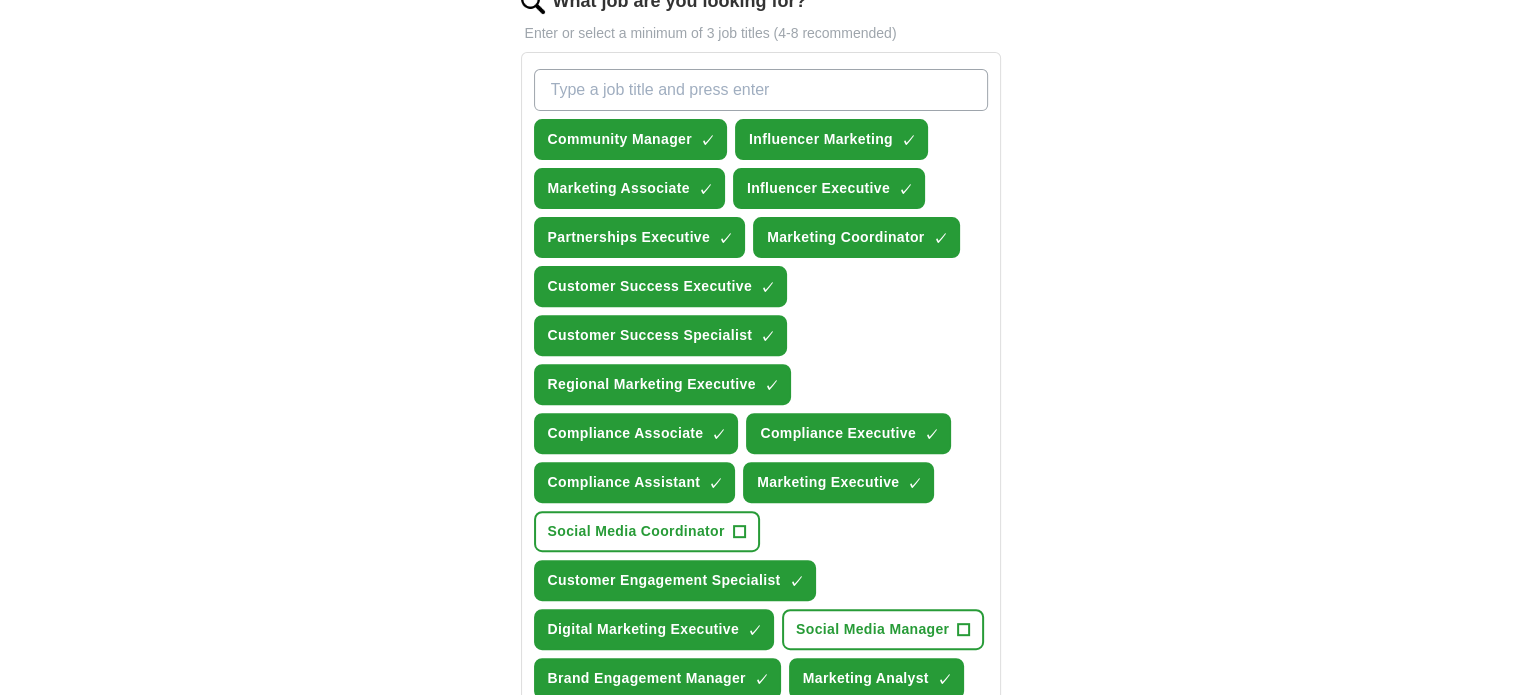 paste on "Retail Marketing Coordinator" 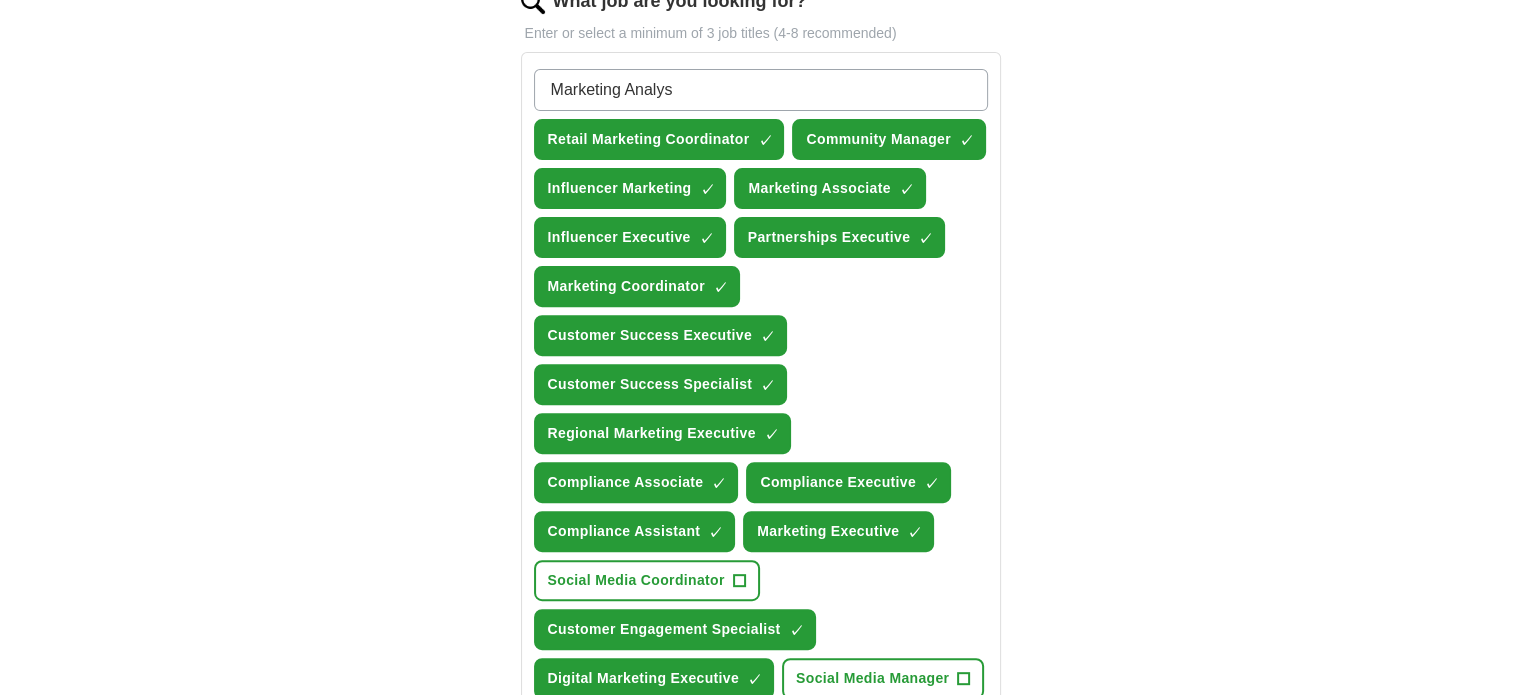 type on "Marketing Analyst" 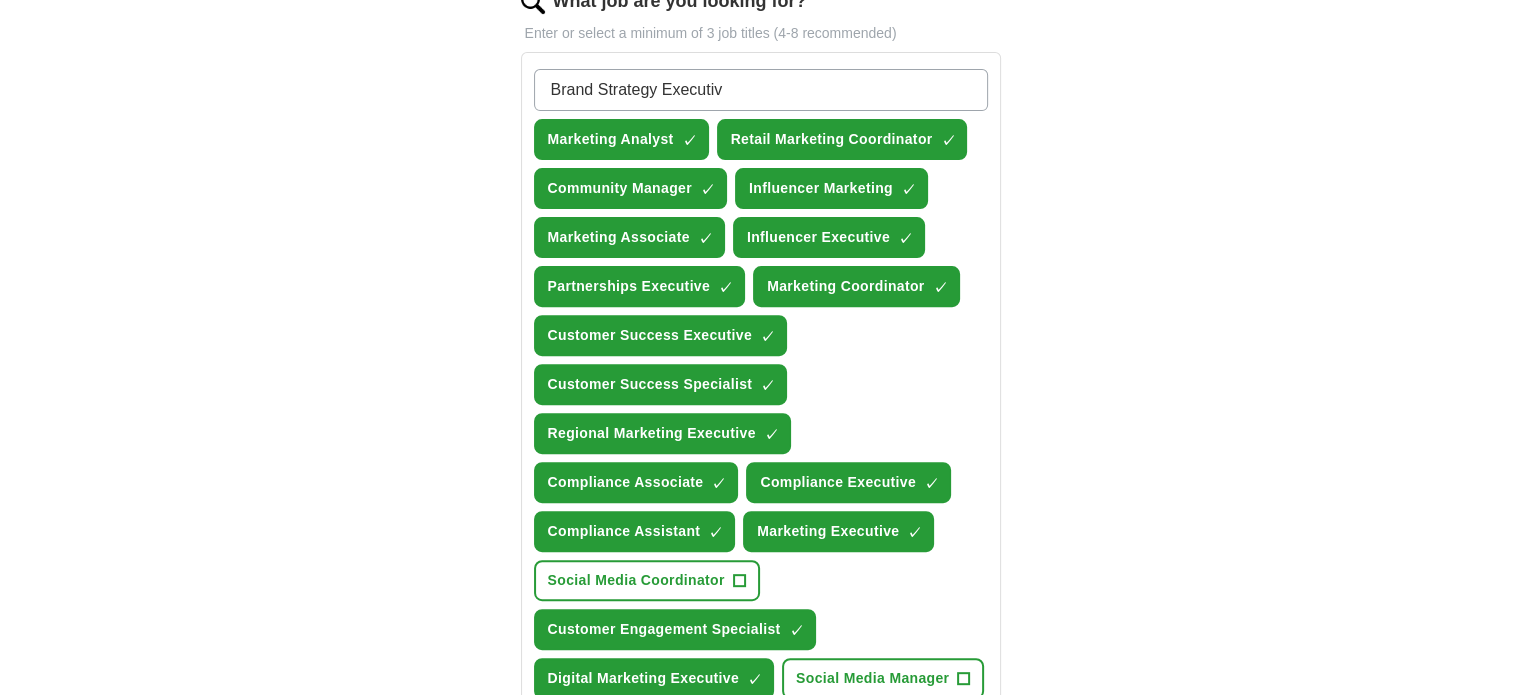 type on "Brand Strategy Executive" 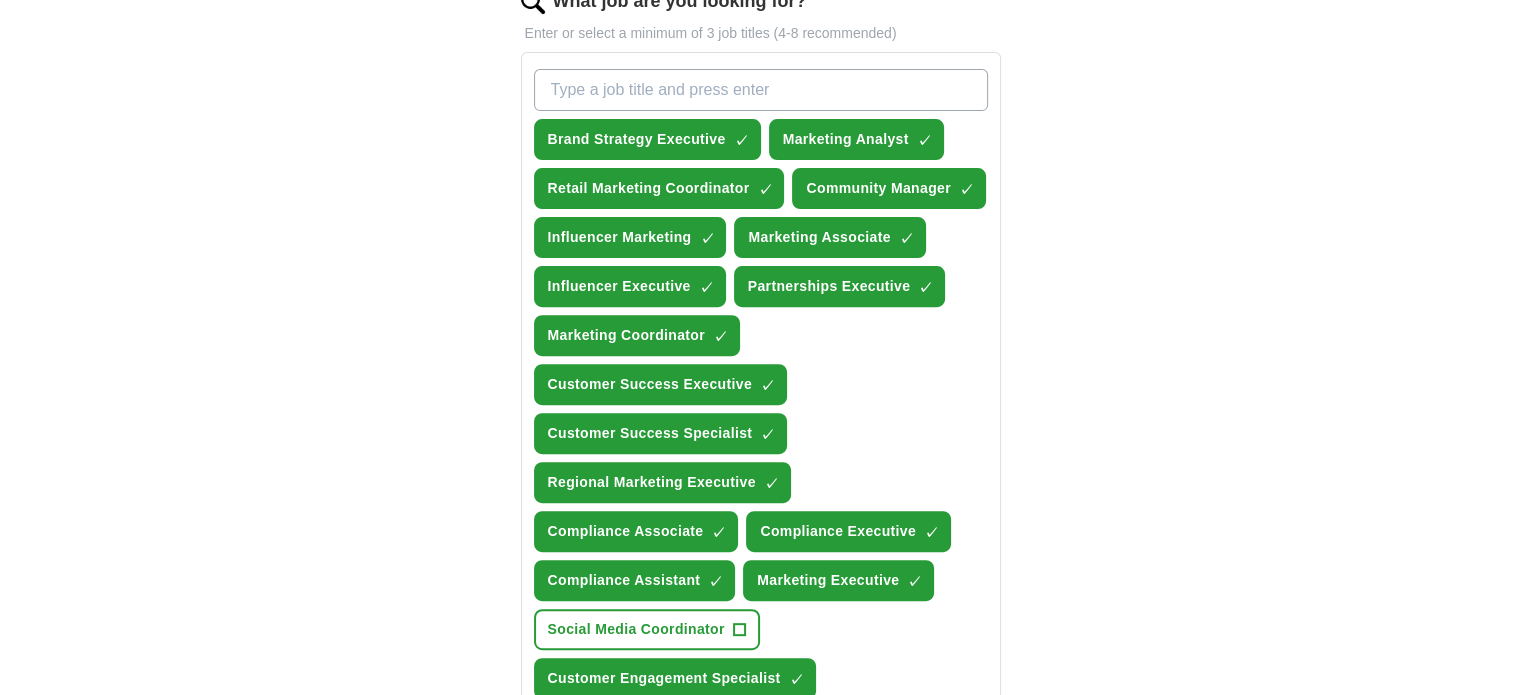 paste on "Customer Retention Specialist" 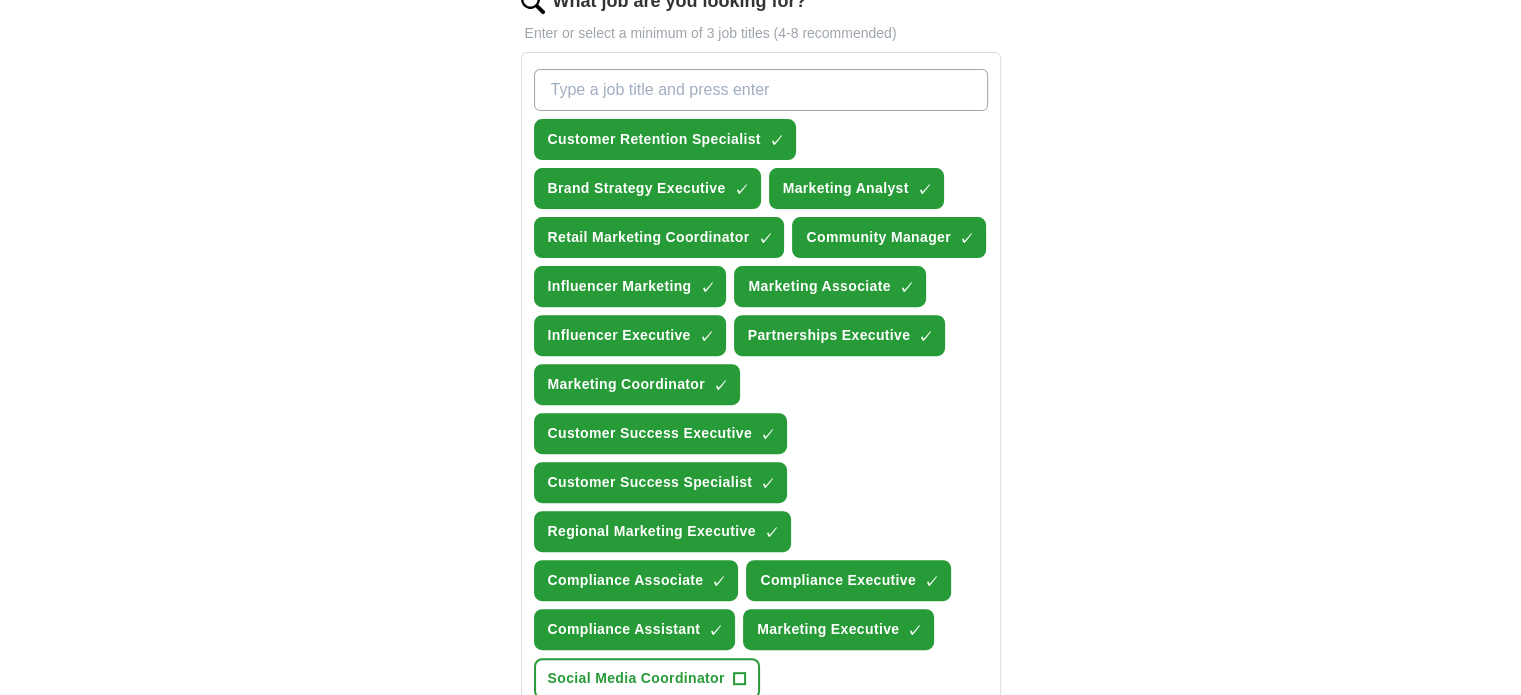 paste on "Internal Communications" 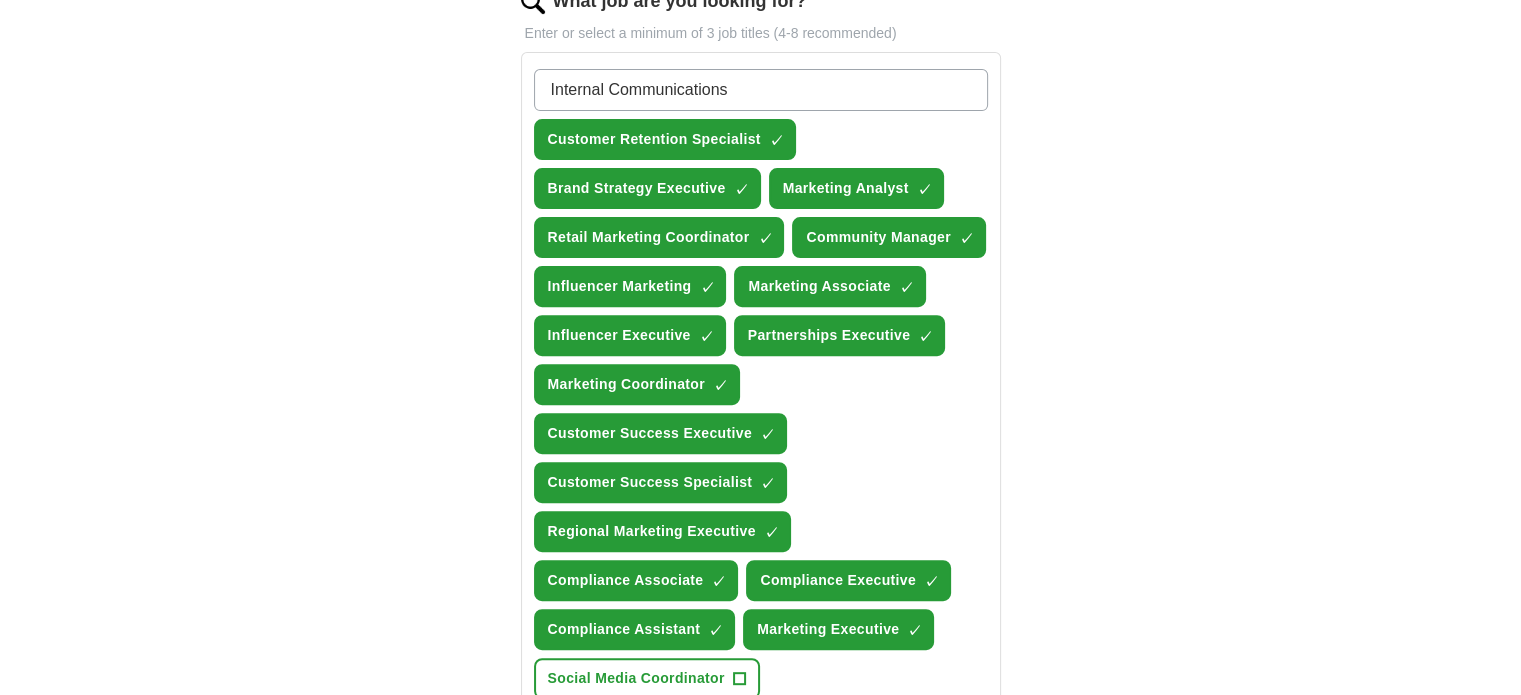 type on "Internal Communications" 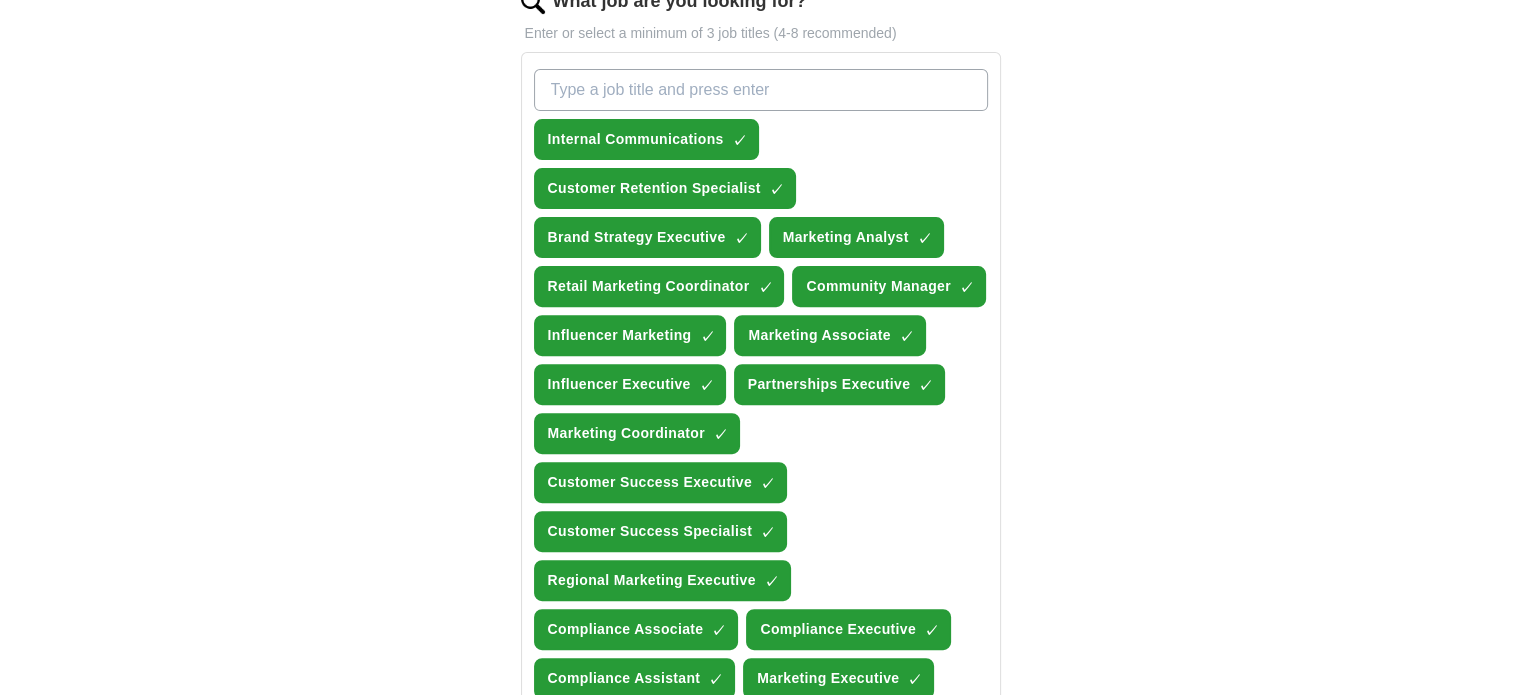 paste on "Communications Officer" 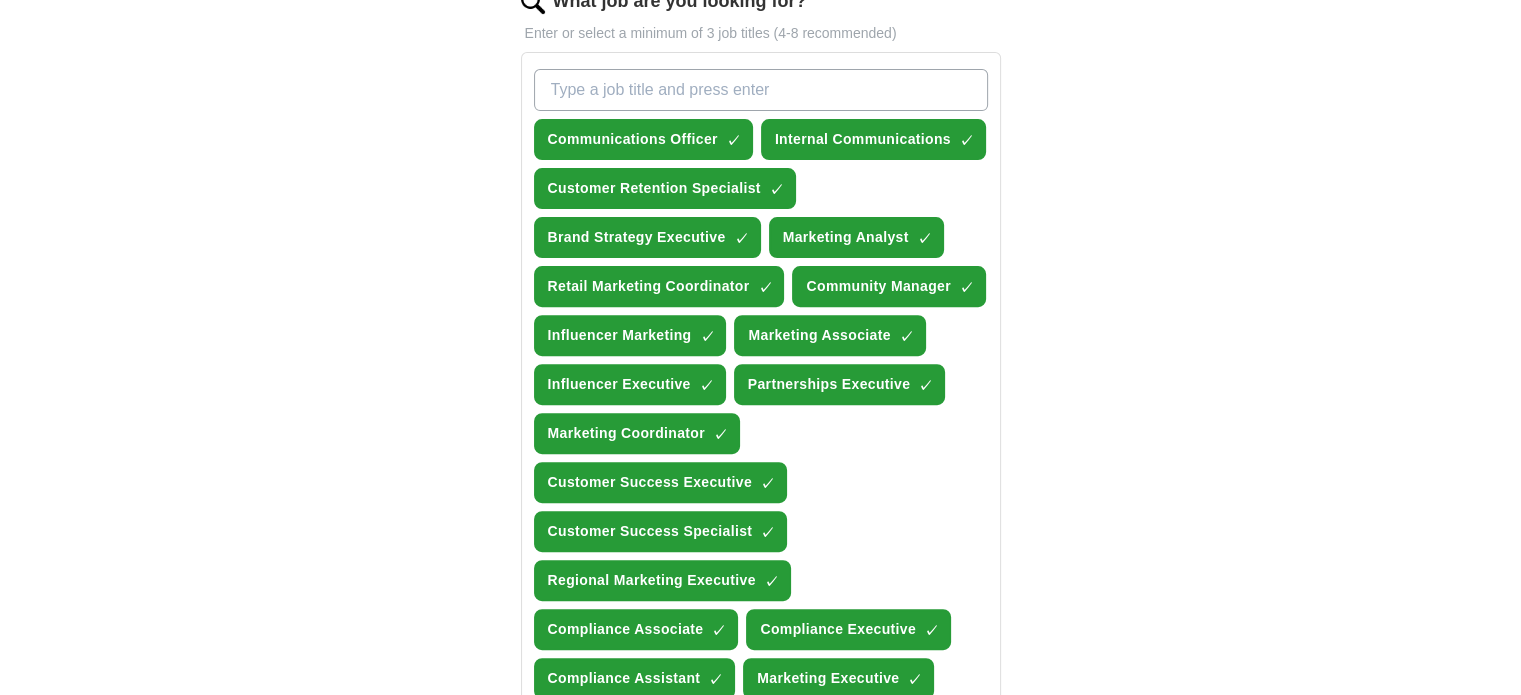 paste on "Advocacy & Outreach Assistant" 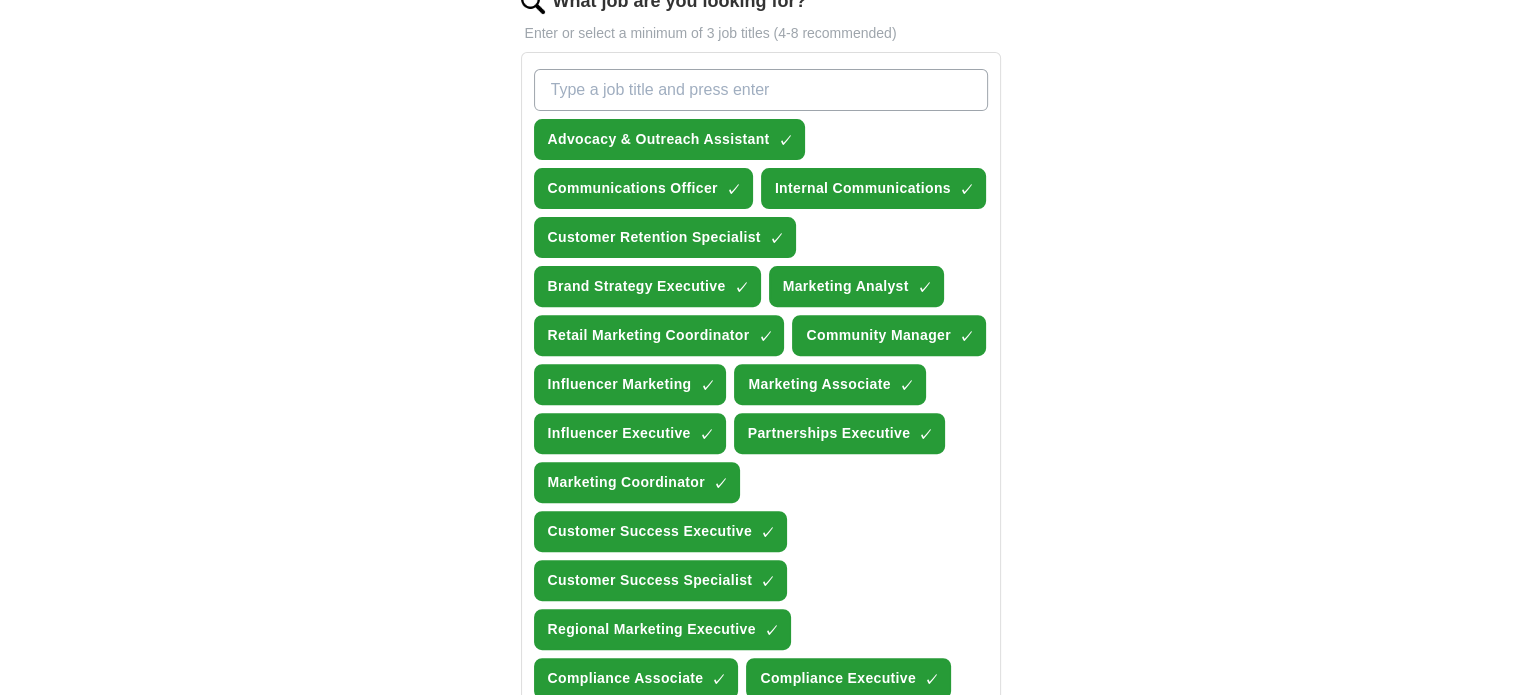 paste on "Policy Communications Coordinator" 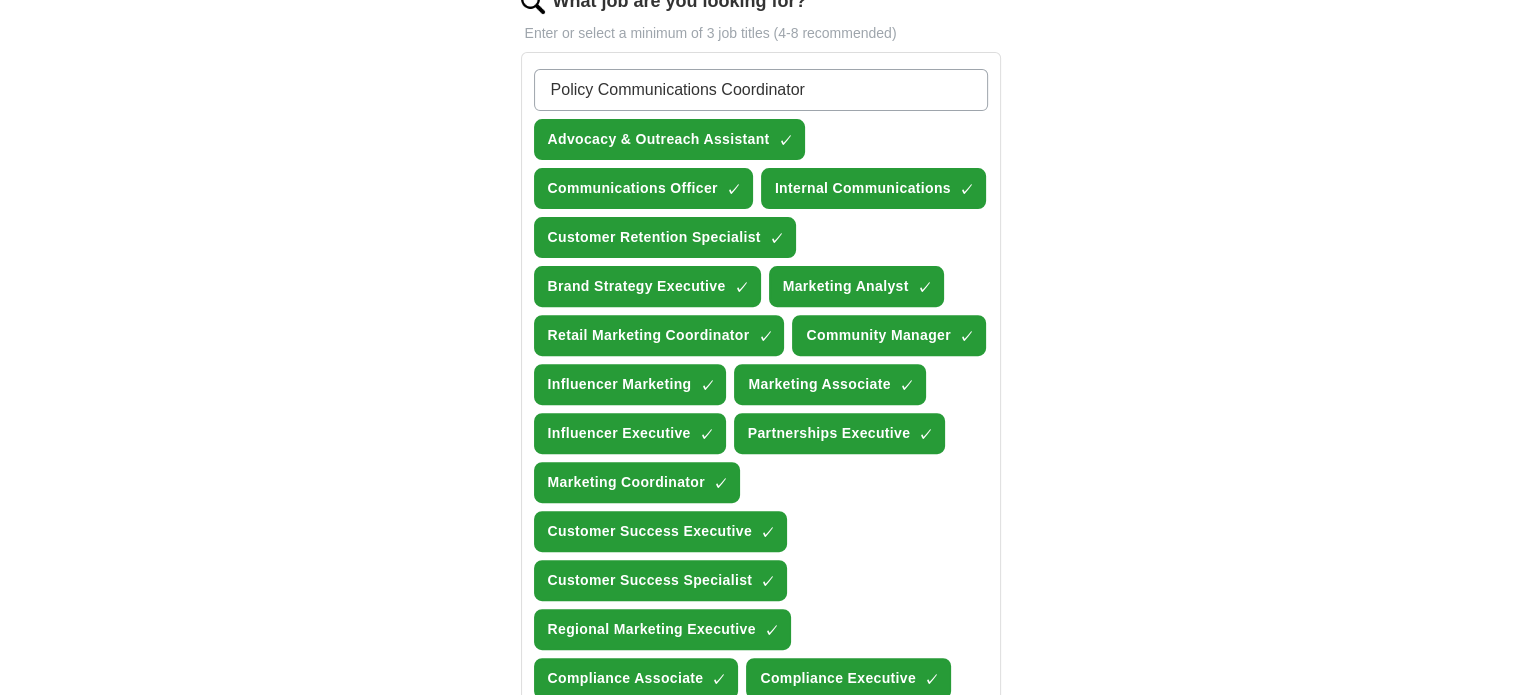type 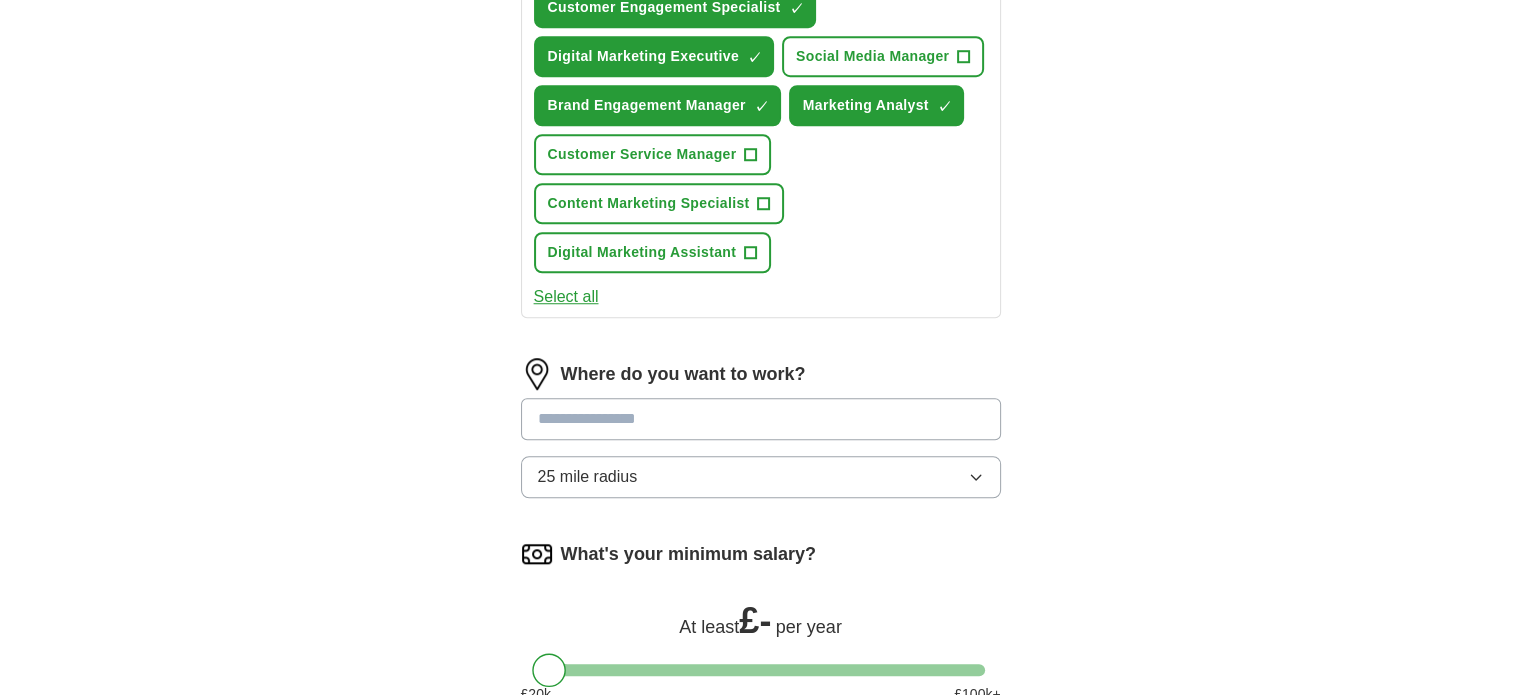 scroll, scrollTop: 1572, scrollLeft: 0, axis: vertical 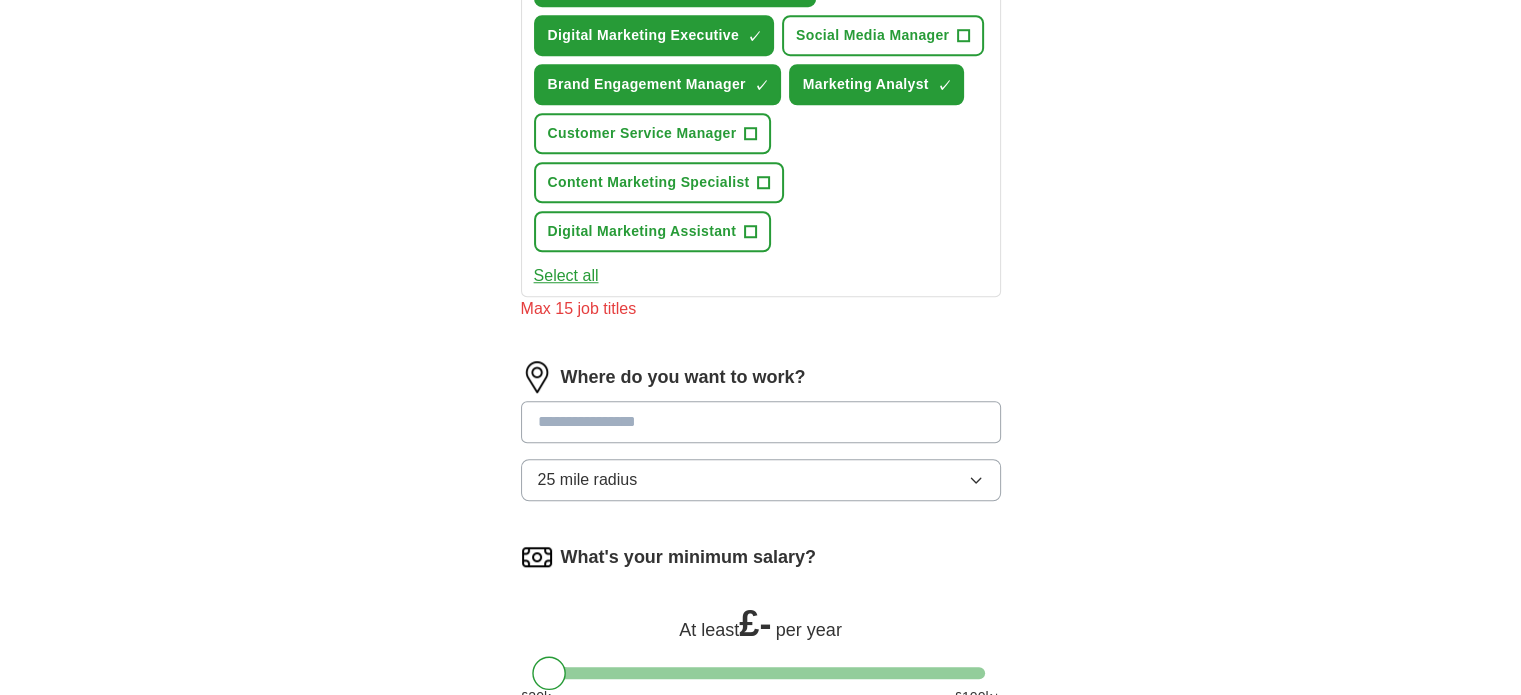 click on "Where do you want to work? 25 mile radius" at bounding box center [761, 439] 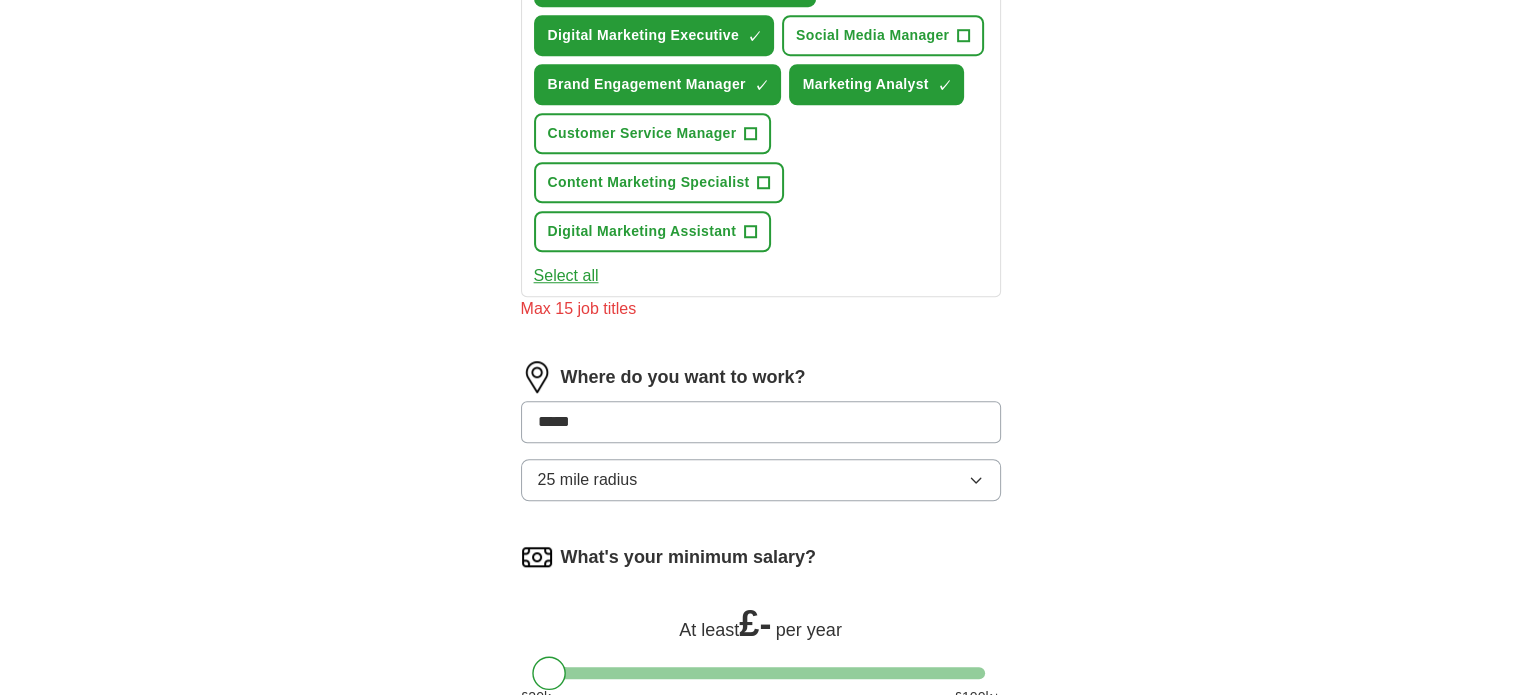 type on "******" 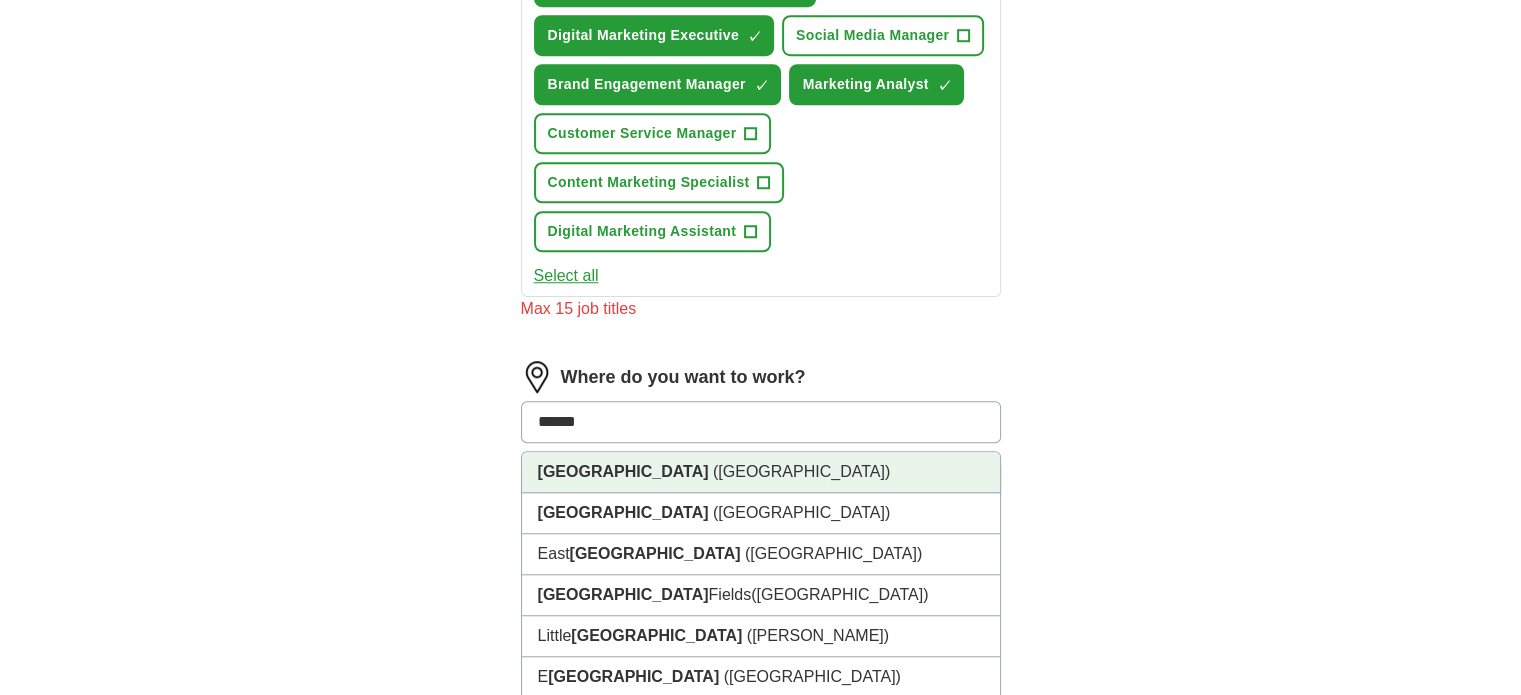 click on "London   (UK)" at bounding box center [761, 472] 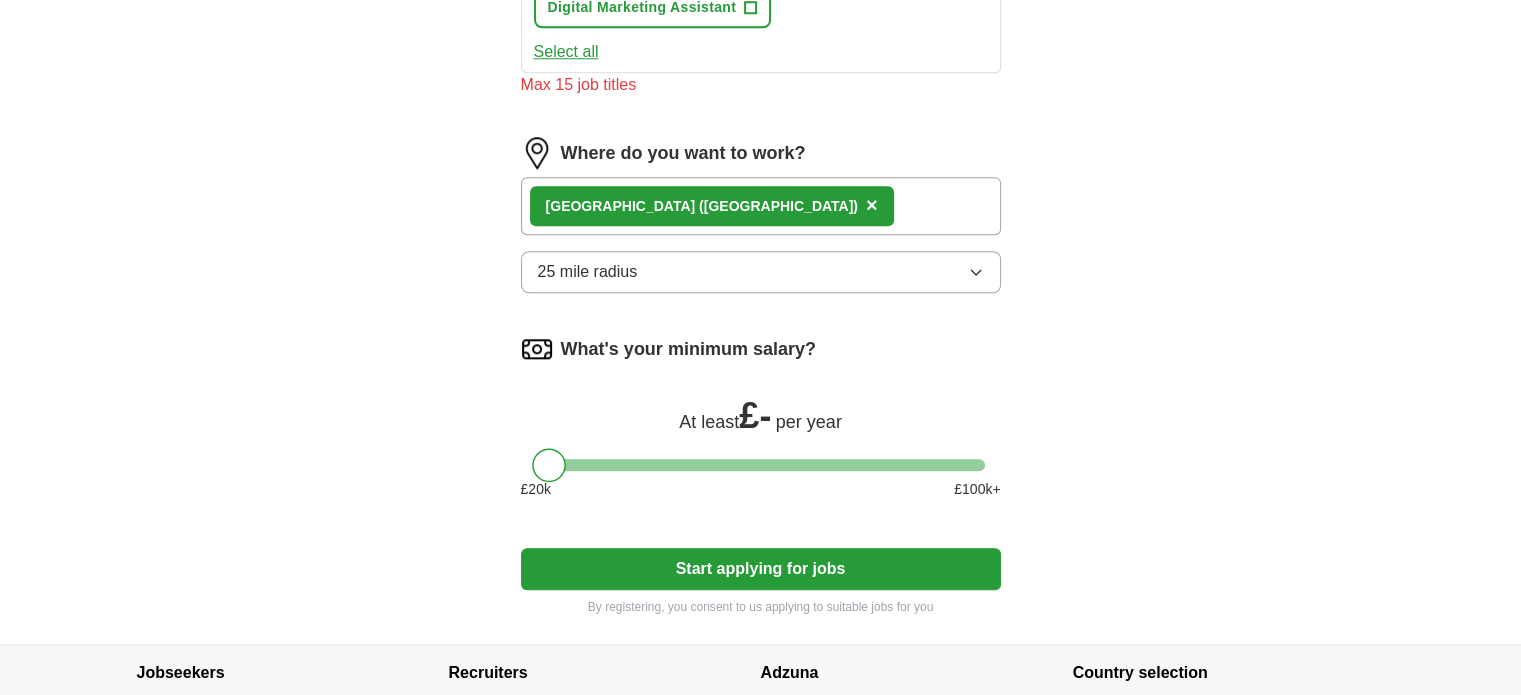 scroll, scrollTop: 1804, scrollLeft: 0, axis: vertical 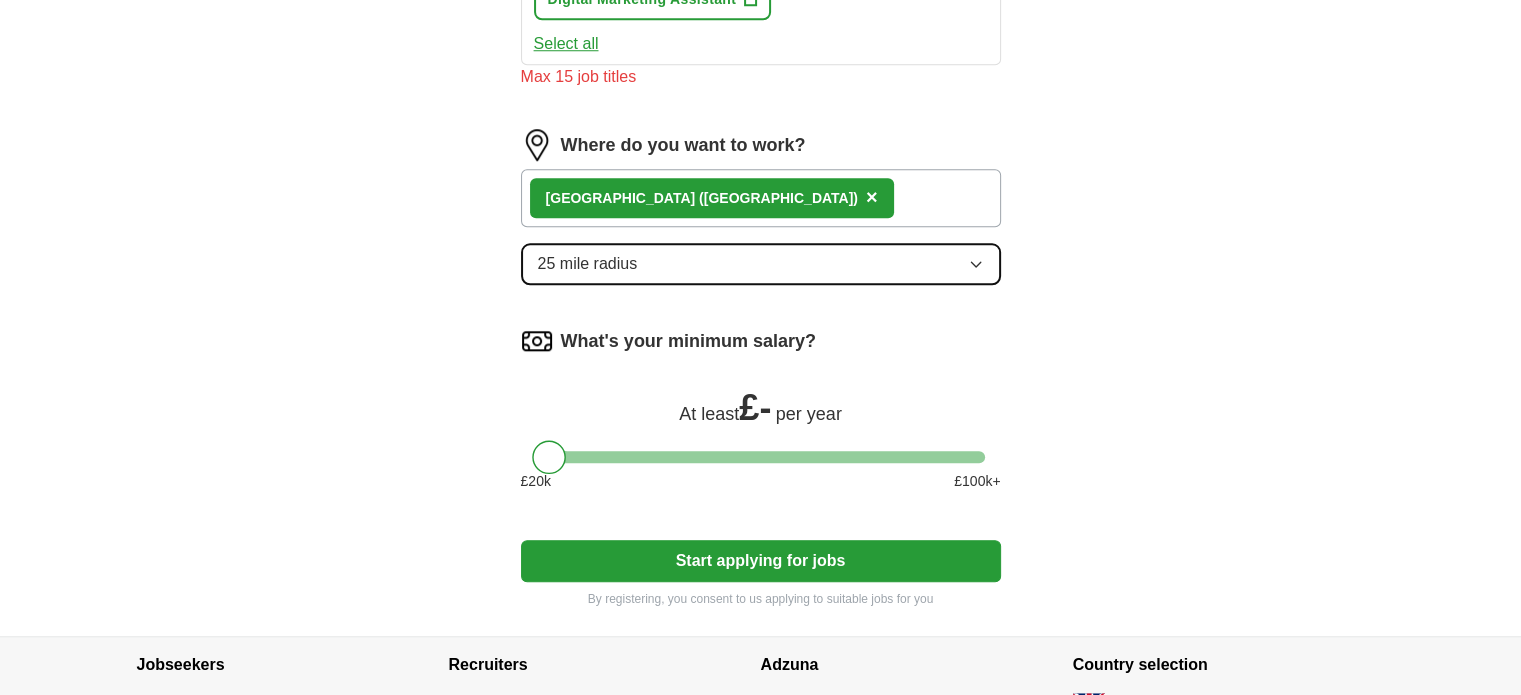 click on "25 mile radius" at bounding box center (761, 264) 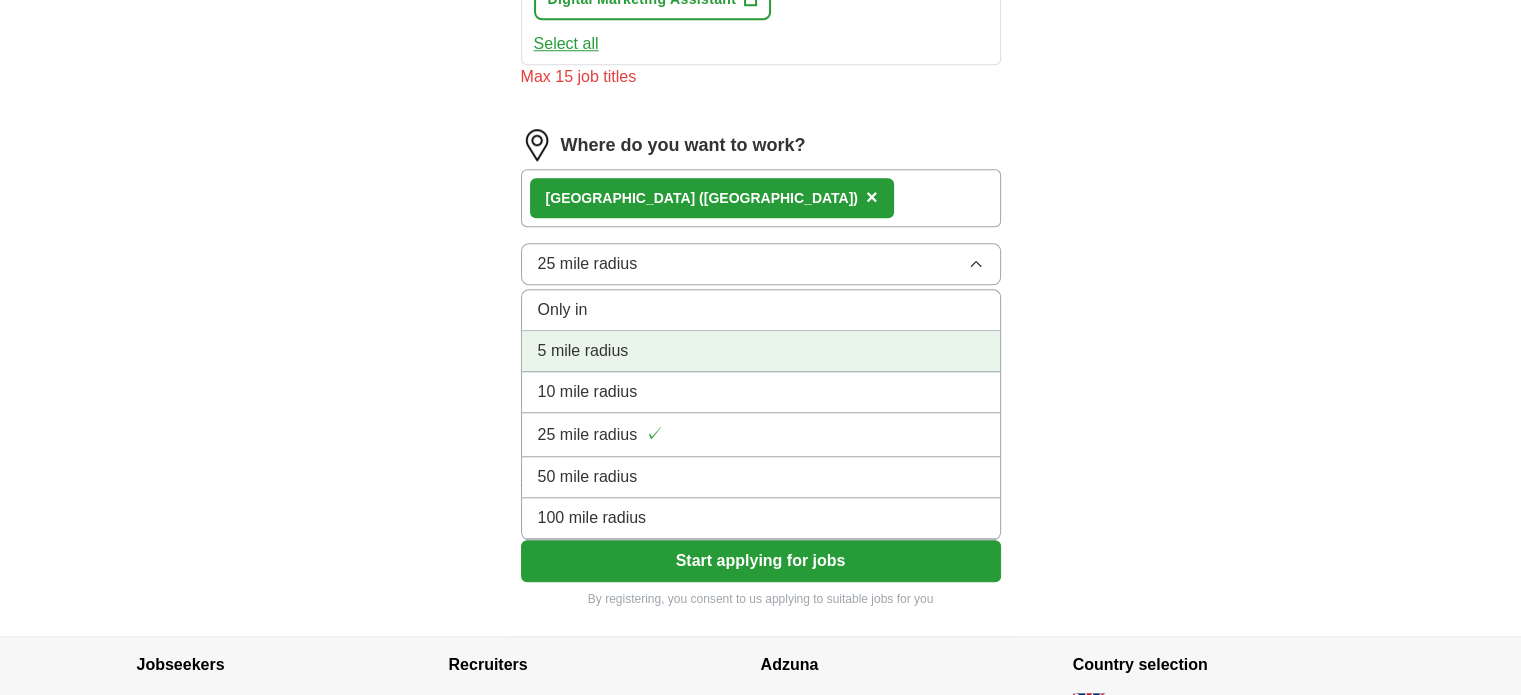 click on "5 mile radius" at bounding box center [761, 351] 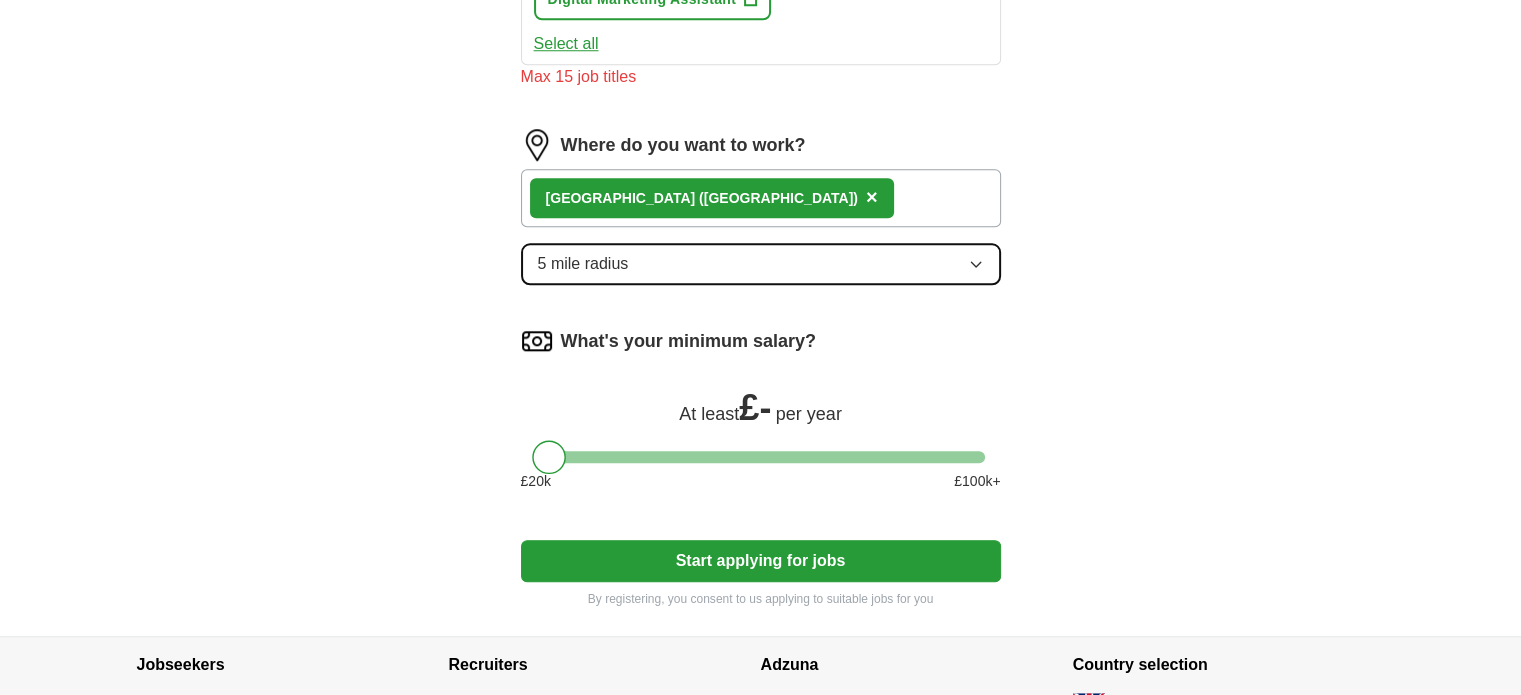 click on "5 mile radius" at bounding box center [761, 264] 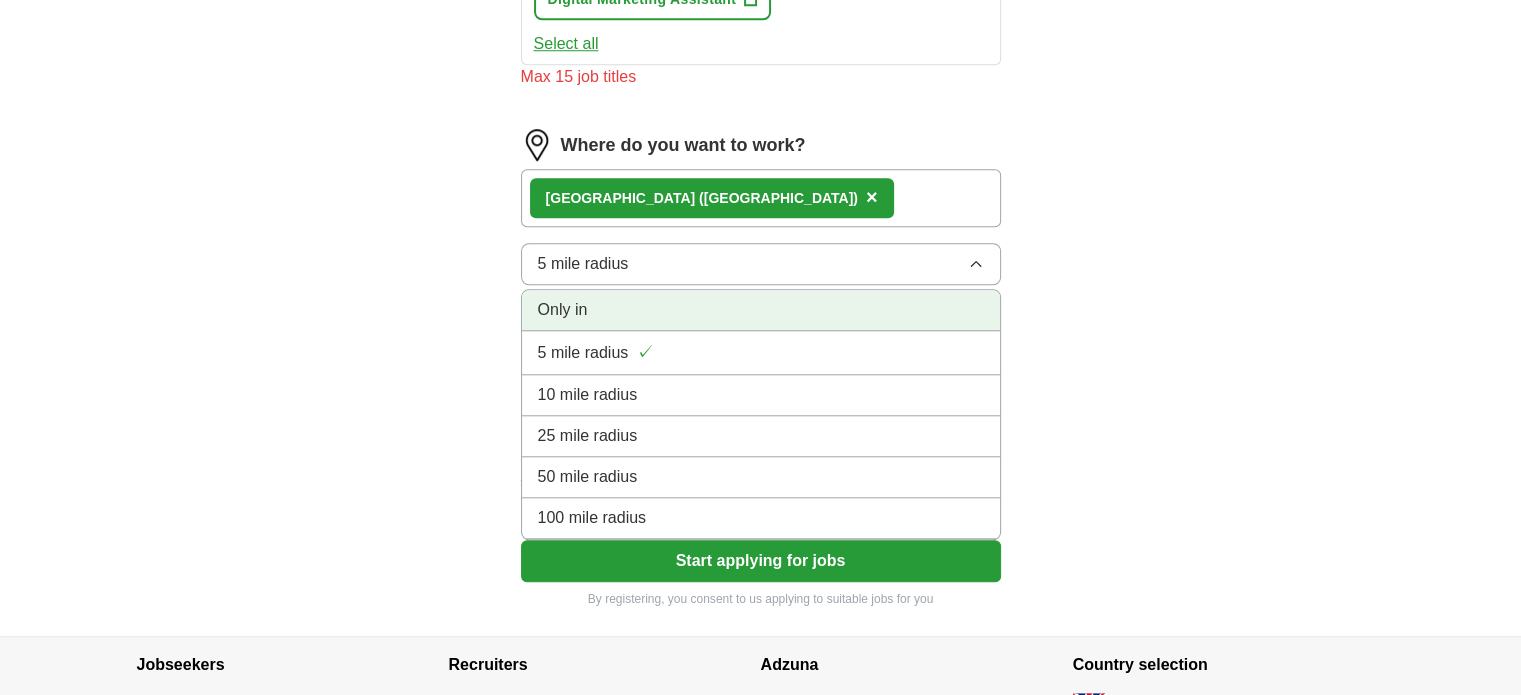 click on "Only in" at bounding box center (761, 310) 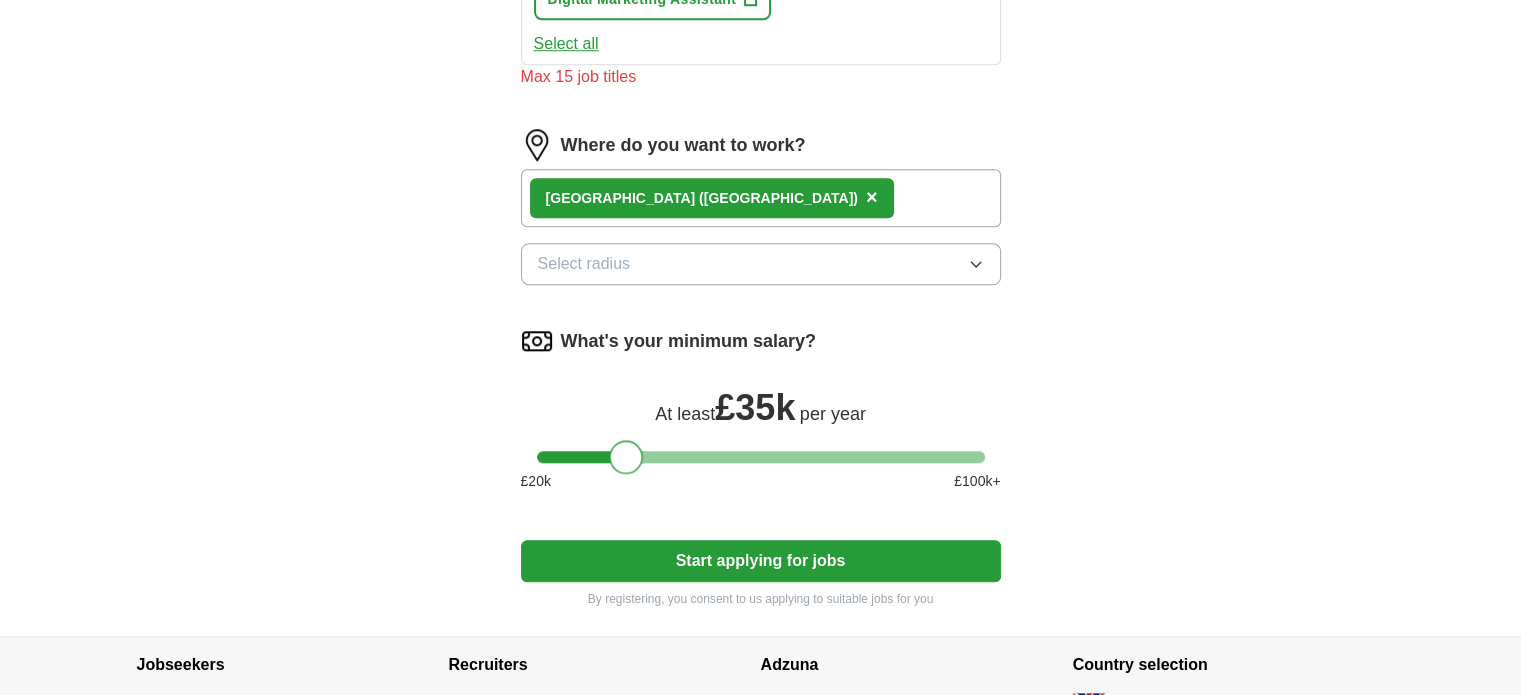 drag, startPoint x: 551, startPoint y: 435, endPoint x: 630, endPoint y: 437, distance: 79.025314 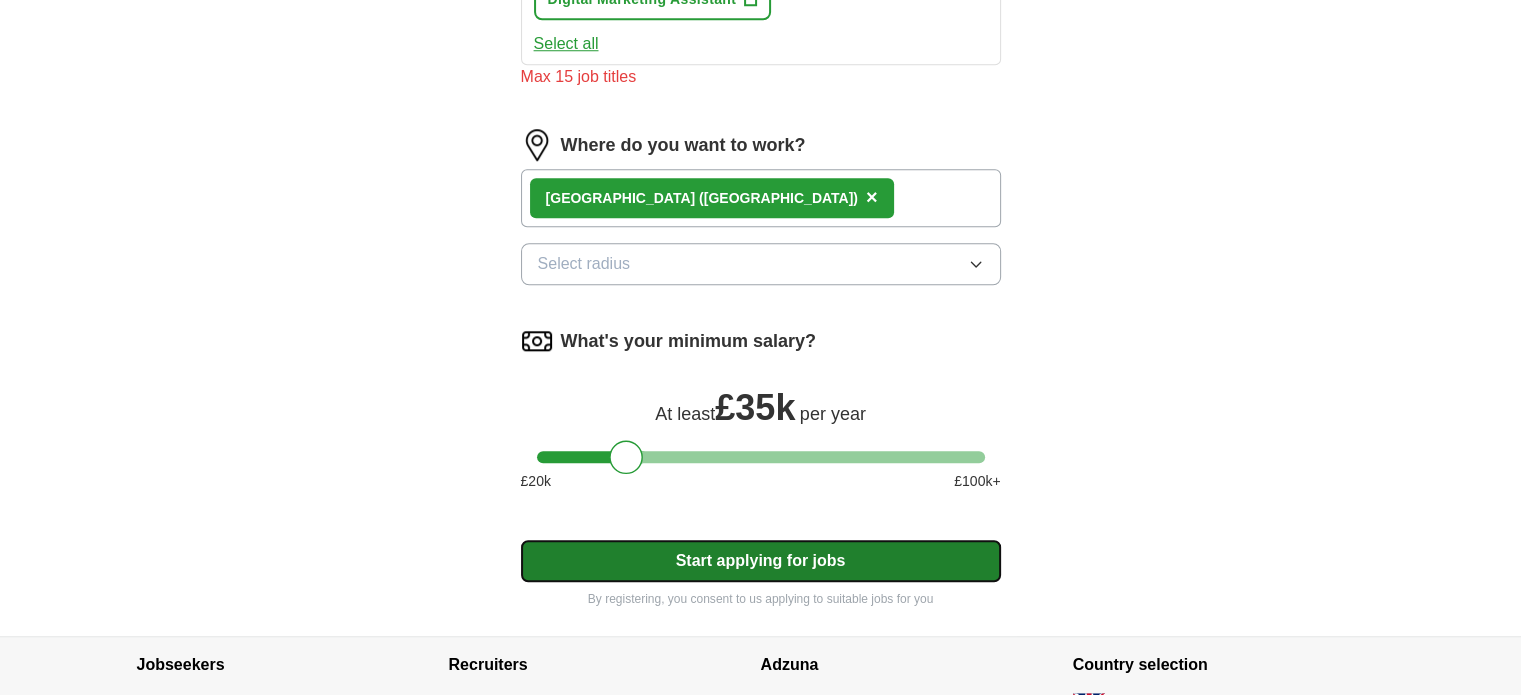 click on "Start applying for jobs" at bounding box center (761, 561) 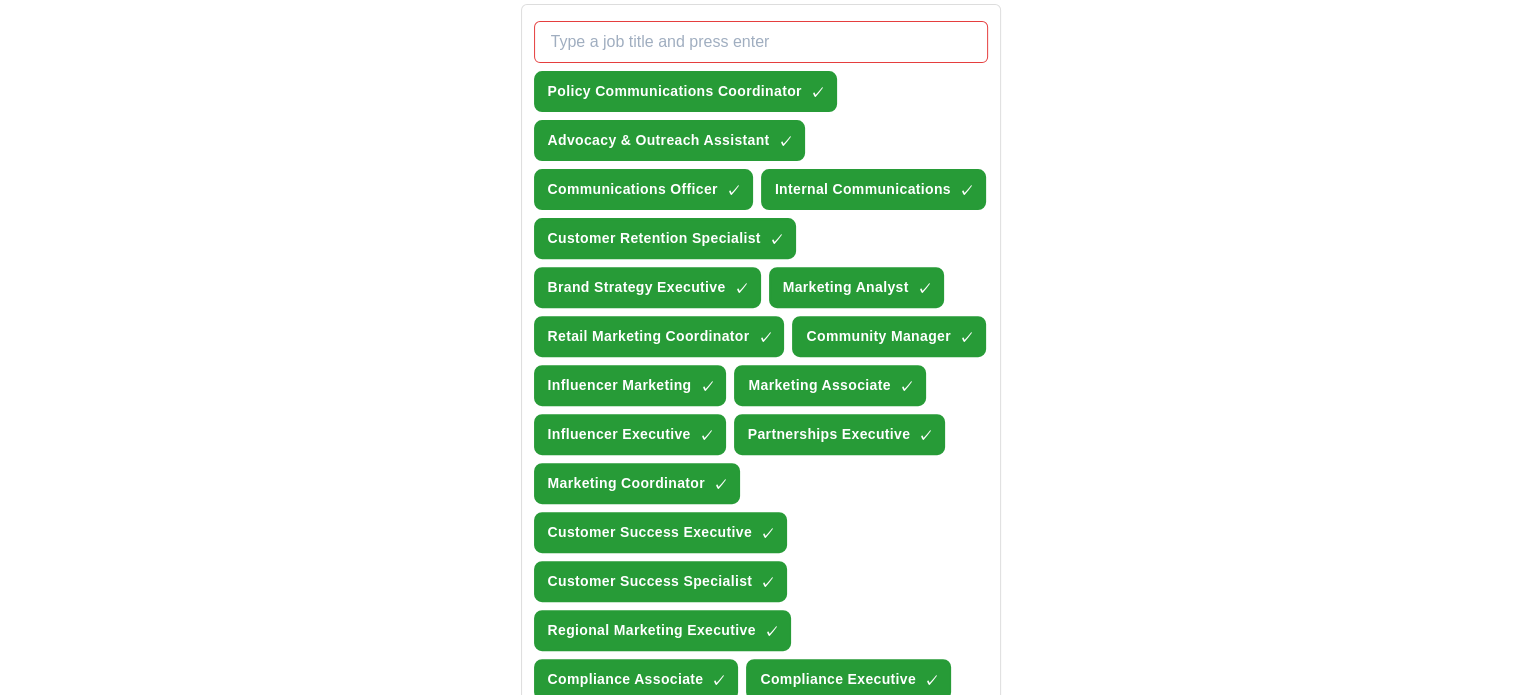 scroll, scrollTop: 736, scrollLeft: 0, axis: vertical 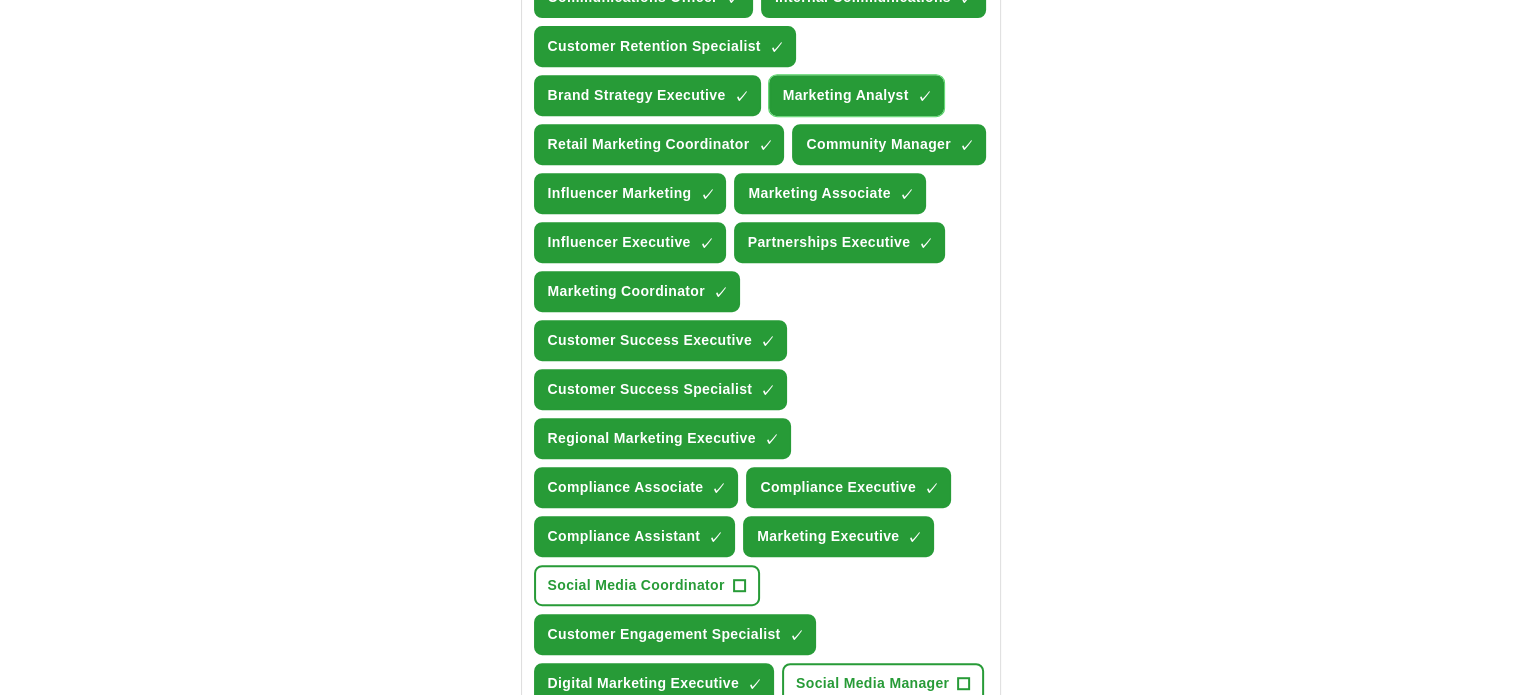 click on "Marketing Analyst" at bounding box center [846, 95] 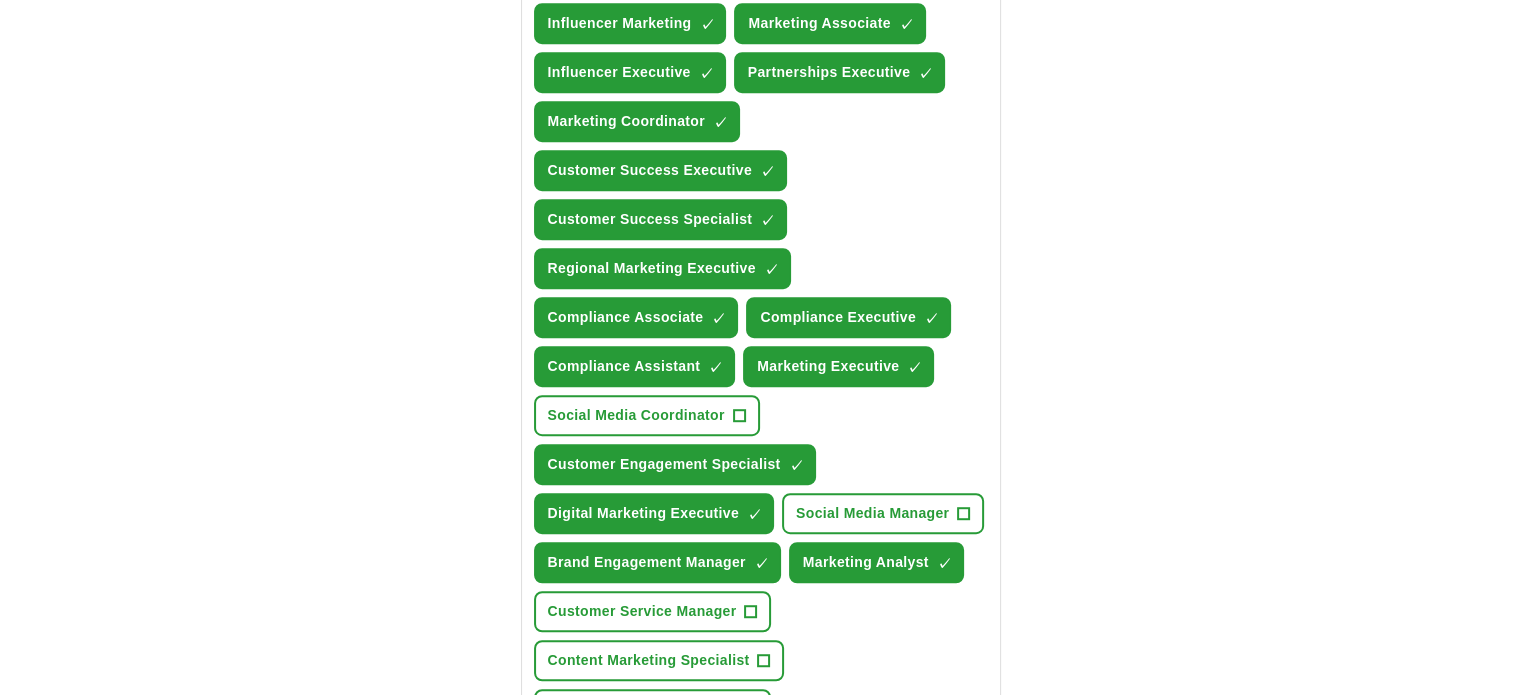 scroll, scrollTop: 1091, scrollLeft: 0, axis: vertical 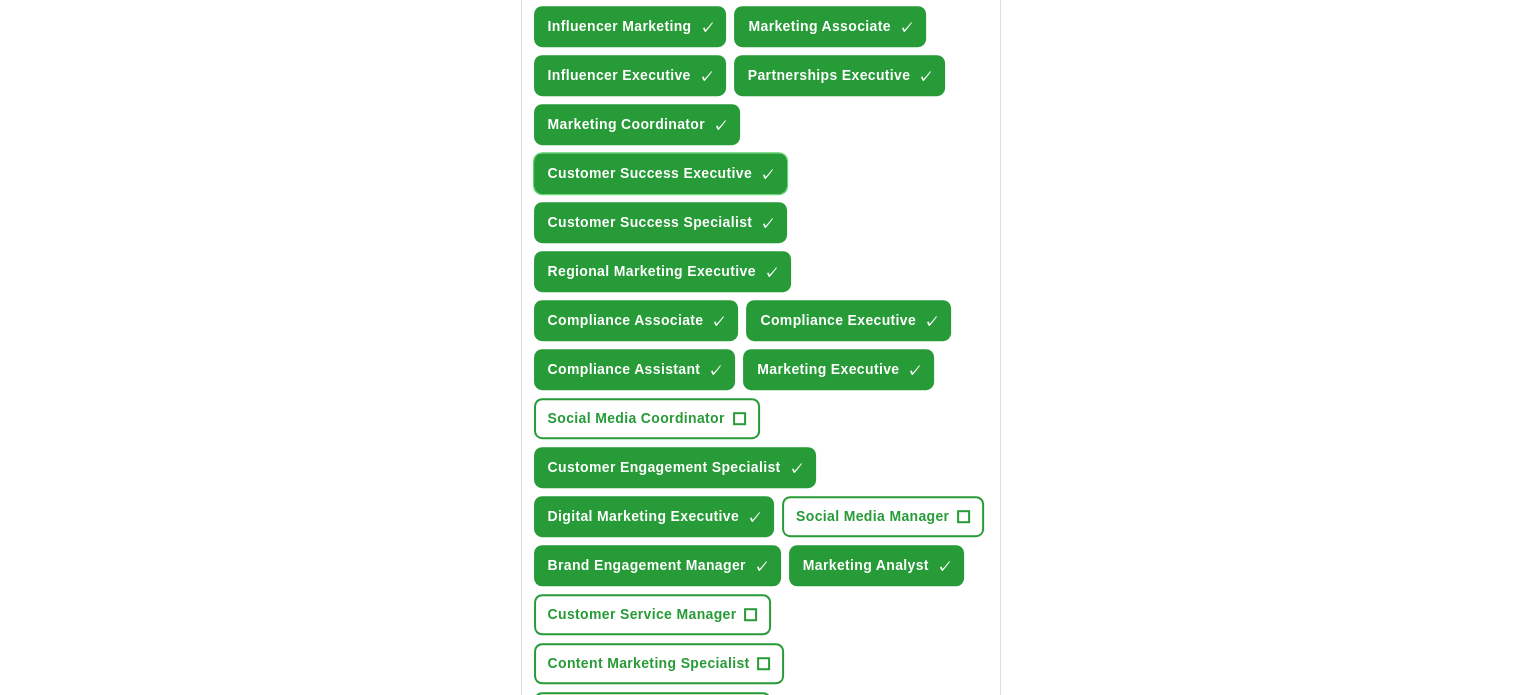click on "×" at bounding box center [0, 0] 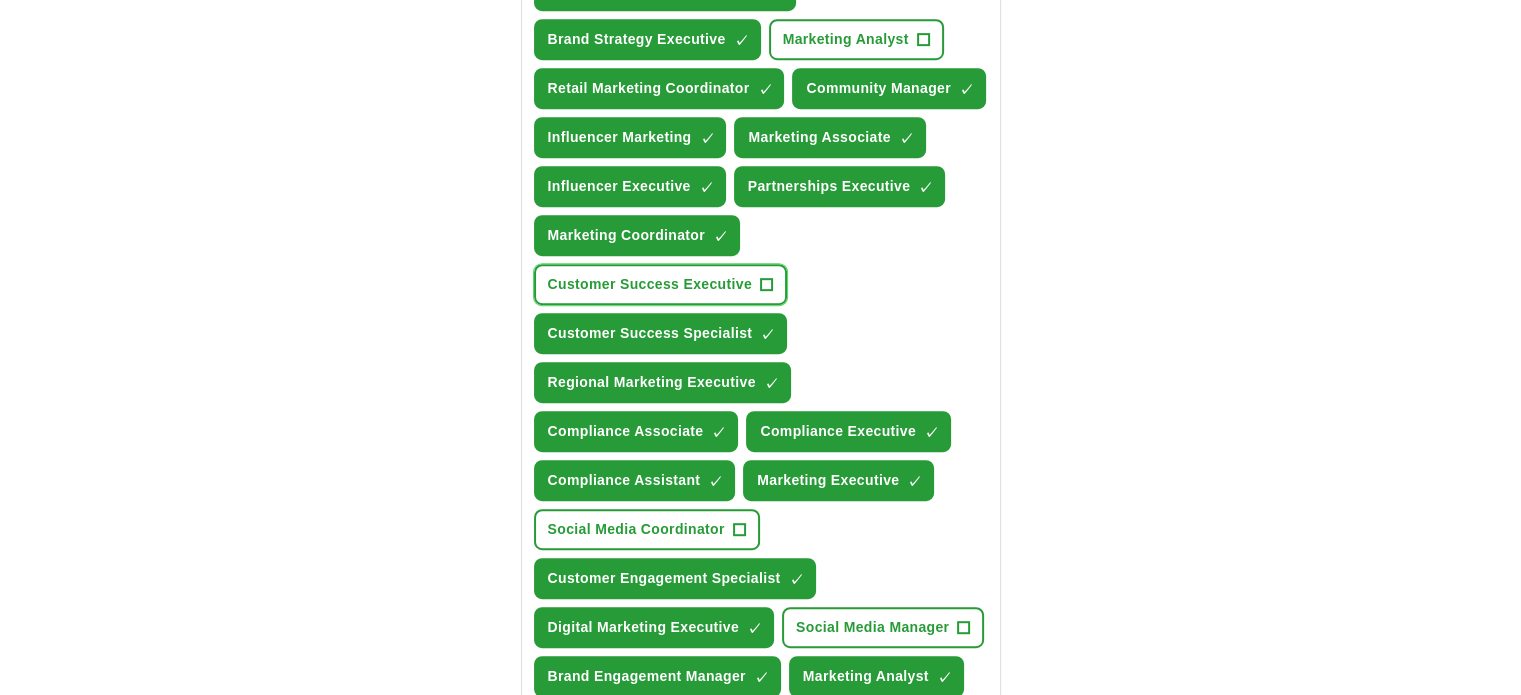 scroll, scrollTop: 982, scrollLeft: 0, axis: vertical 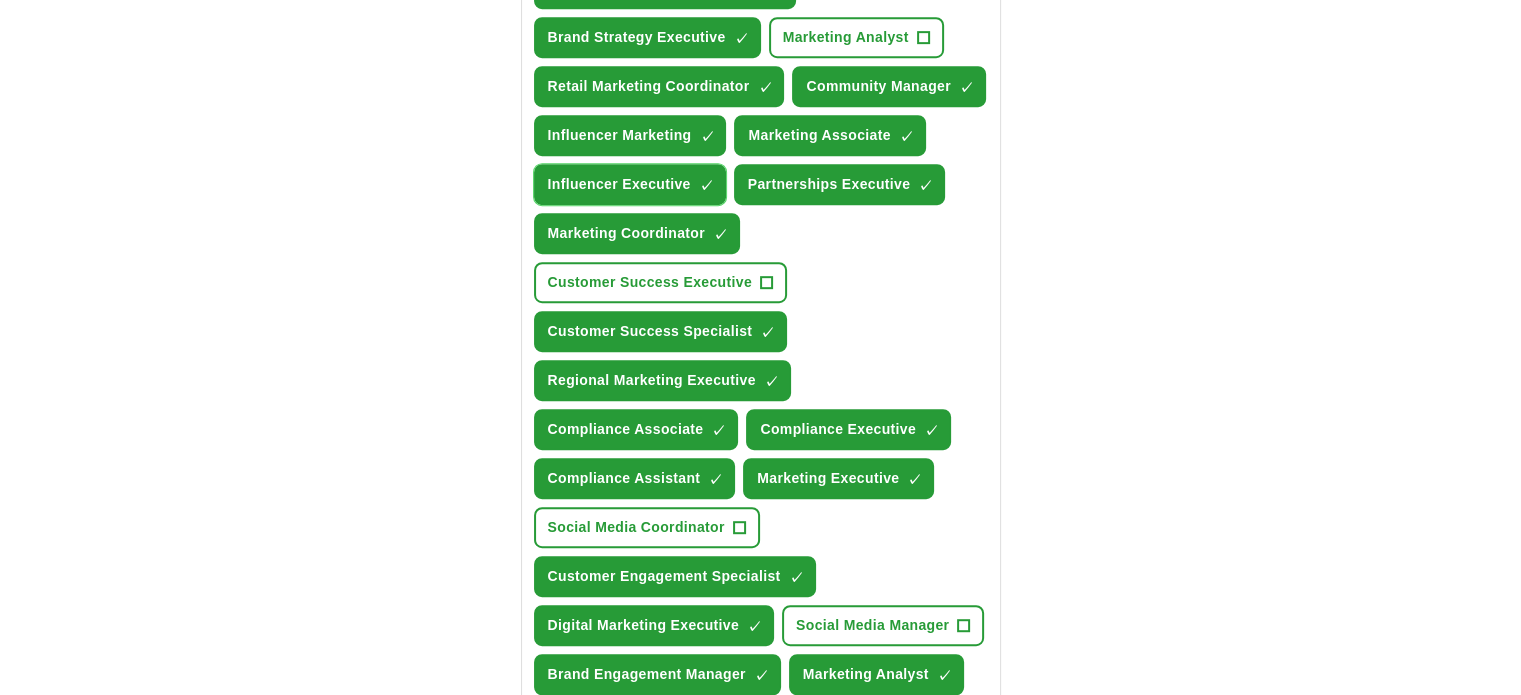 click on "×" at bounding box center (0, 0) 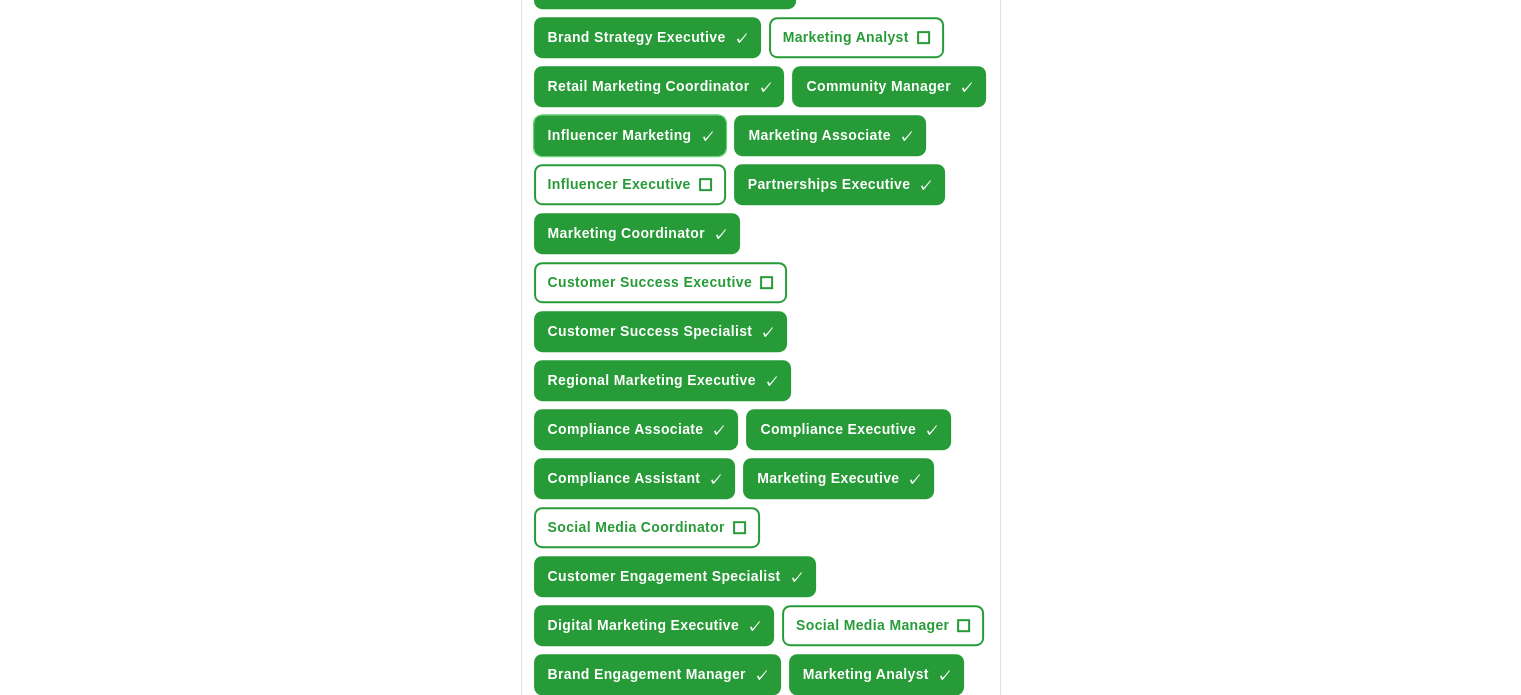 click on "×" at bounding box center (0, 0) 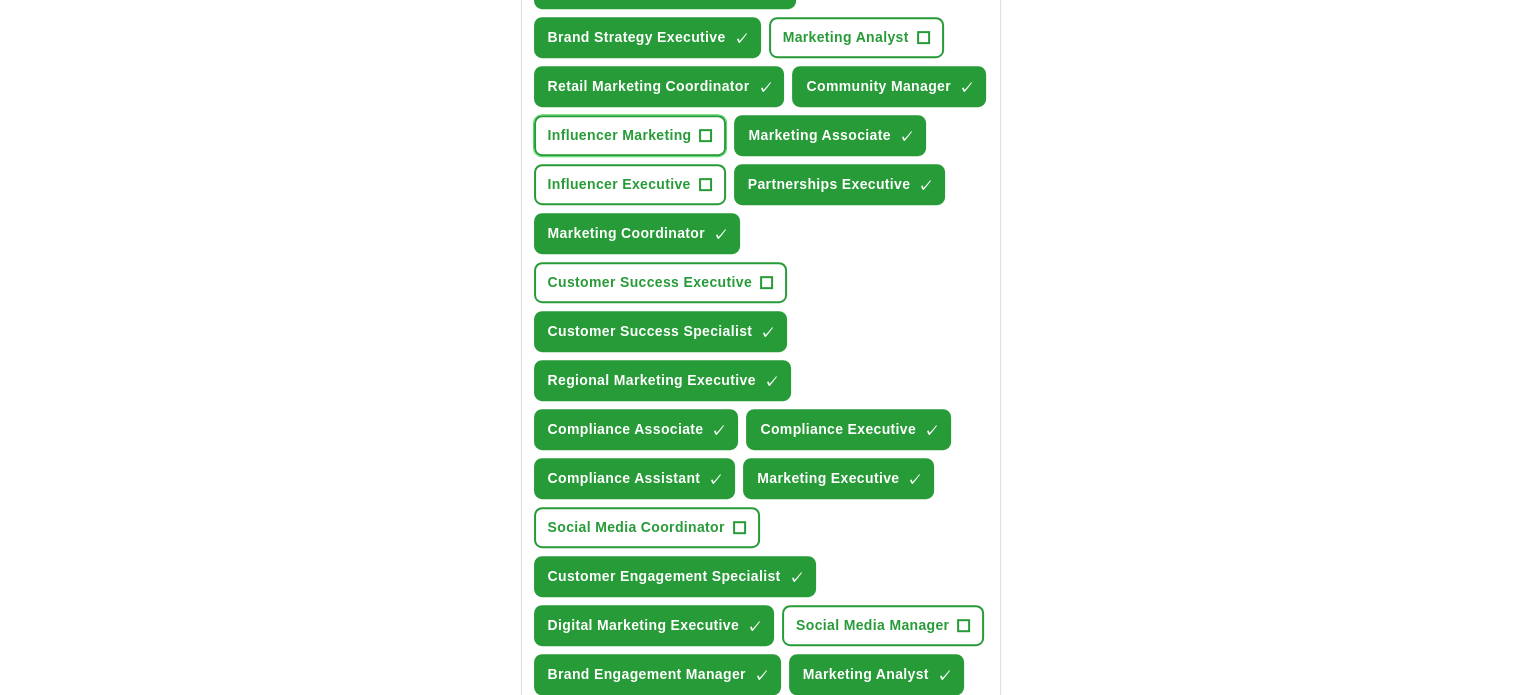 click on "+" at bounding box center [706, 136] 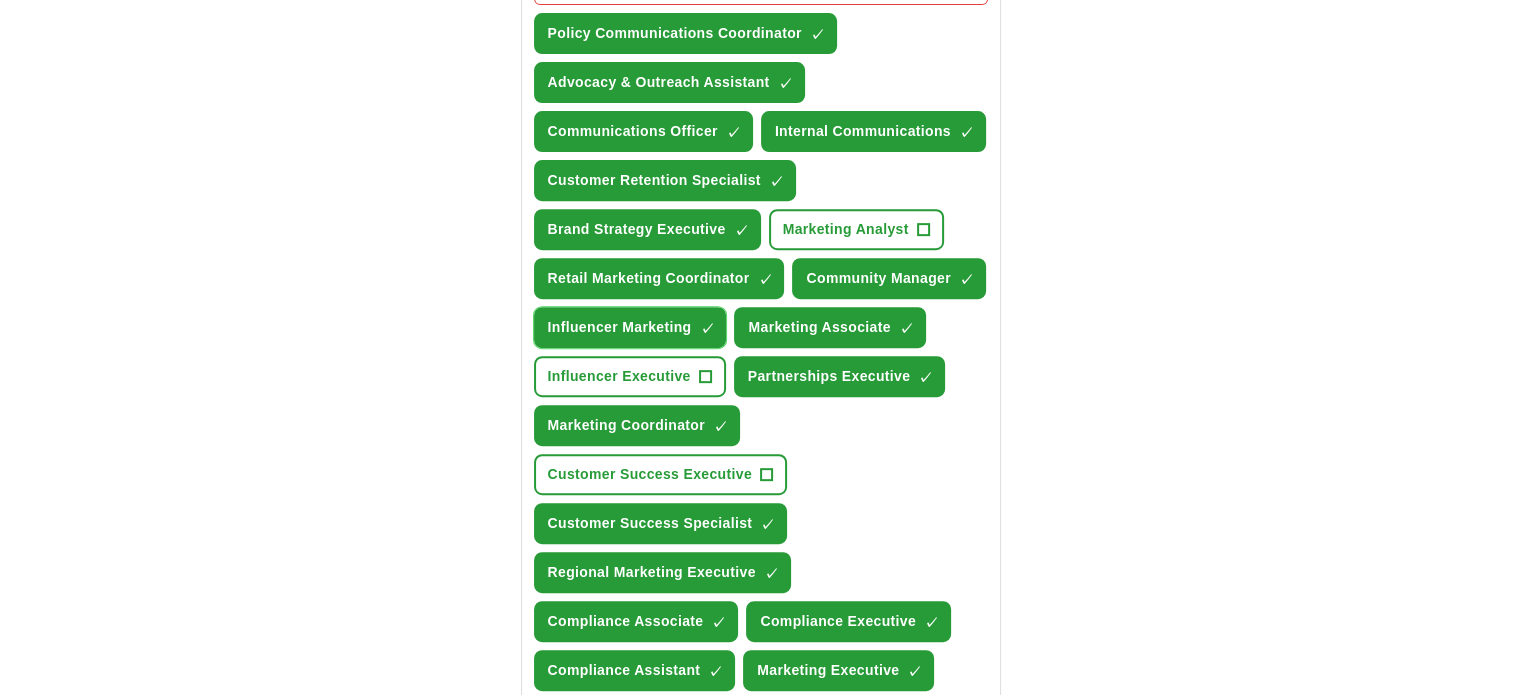 scroll, scrollTop: 788, scrollLeft: 0, axis: vertical 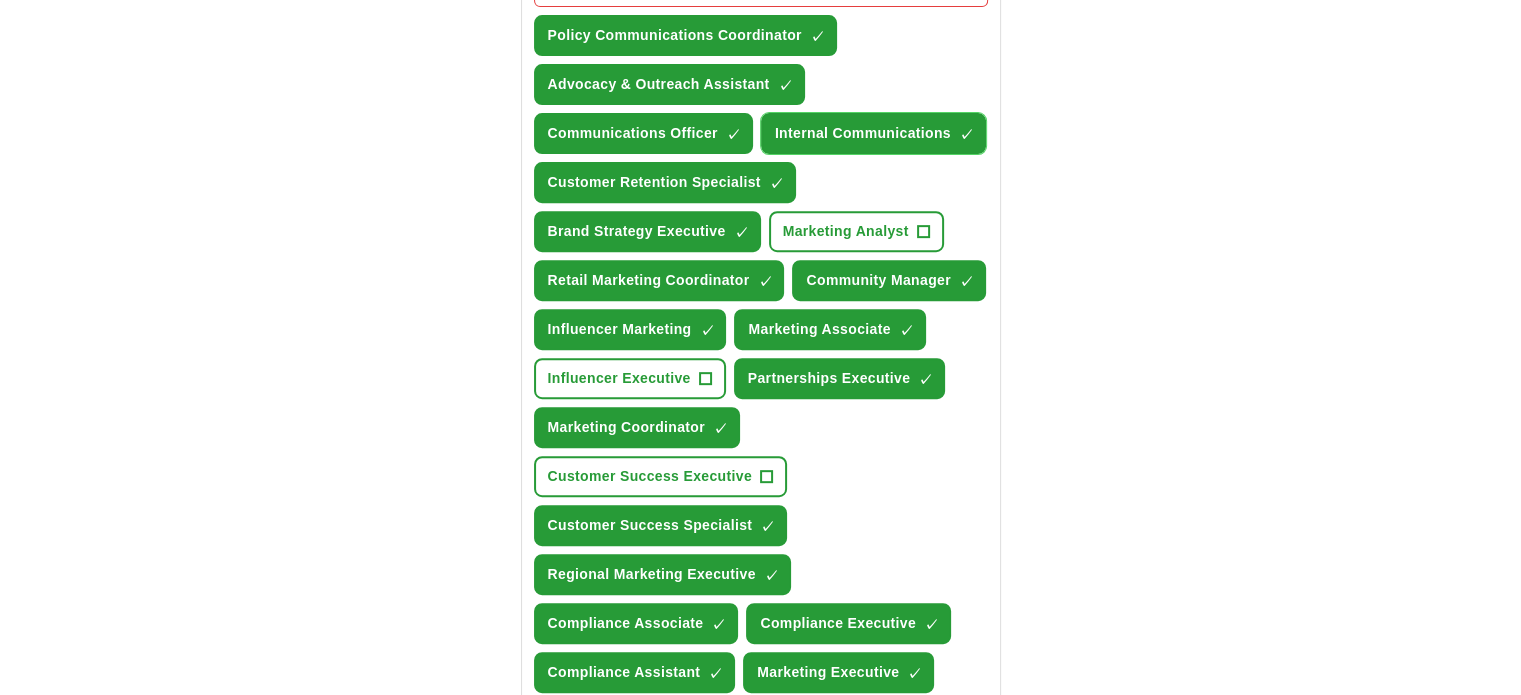 click on "×" at bounding box center (0, 0) 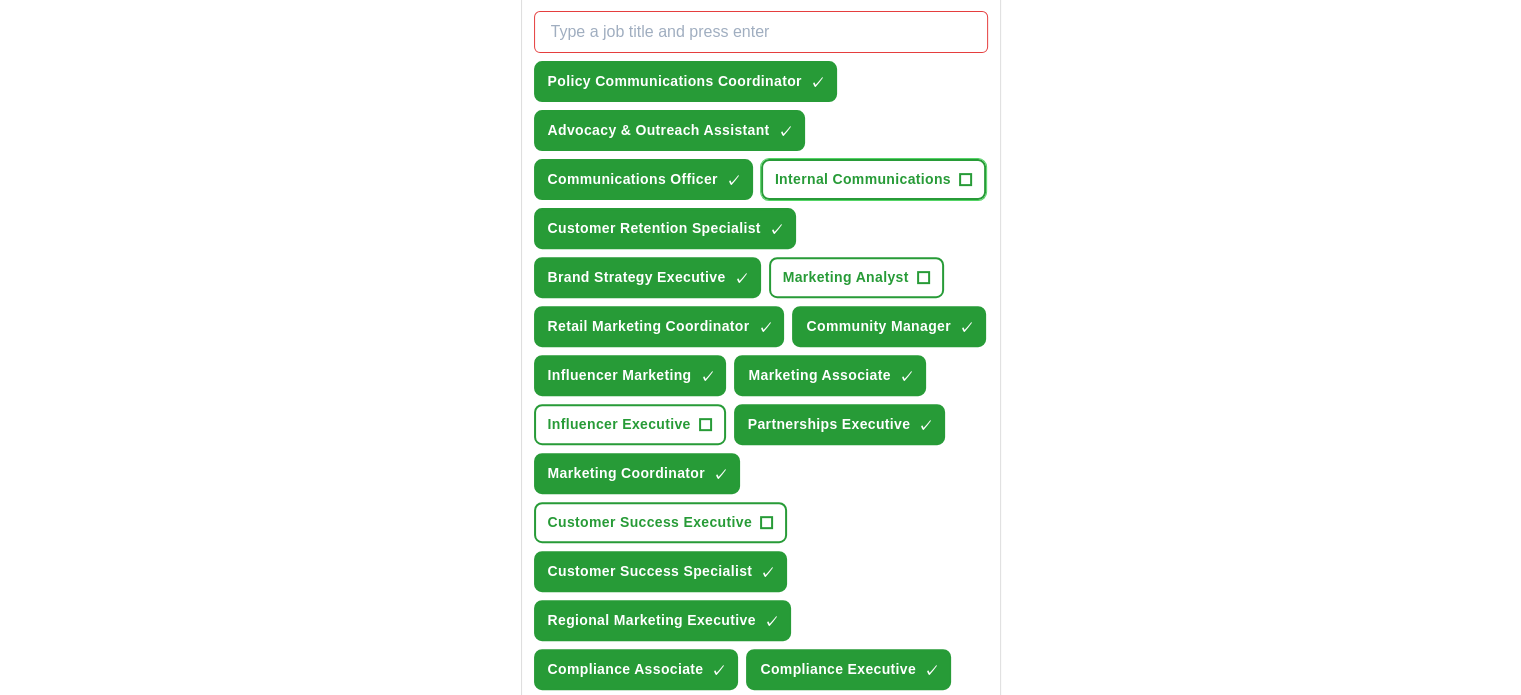 scroll, scrollTop: 742, scrollLeft: 0, axis: vertical 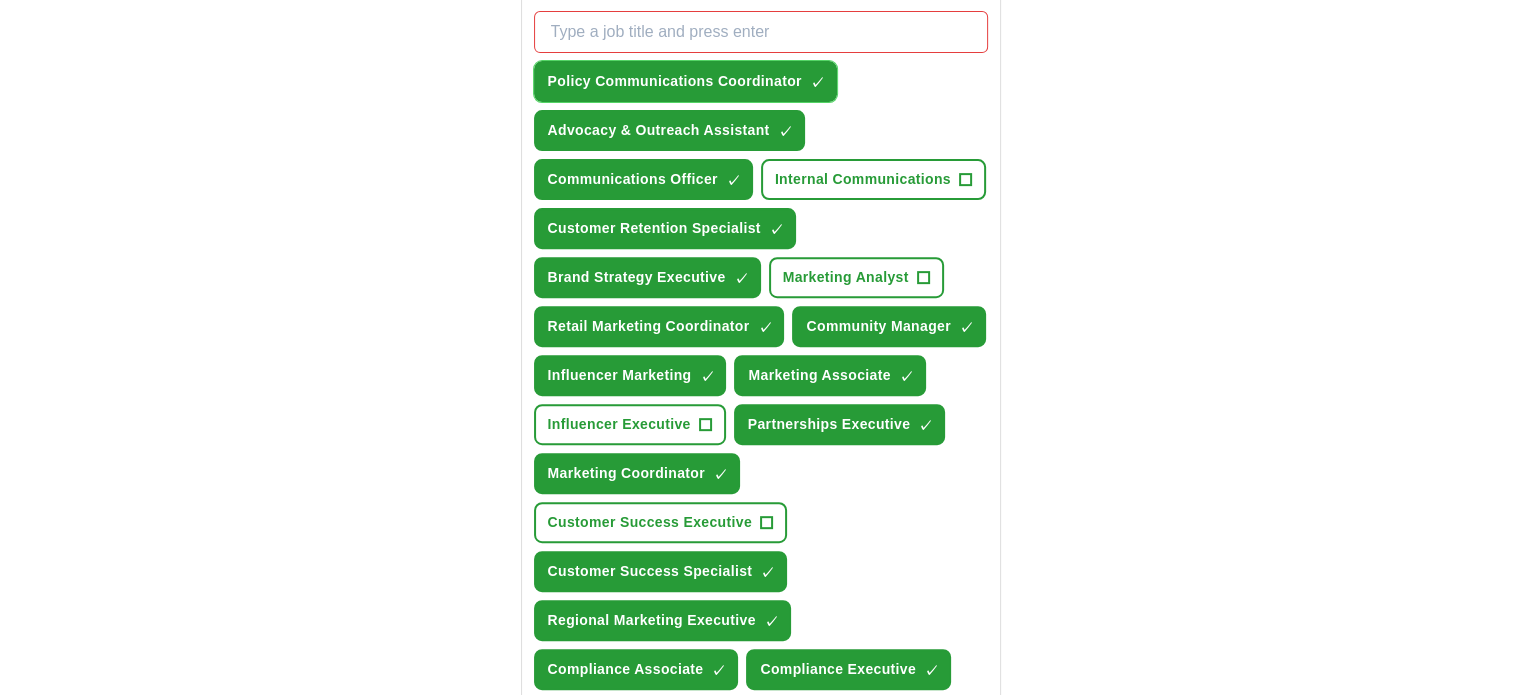 click on "✓ ×" at bounding box center (816, 82) 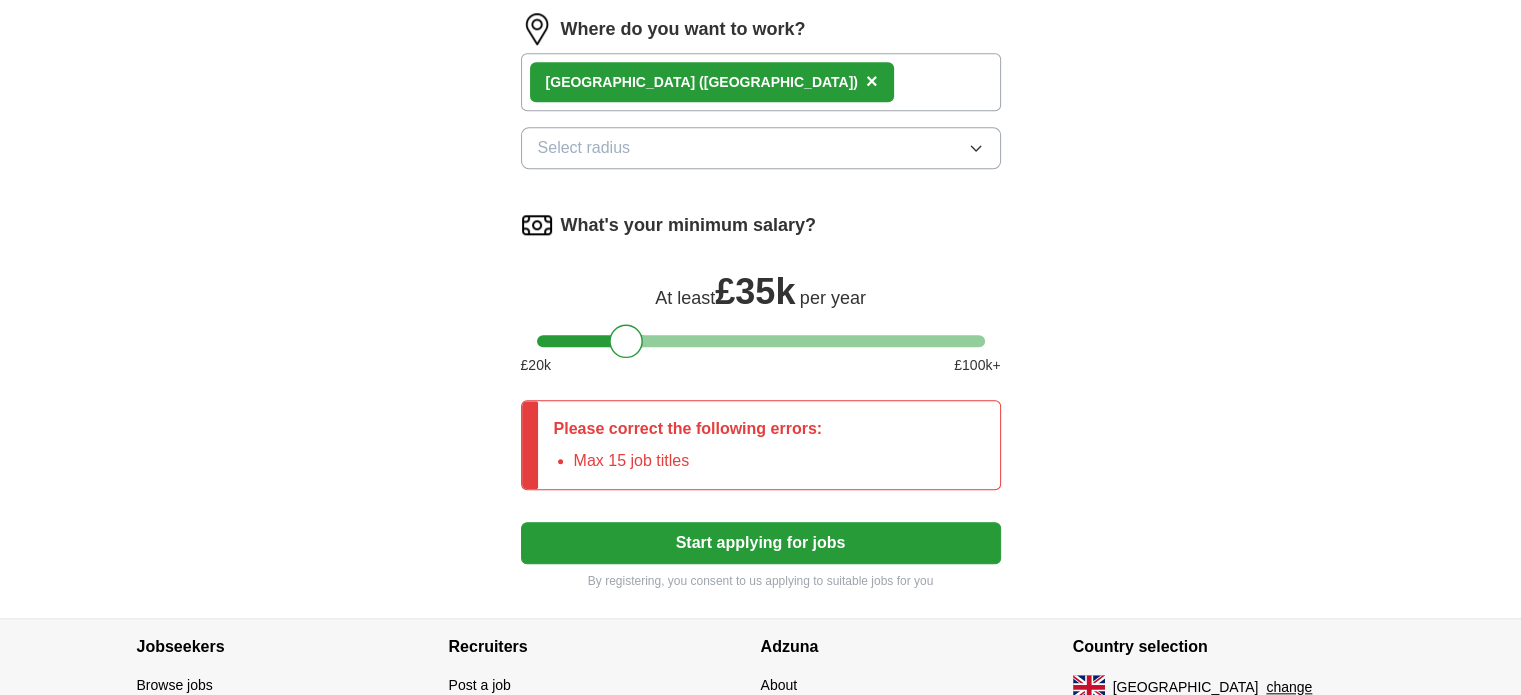 scroll, scrollTop: 1918, scrollLeft: 0, axis: vertical 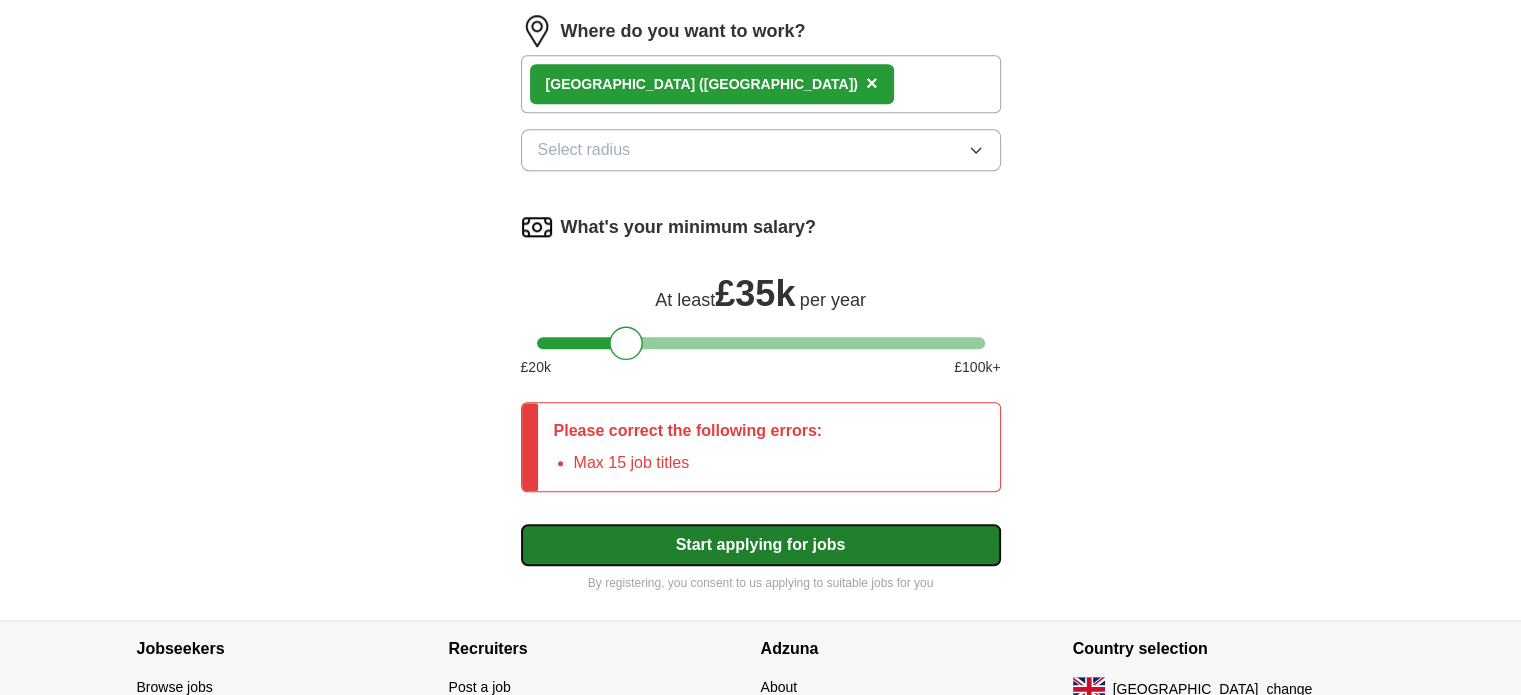 click on "Start applying for jobs" at bounding box center (761, 545) 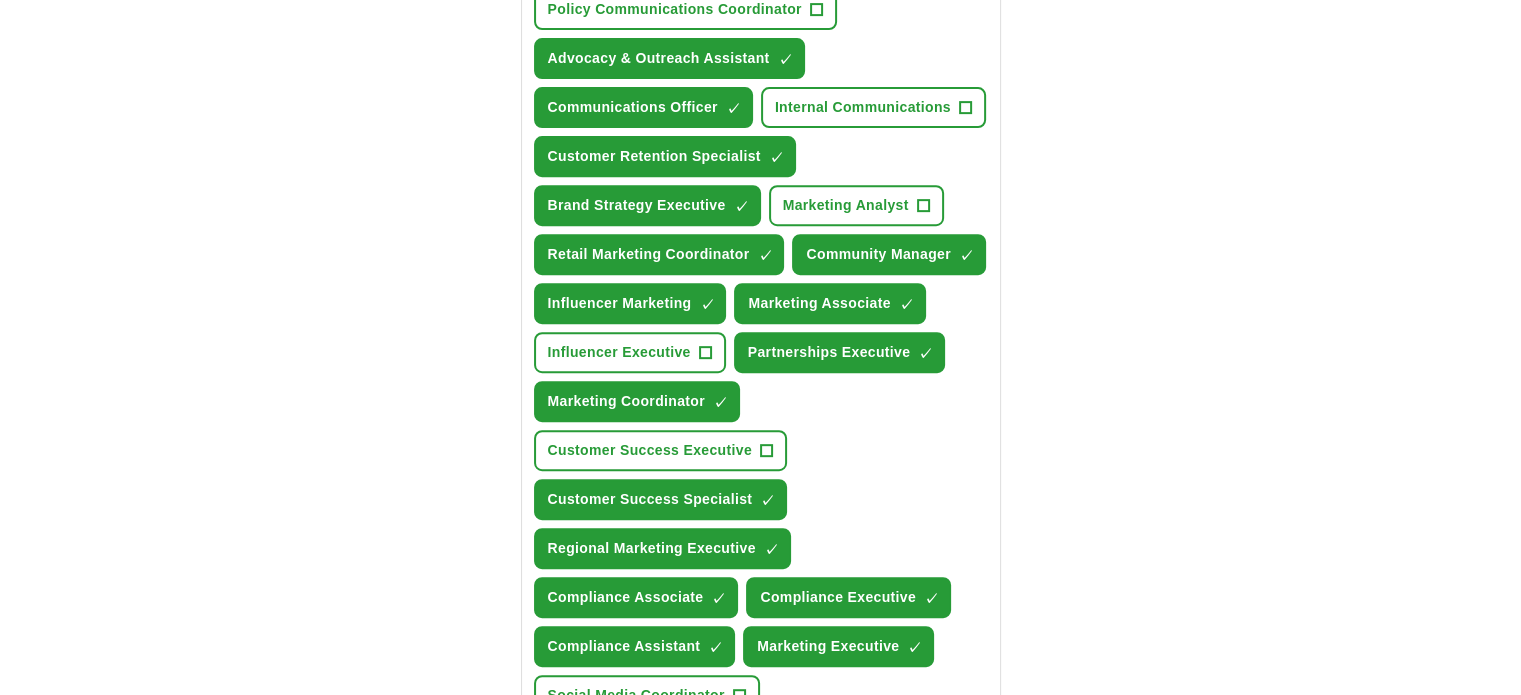 scroll, scrollTop: 772, scrollLeft: 0, axis: vertical 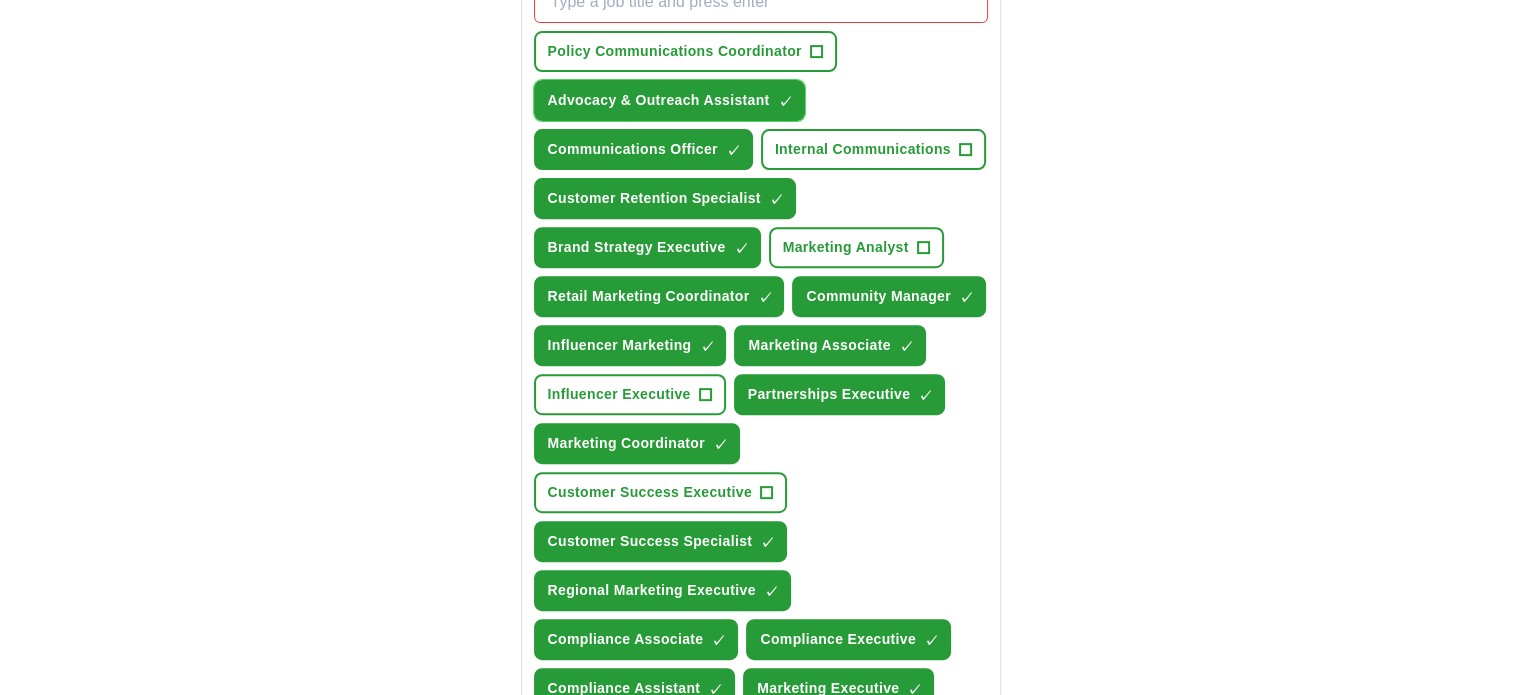 click on "Advocacy & Outreach Assistant" at bounding box center (659, 100) 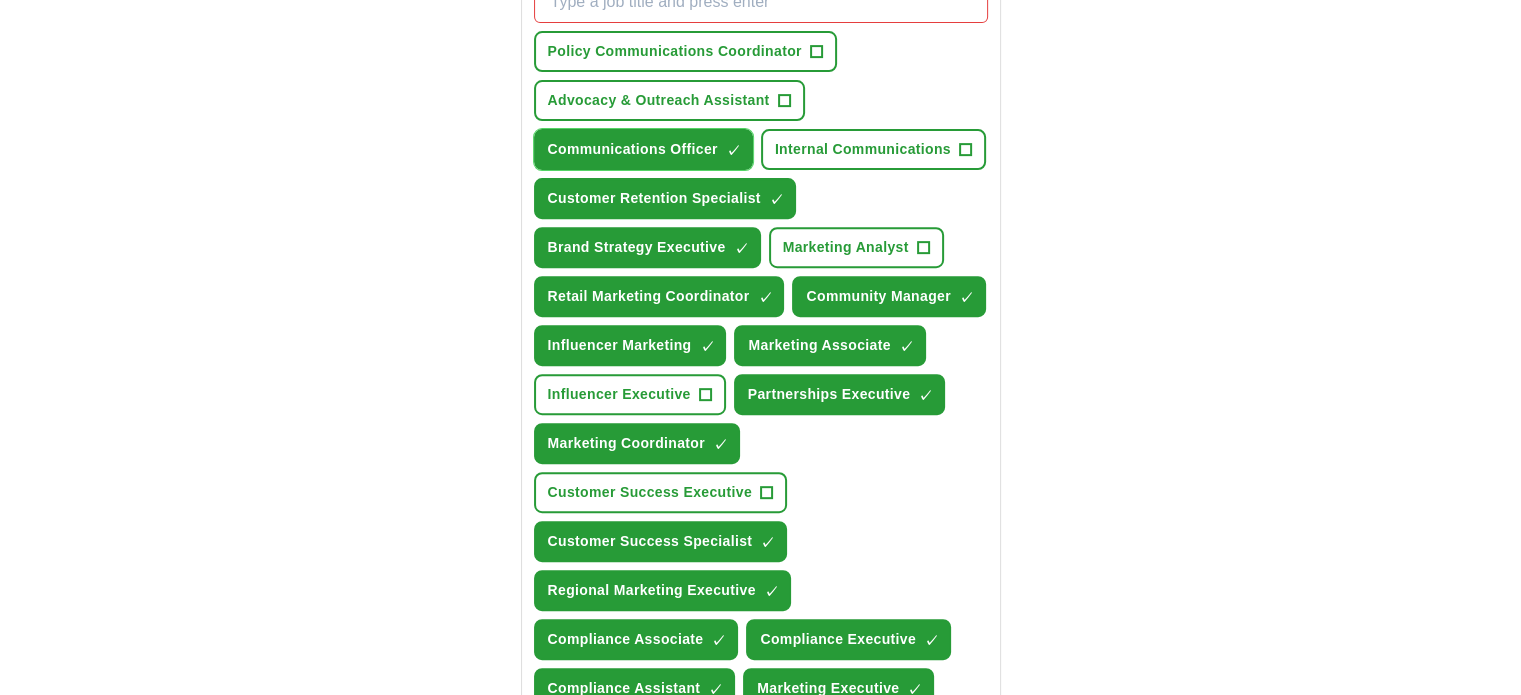 click on "Communications Officer" at bounding box center [633, 149] 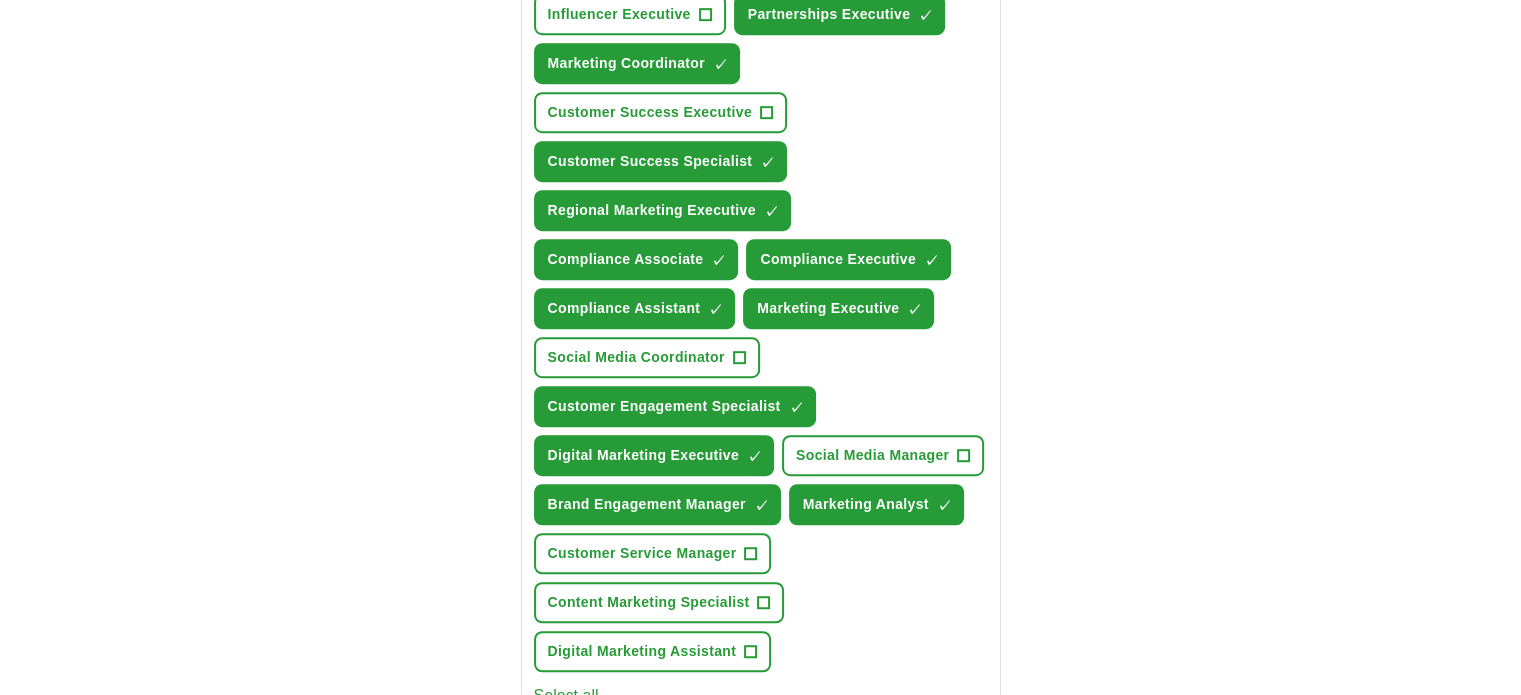 scroll, scrollTop: 1151, scrollLeft: 0, axis: vertical 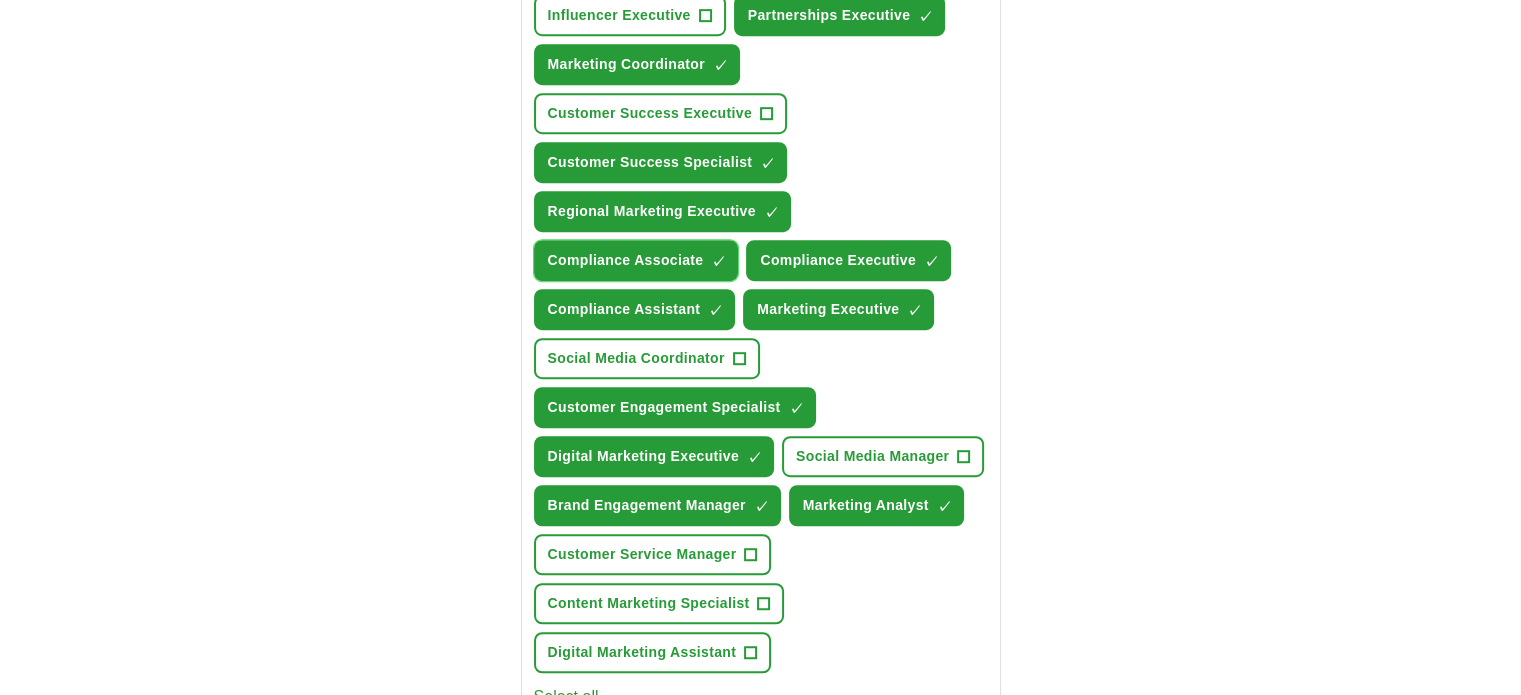 click on "Compliance Associate" at bounding box center [626, 260] 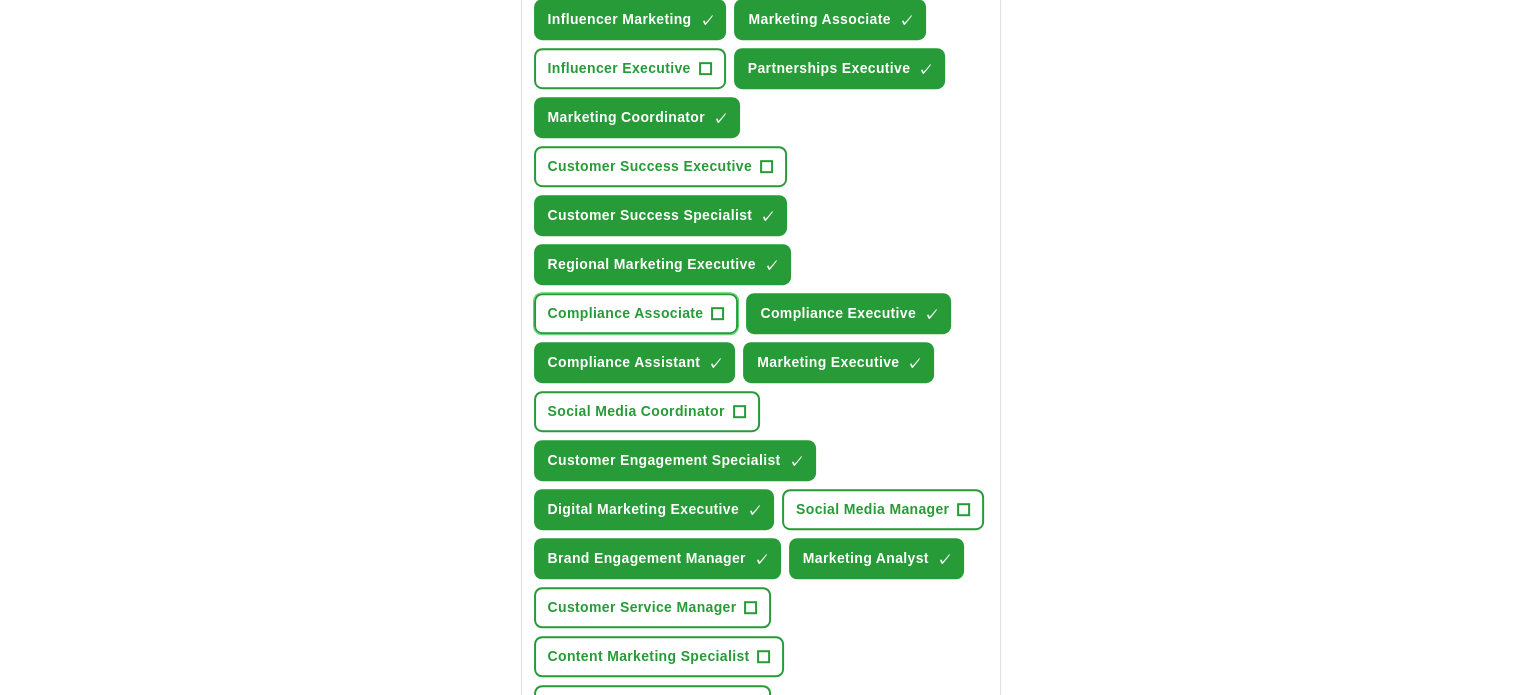 scroll, scrollTop: 1086, scrollLeft: 0, axis: vertical 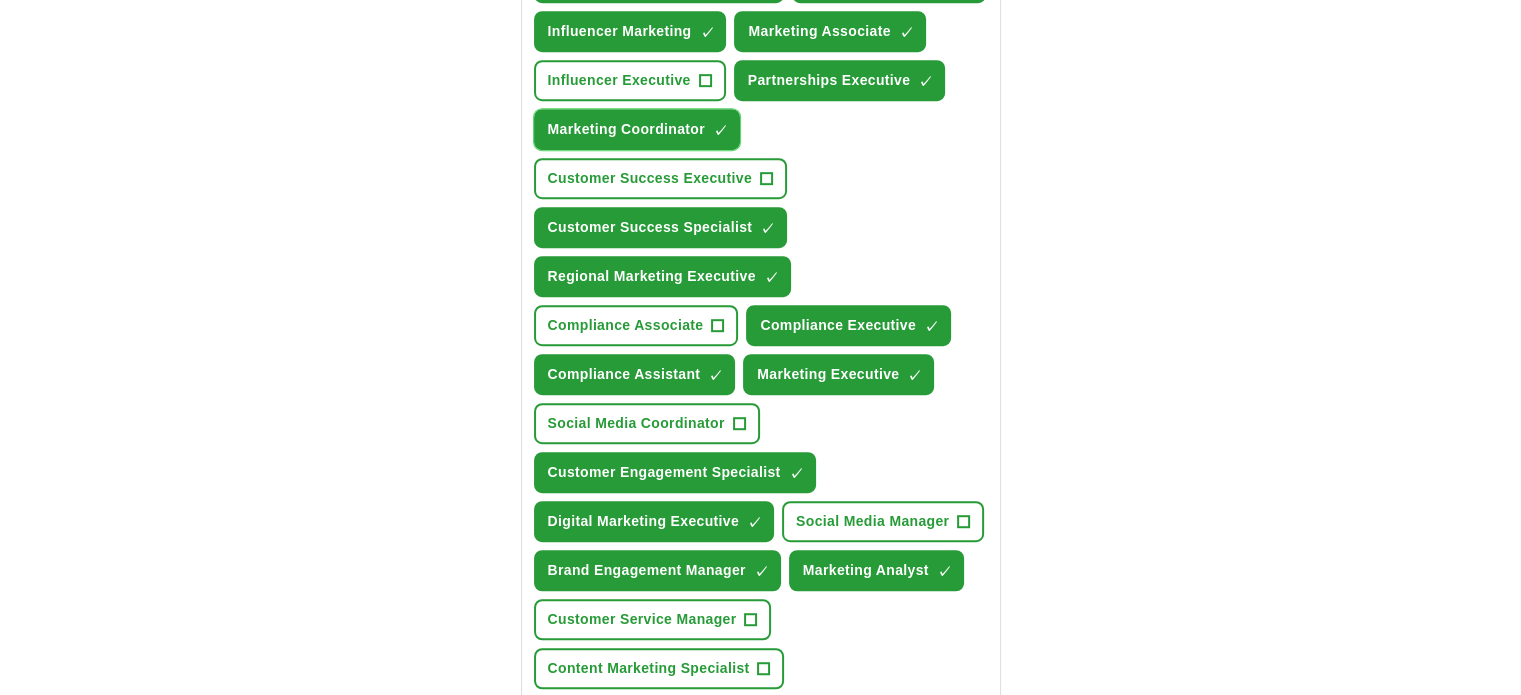 drag, startPoint x: 669, startPoint y: 121, endPoint x: 886, endPoint y: 134, distance: 217.38905 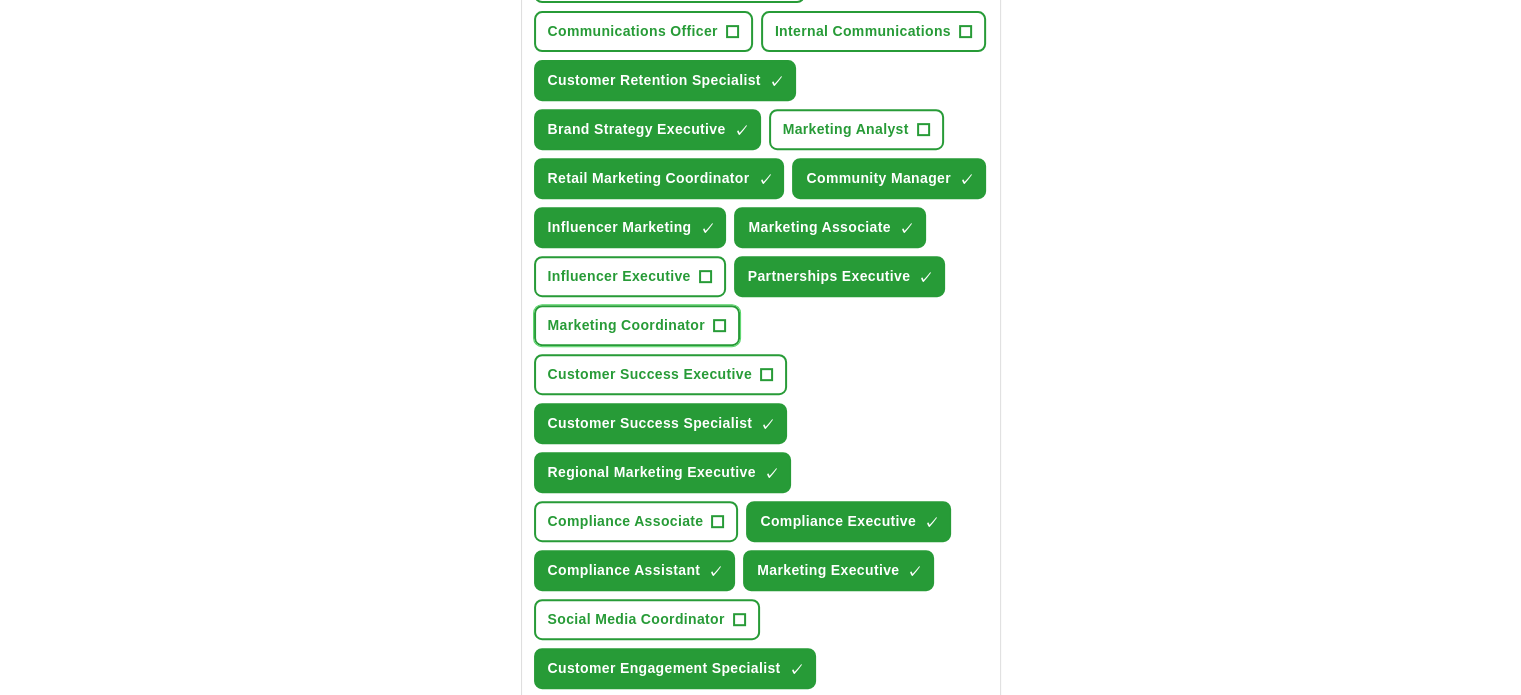 scroll, scrollTop: 886, scrollLeft: 0, axis: vertical 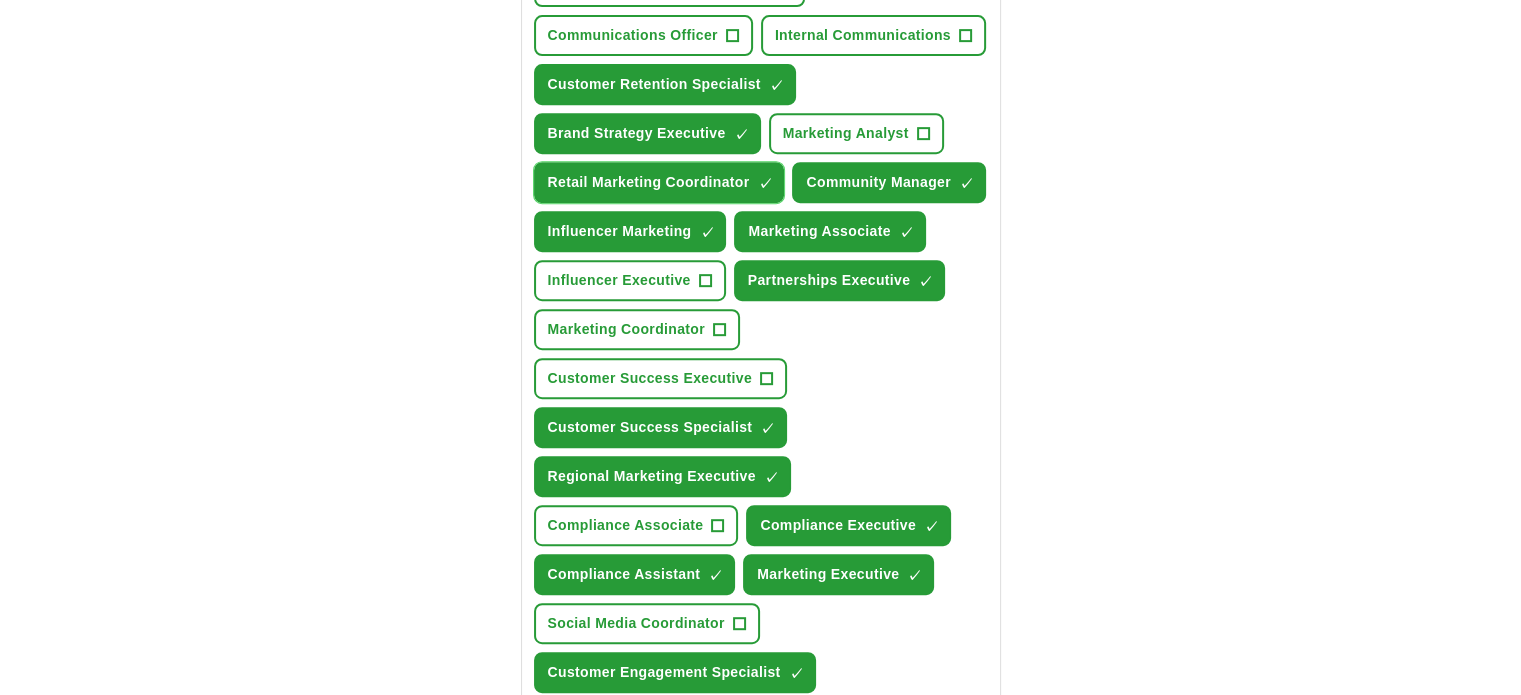 click on "Retail Marketing Coordinator" at bounding box center [649, 182] 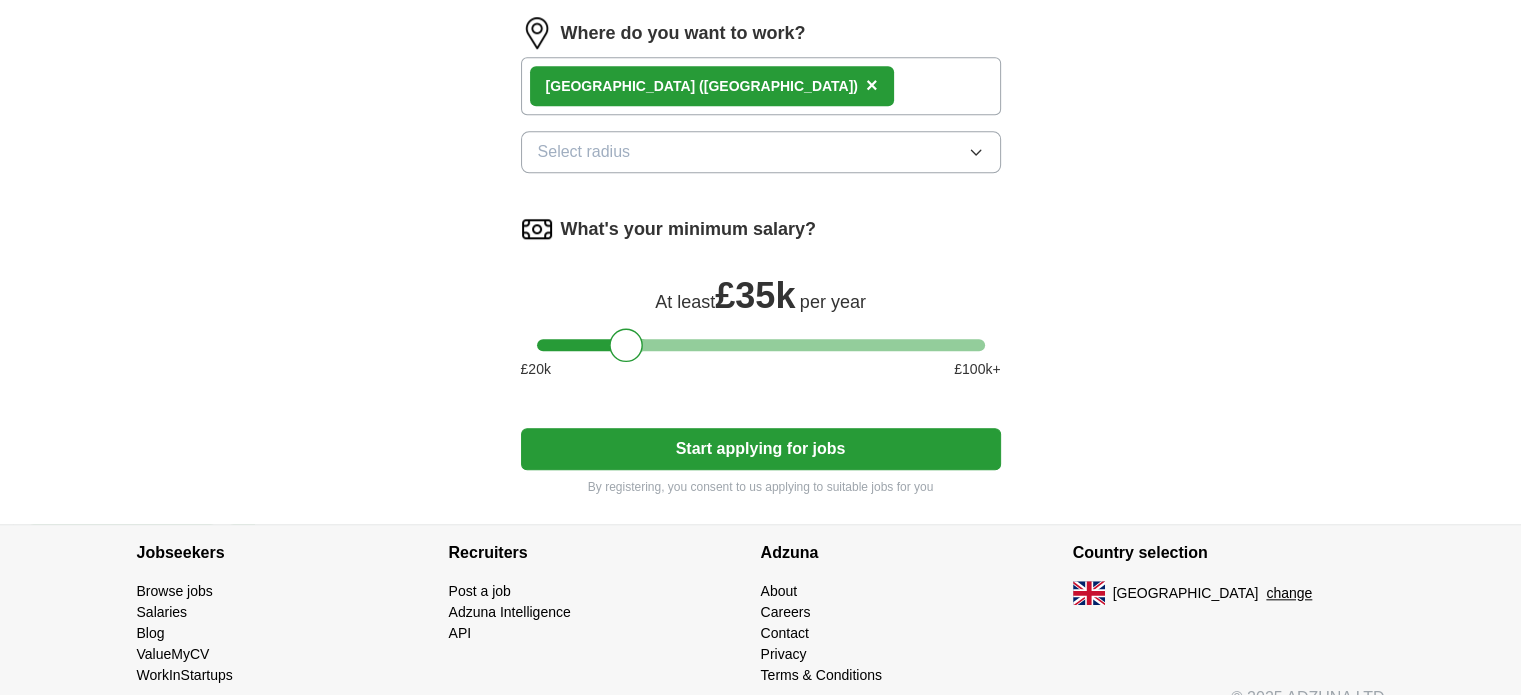 scroll, scrollTop: 1892, scrollLeft: 0, axis: vertical 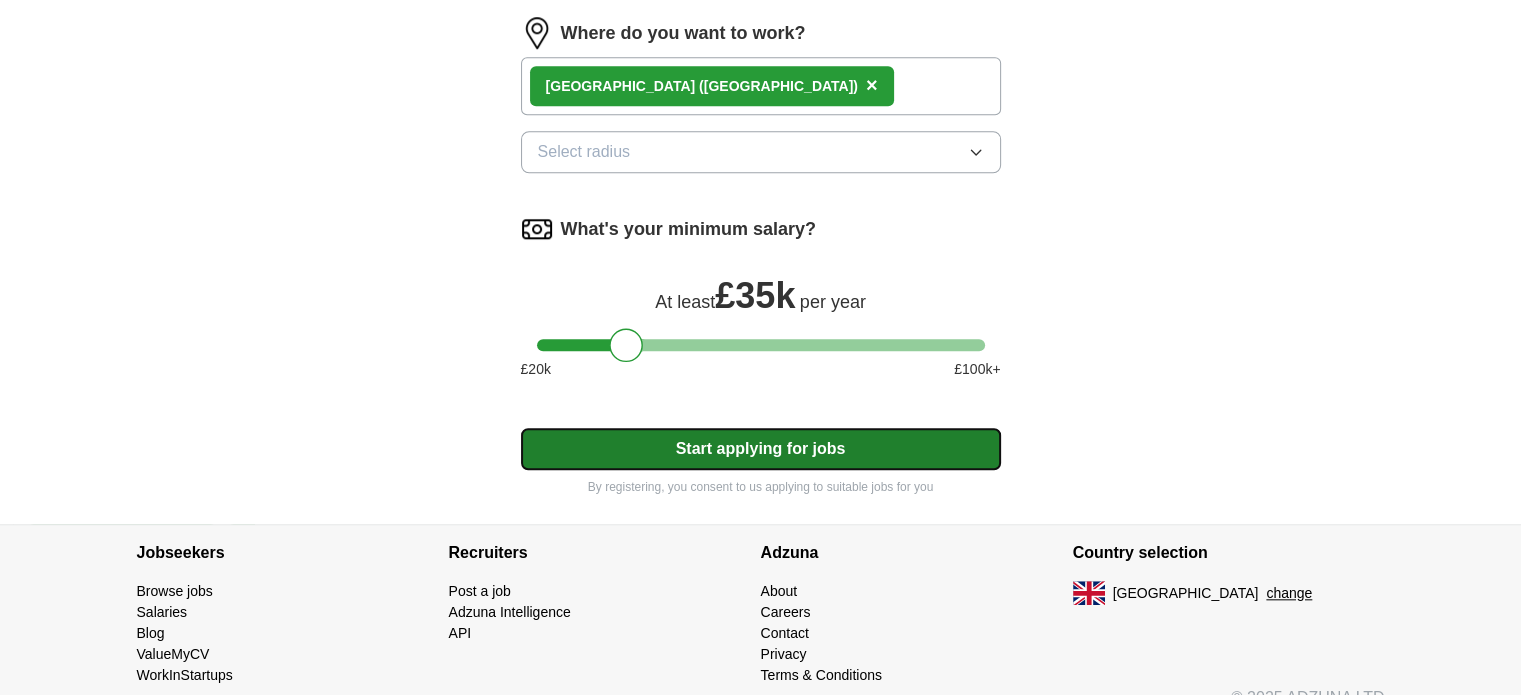 click on "Start applying for jobs" at bounding box center (761, 449) 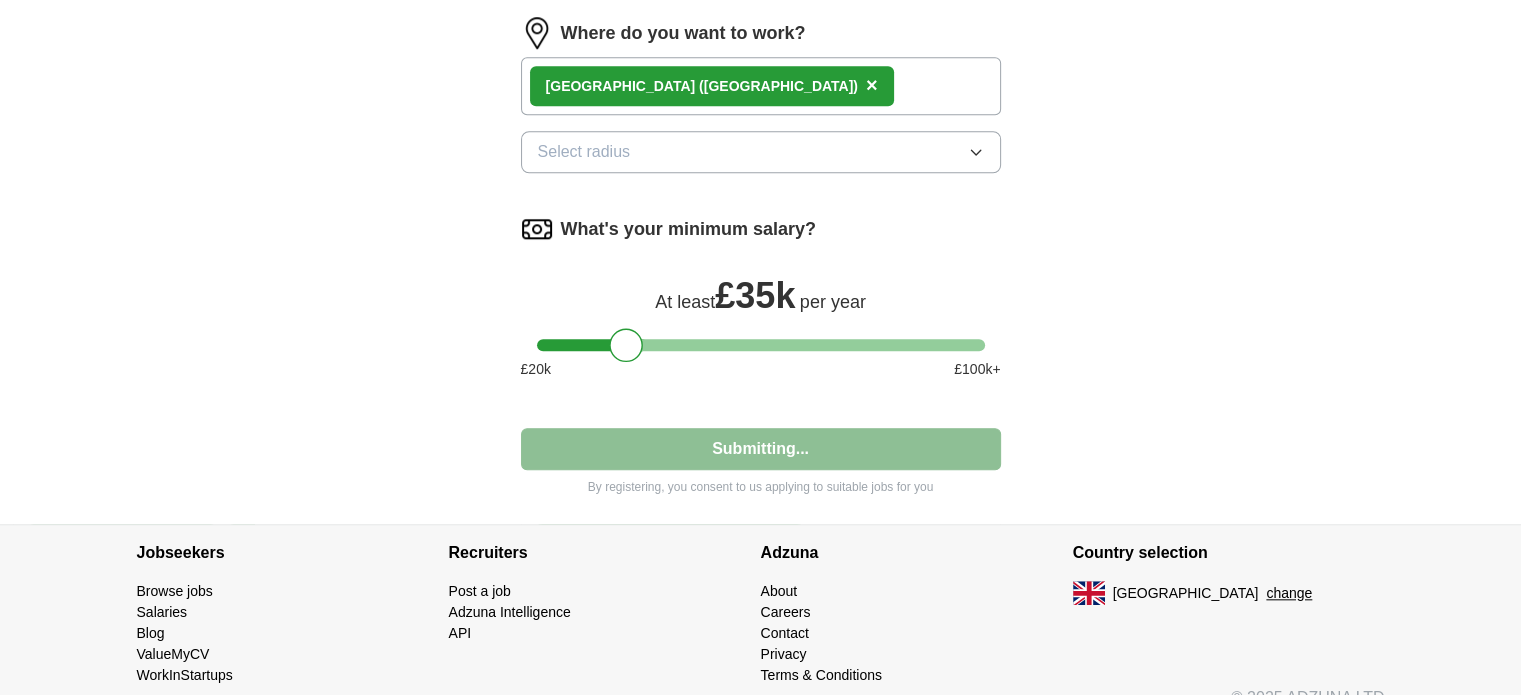 select on "**" 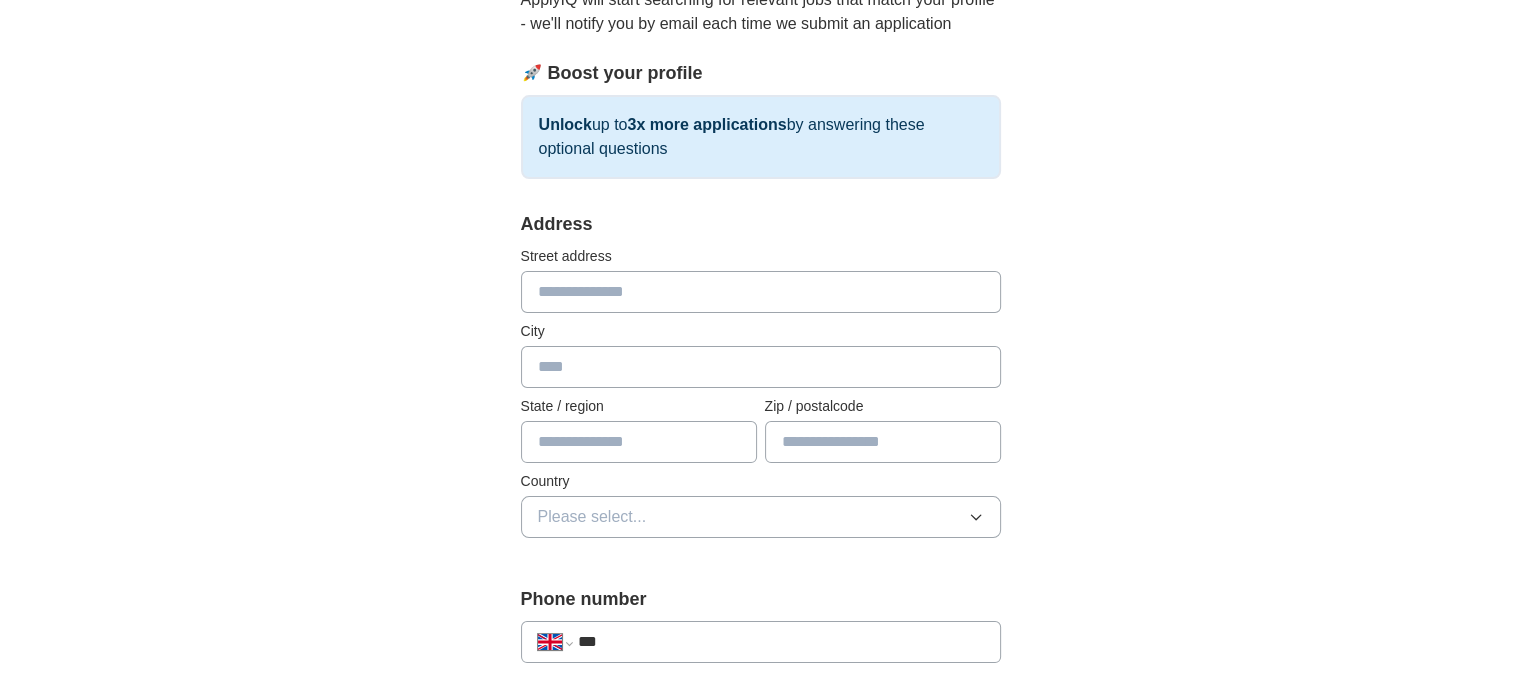 scroll, scrollTop: 268, scrollLeft: 0, axis: vertical 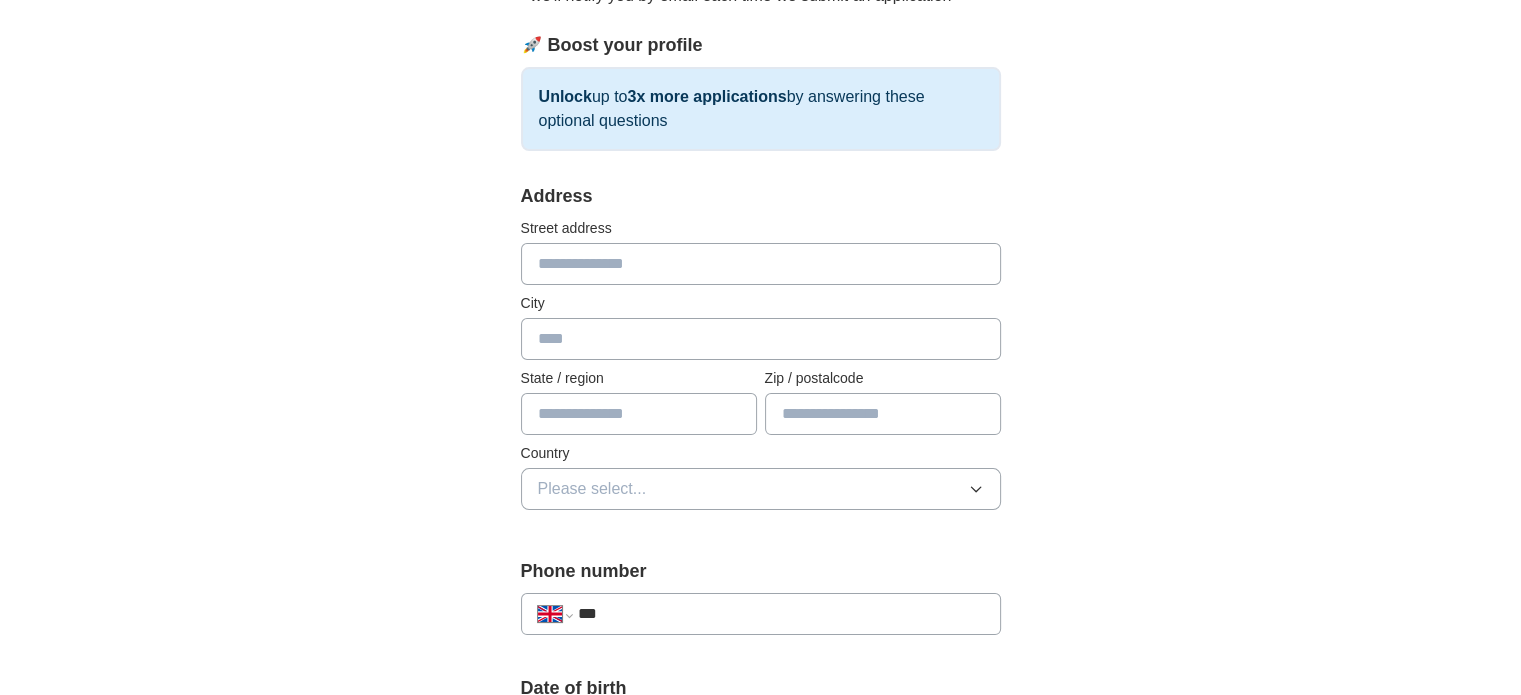 click at bounding box center (761, 264) 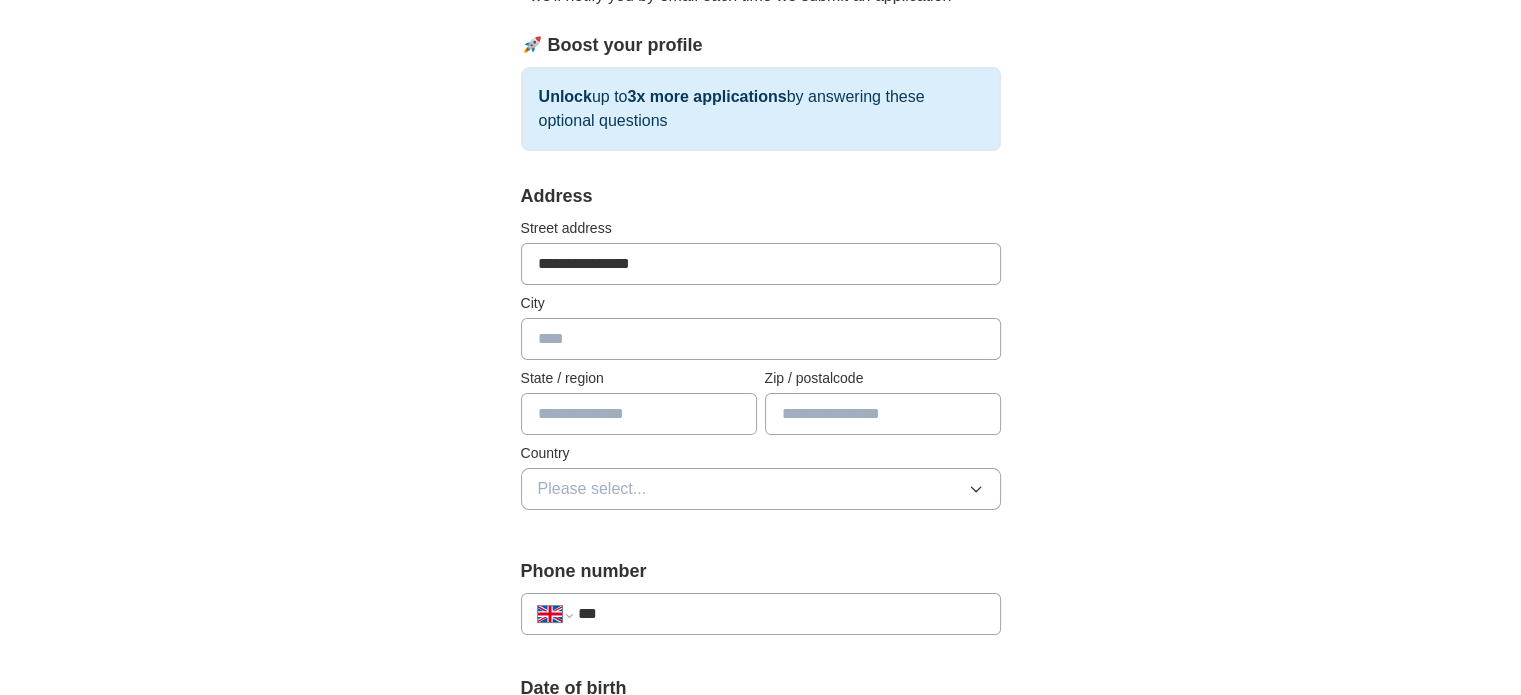 type on "**********" 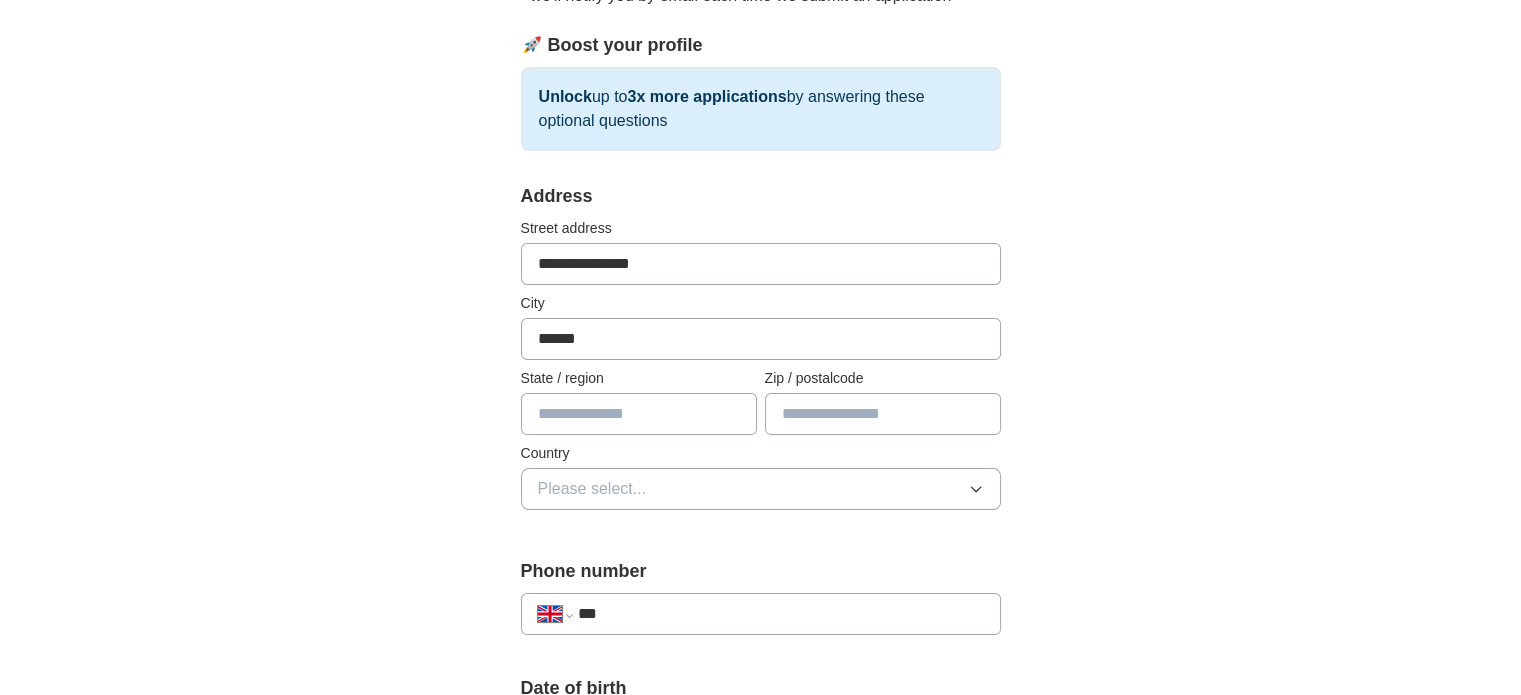 type on "******" 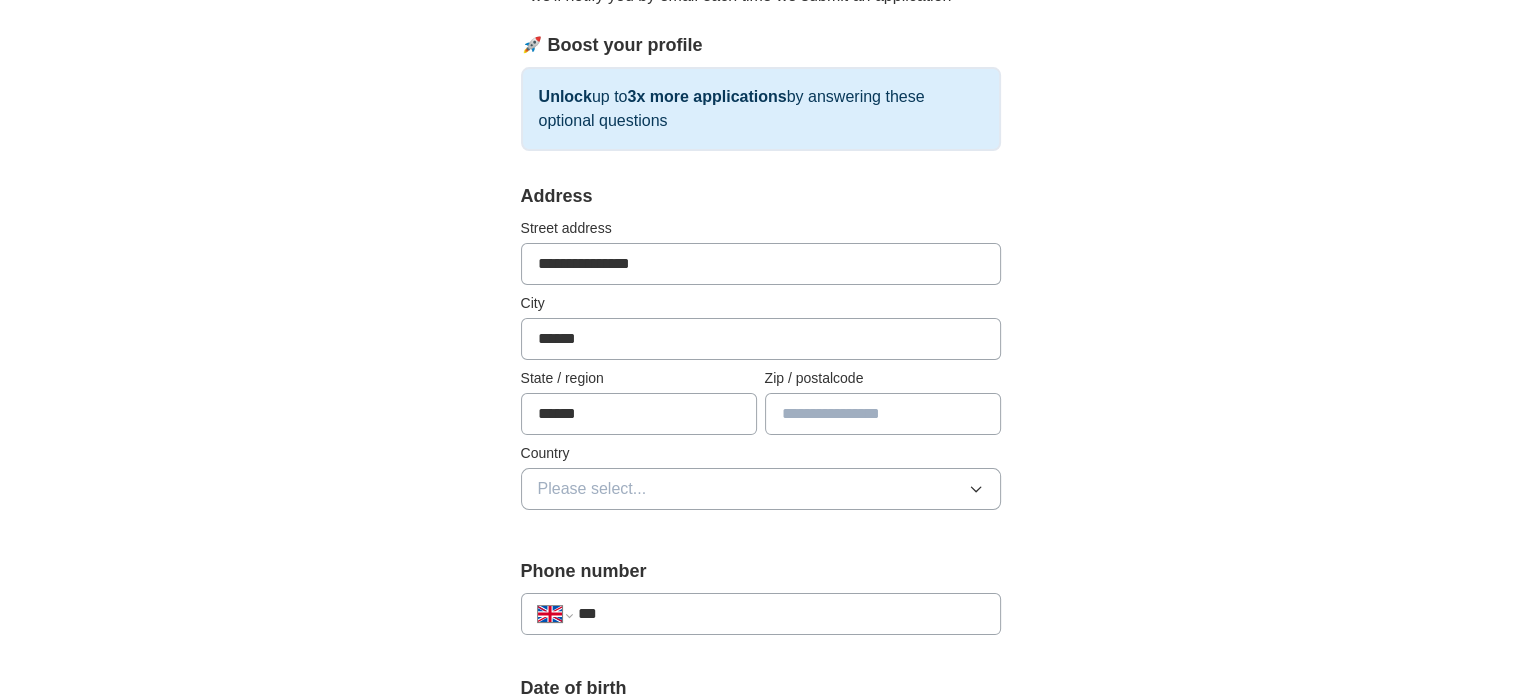 type on "******" 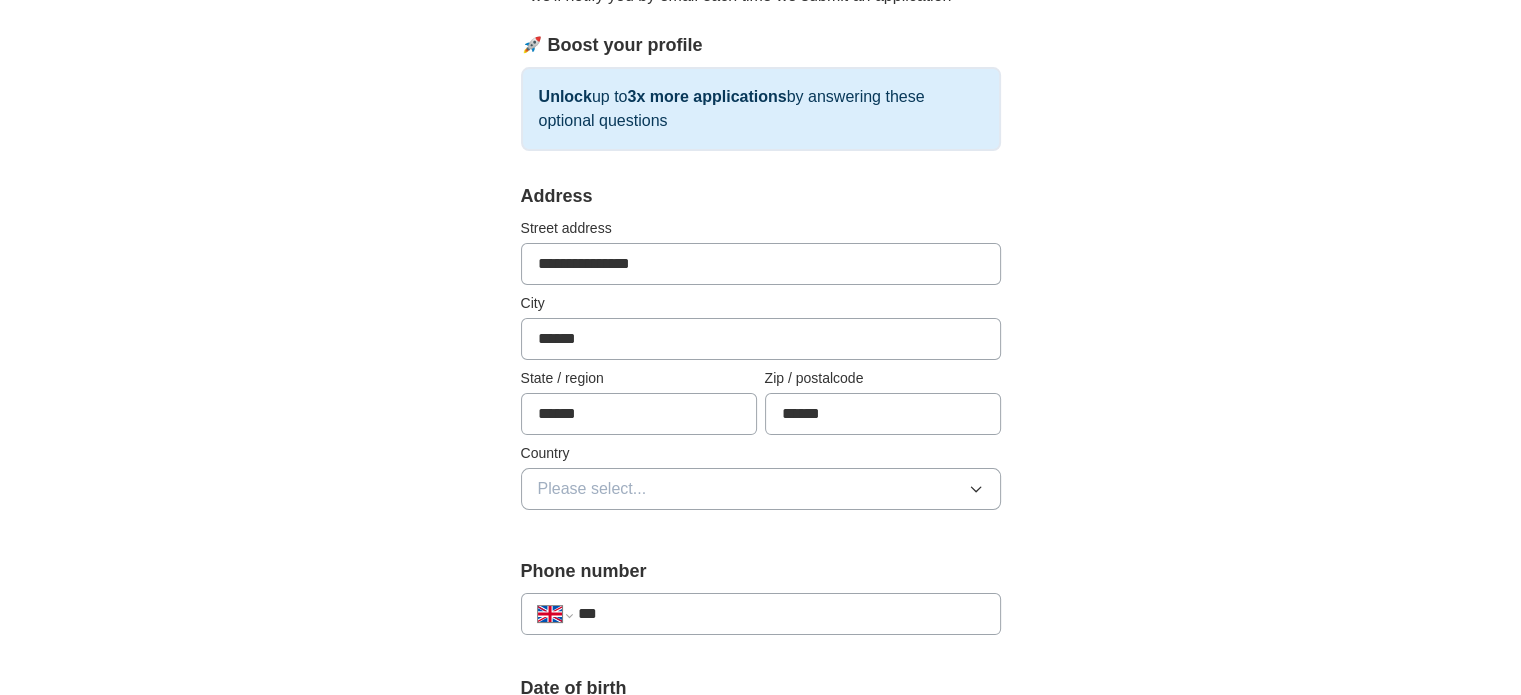 type on "******" 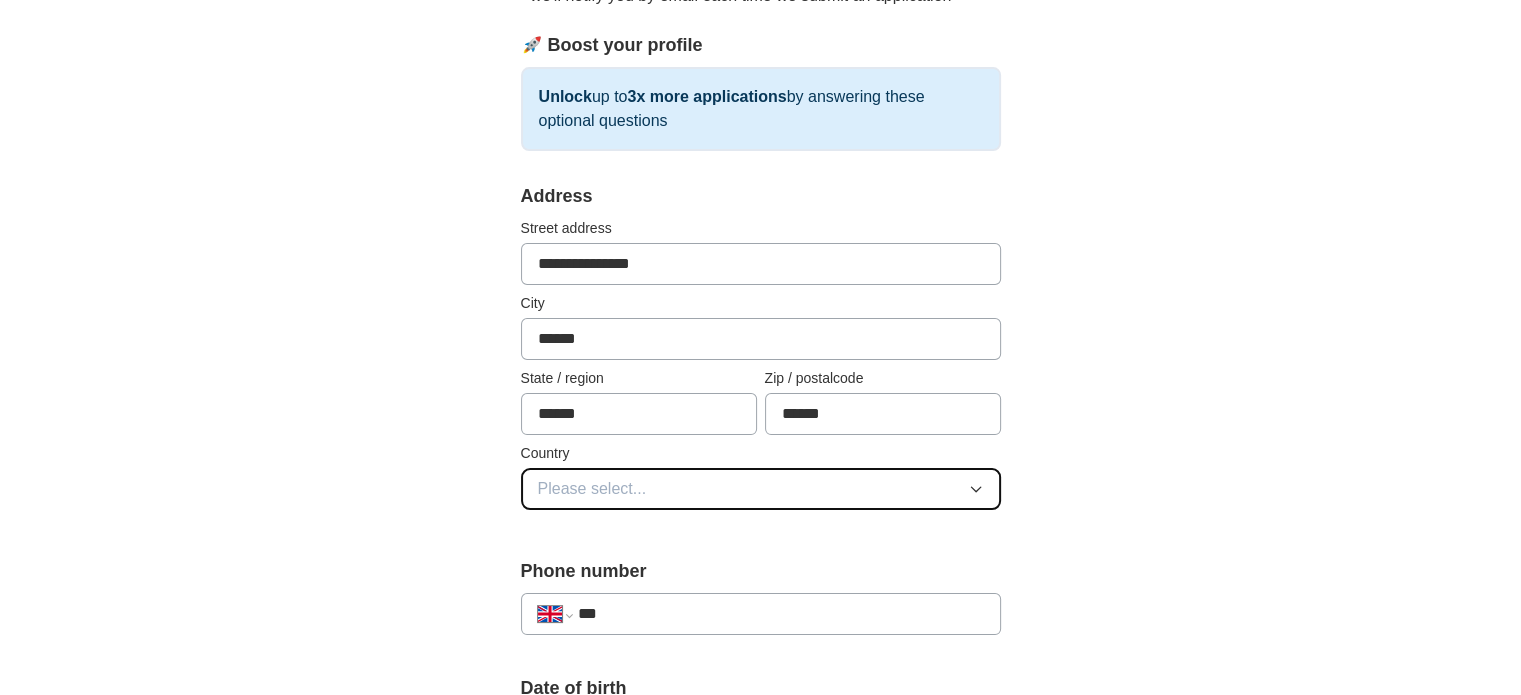 type 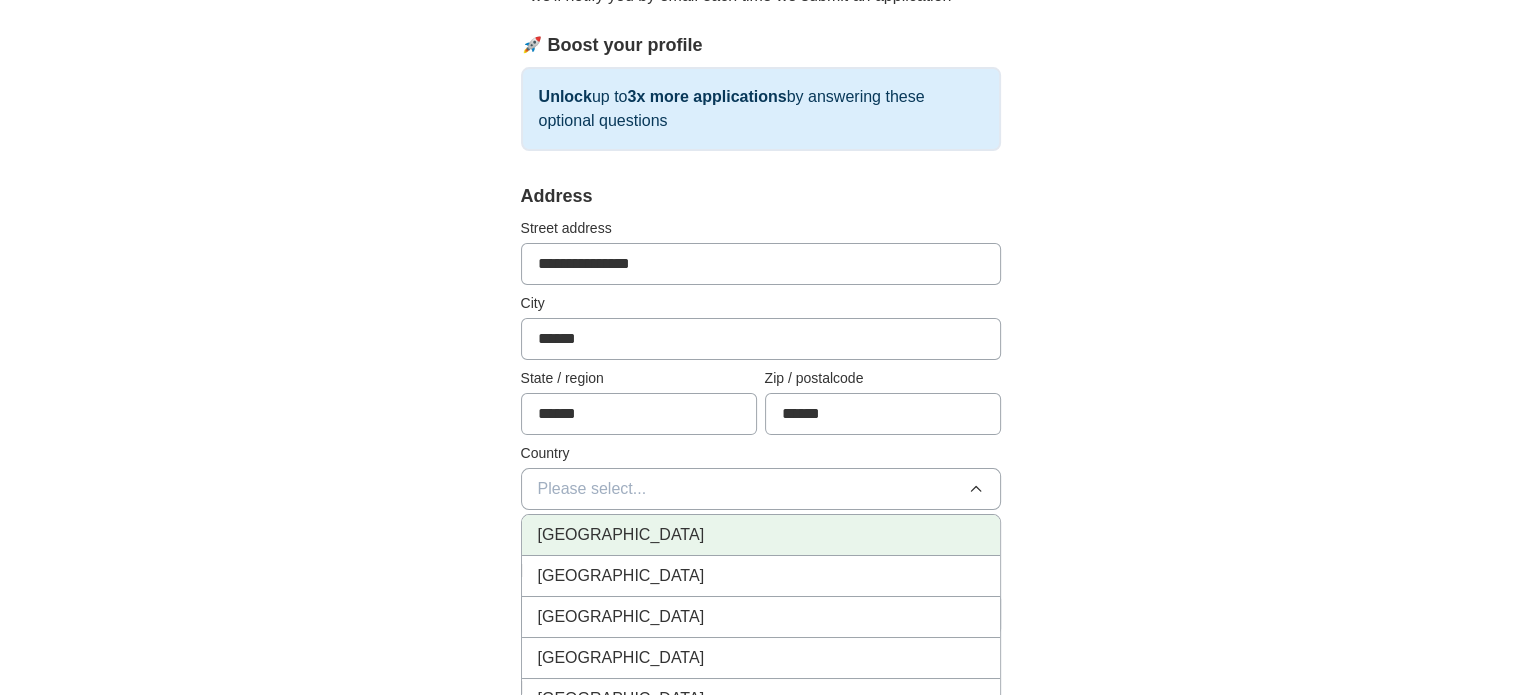 click on "[GEOGRAPHIC_DATA]" at bounding box center [761, 535] 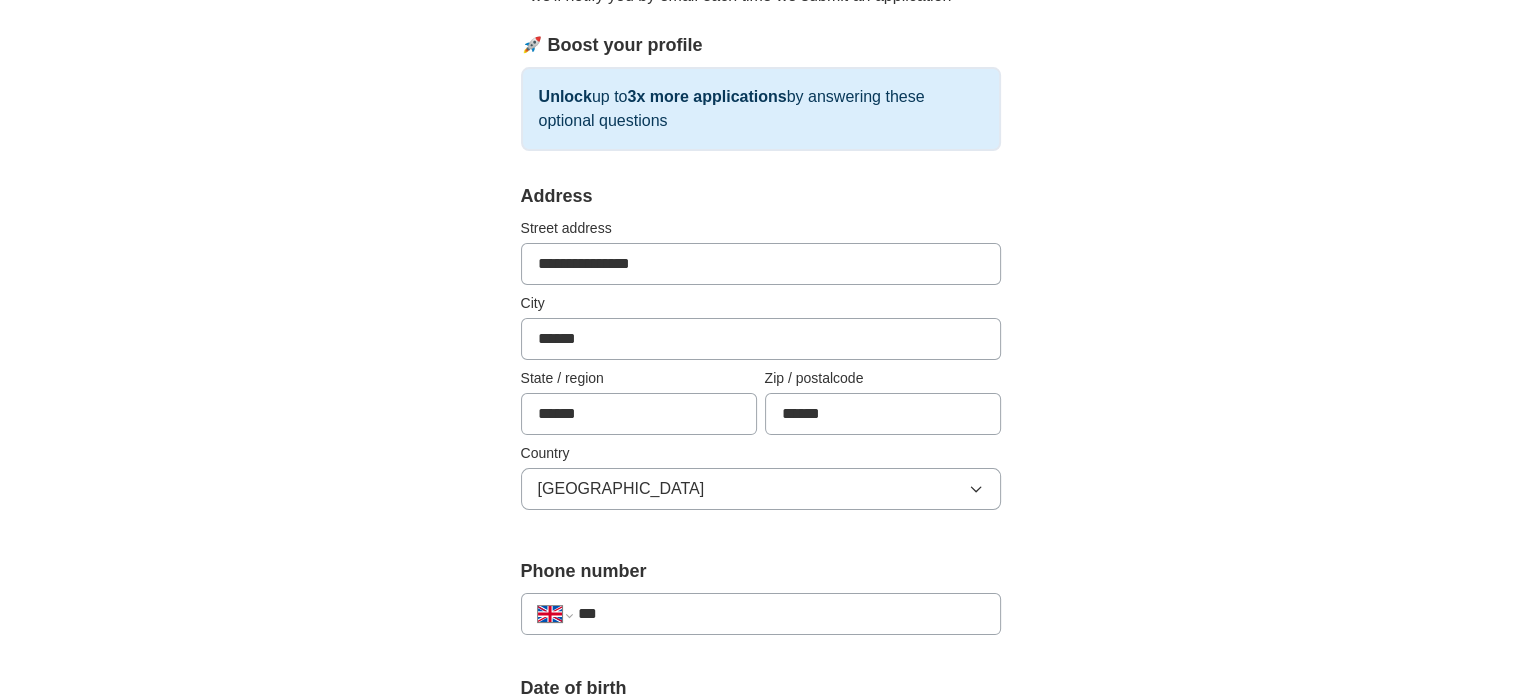 drag, startPoint x: 720, startPoint y: 275, endPoint x: 342, endPoint y: 311, distance: 379.71042 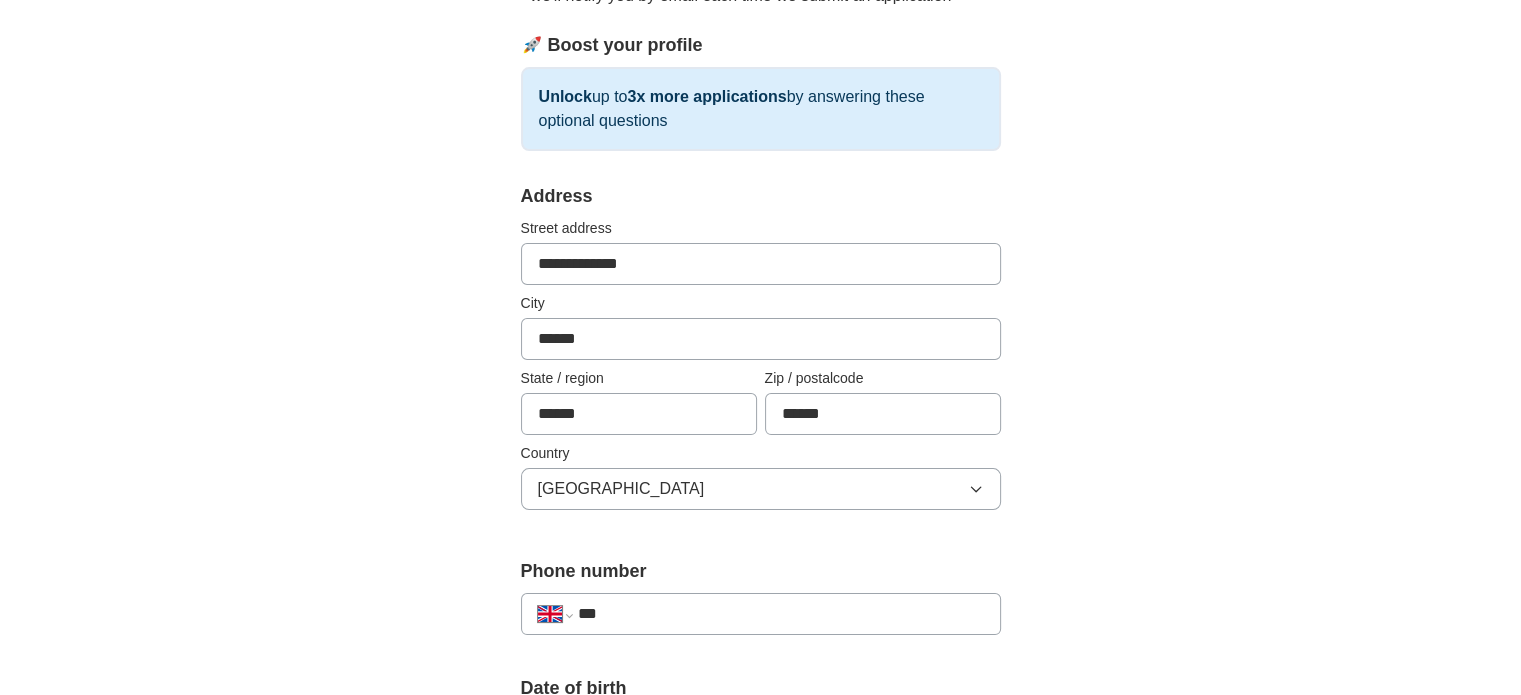 click on "**********" at bounding box center [761, 264] 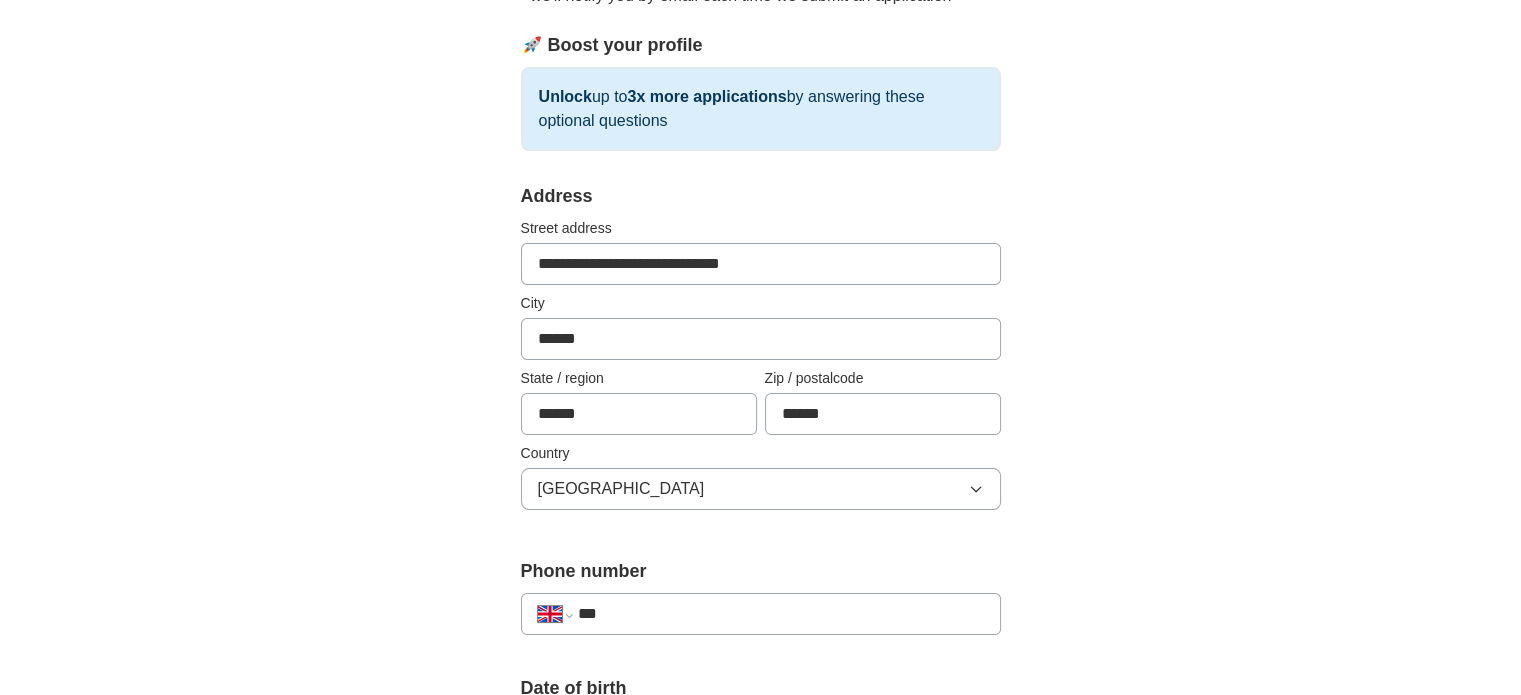 type on "**********" 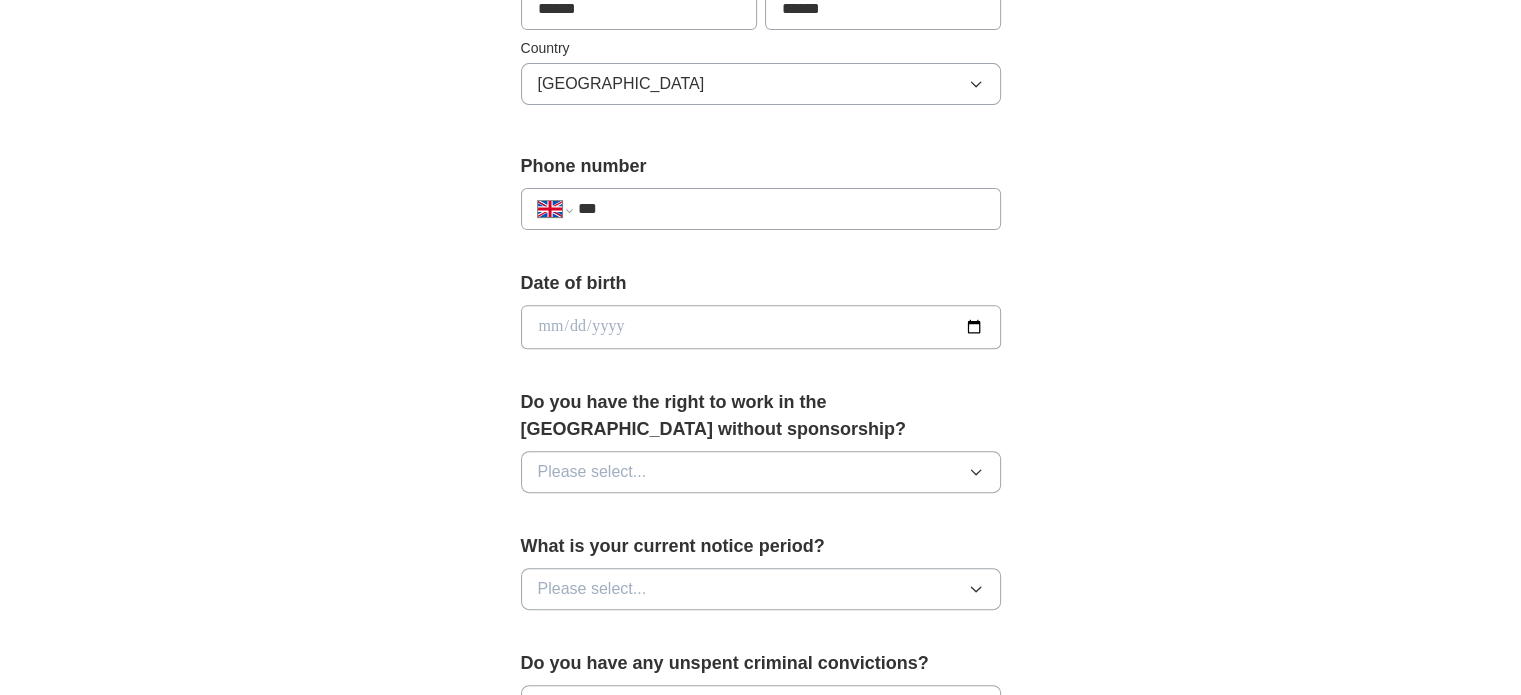 scroll, scrollTop: 676, scrollLeft: 0, axis: vertical 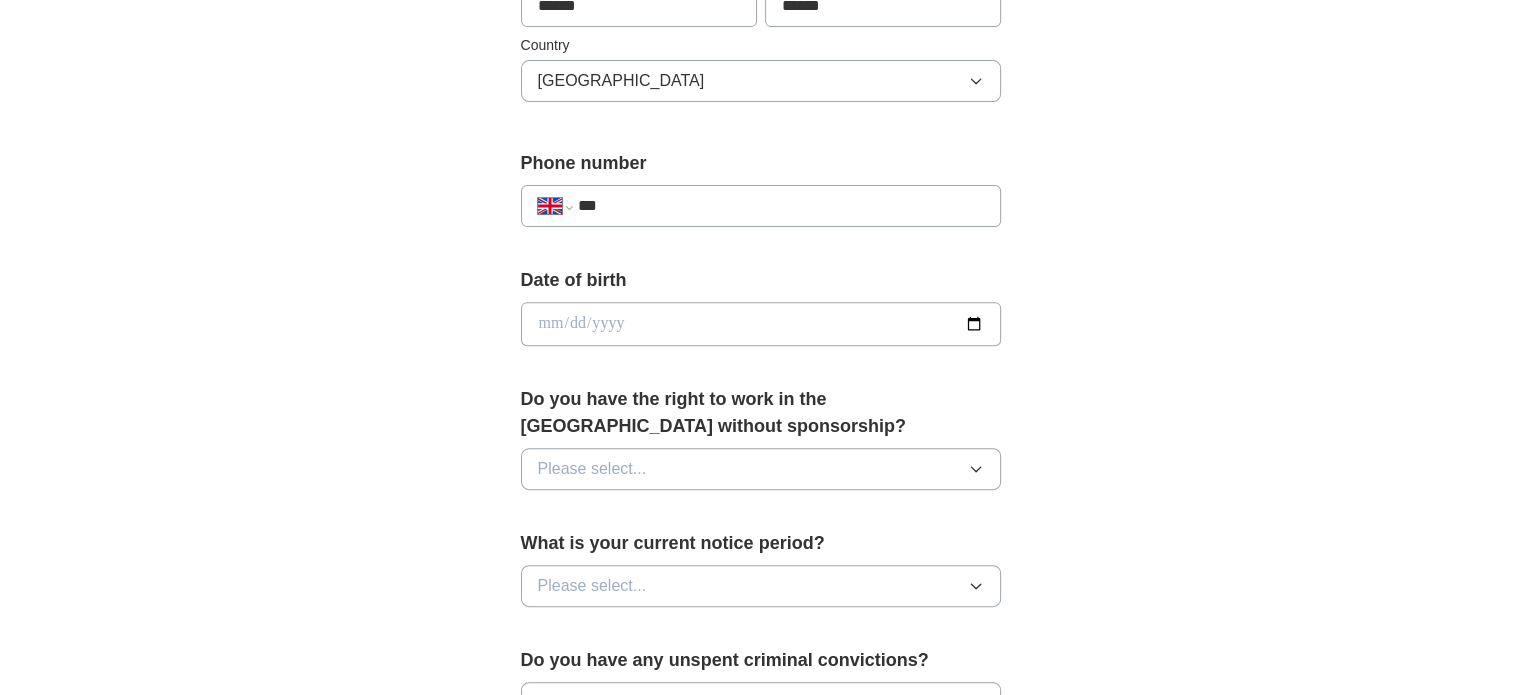 click on "***" at bounding box center [780, 206] 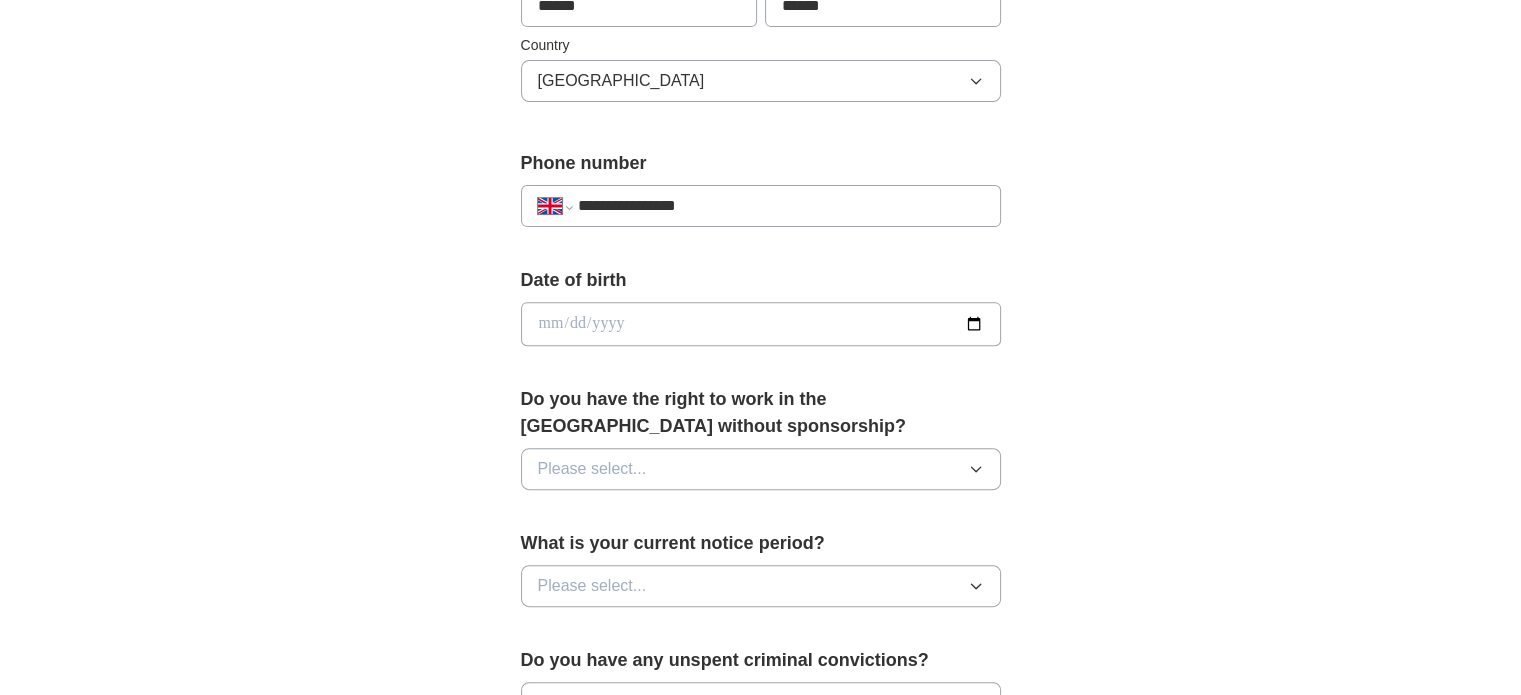 type on "**********" 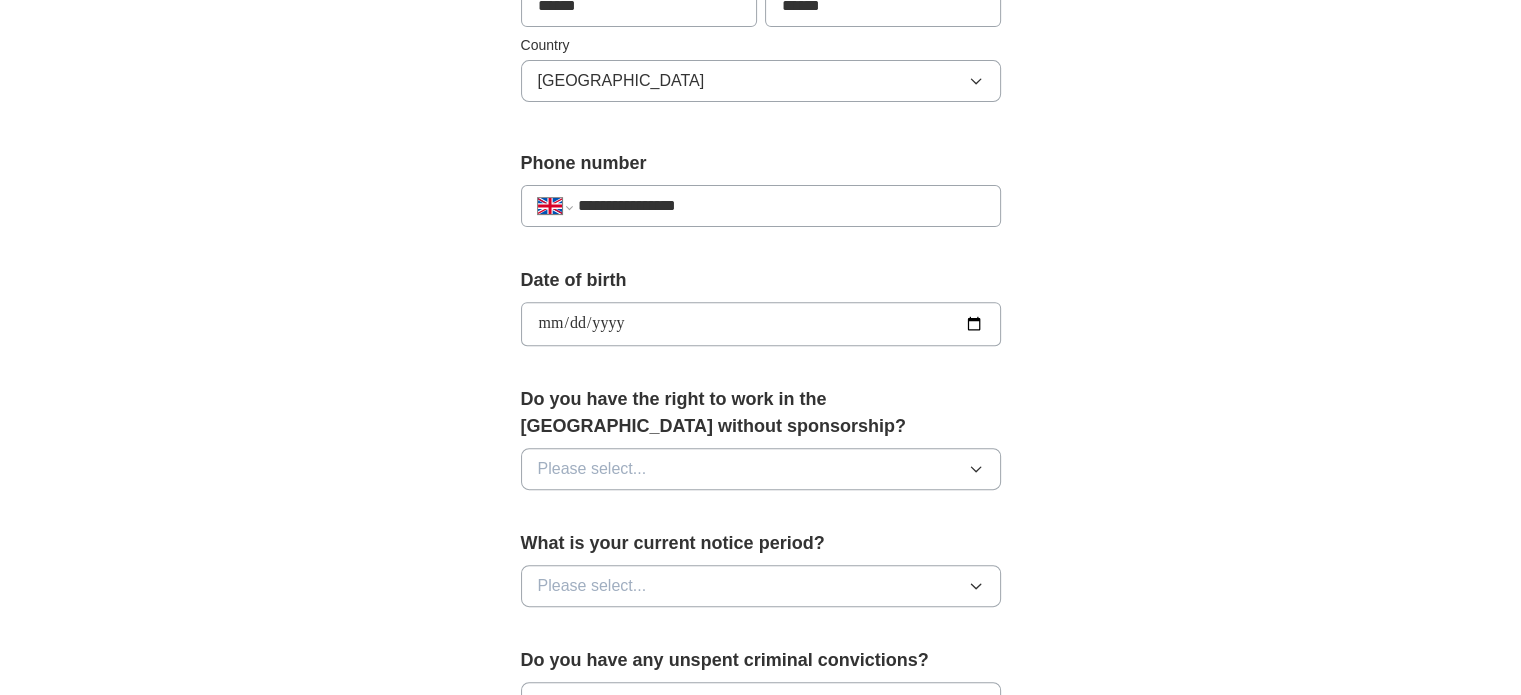 type on "**********" 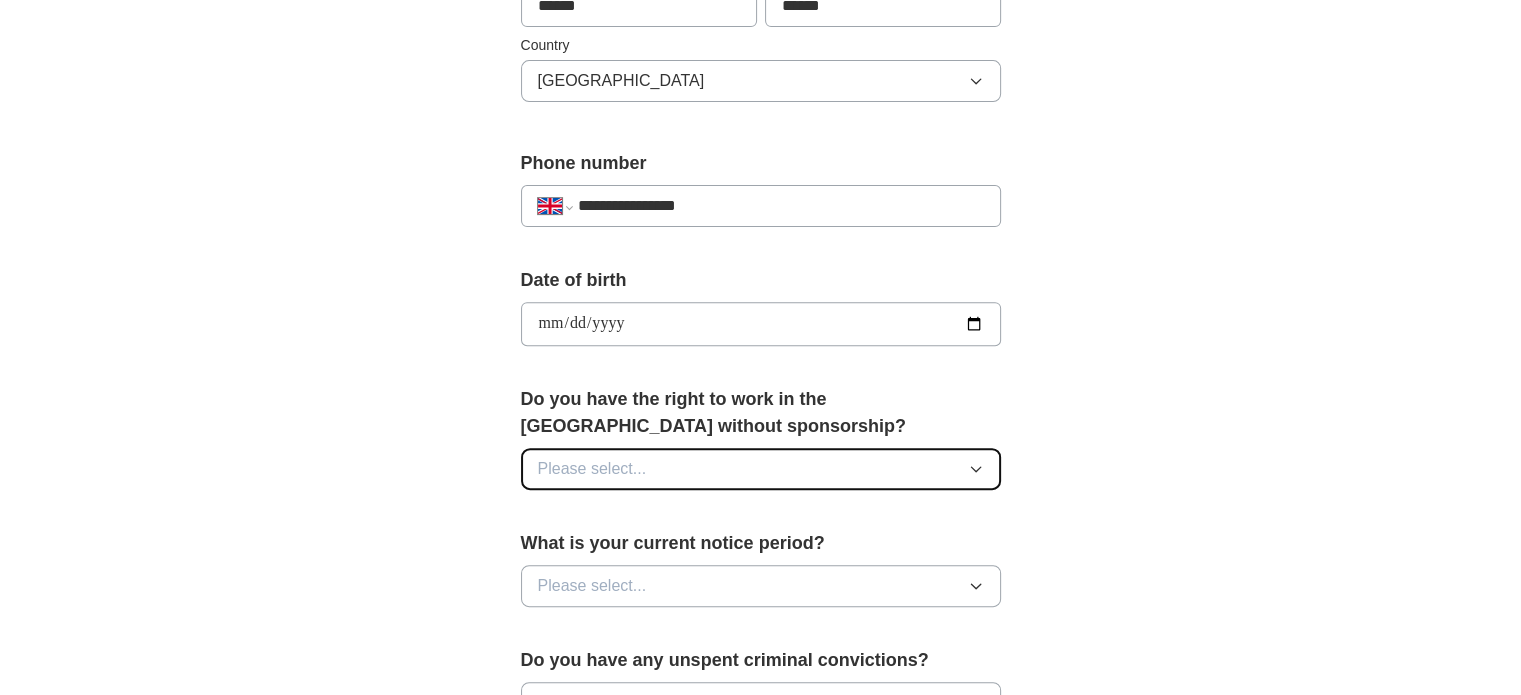 click on "Please select..." at bounding box center (761, 469) 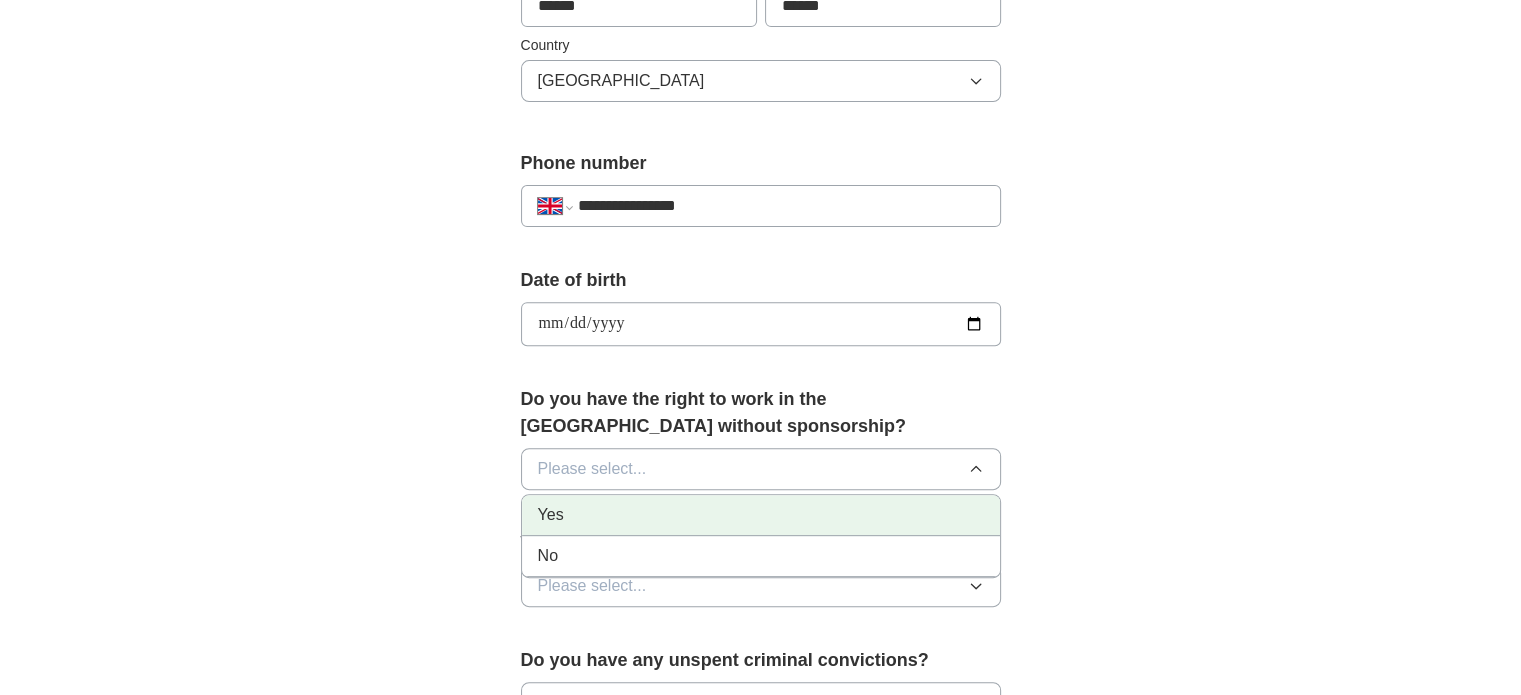 click on "Yes" at bounding box center [761, 515] 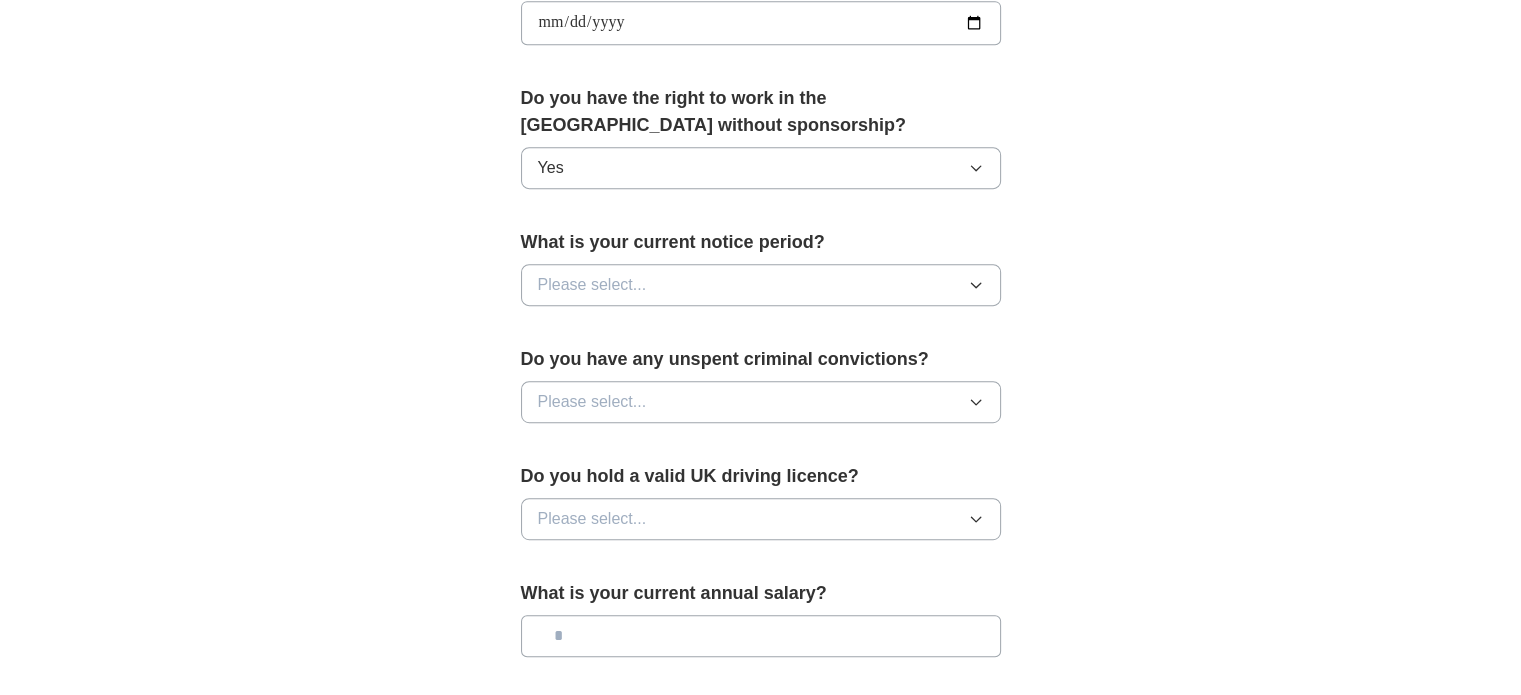 scroll, scrollTop: 984, scrollLeft: 0, axis: vertical 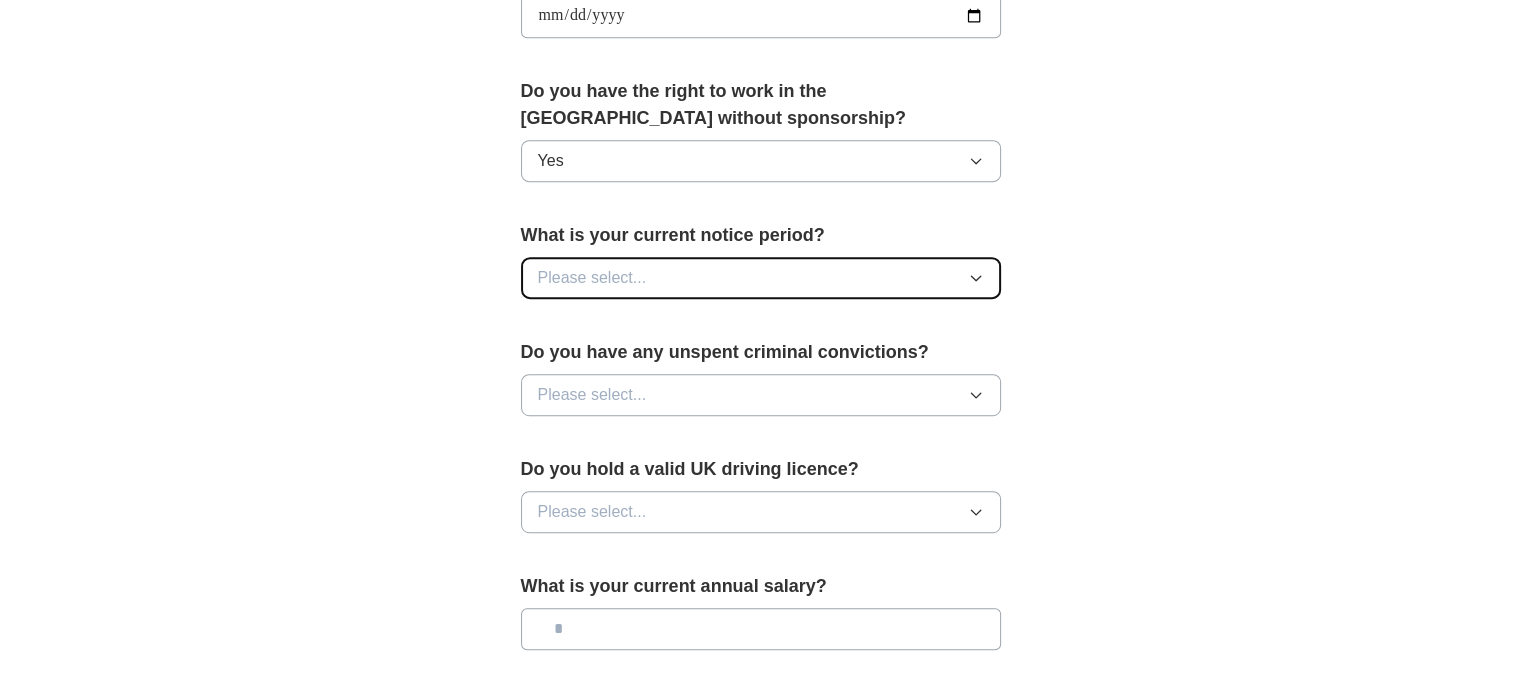 click on "Please select..." at bounding box center [761, 278] 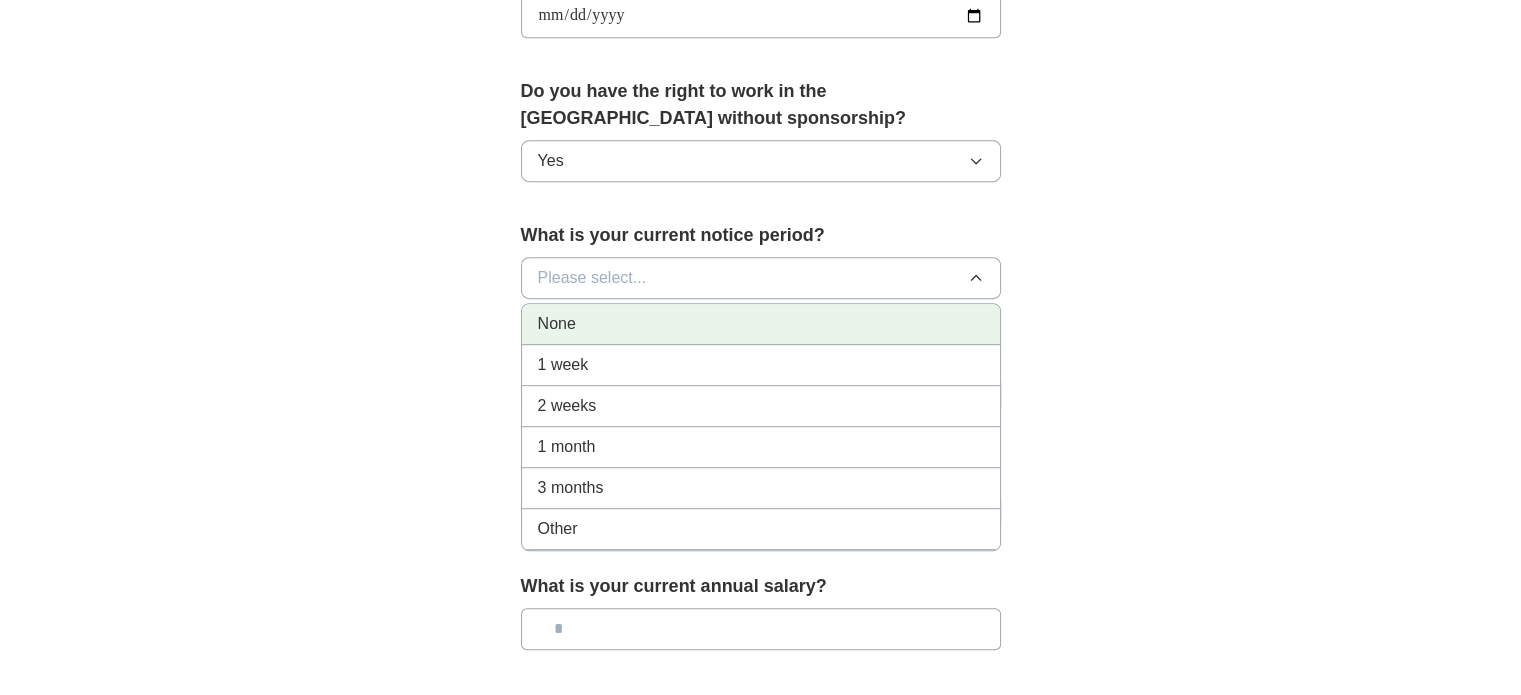 click on "None" at bounding box center [761, 324] 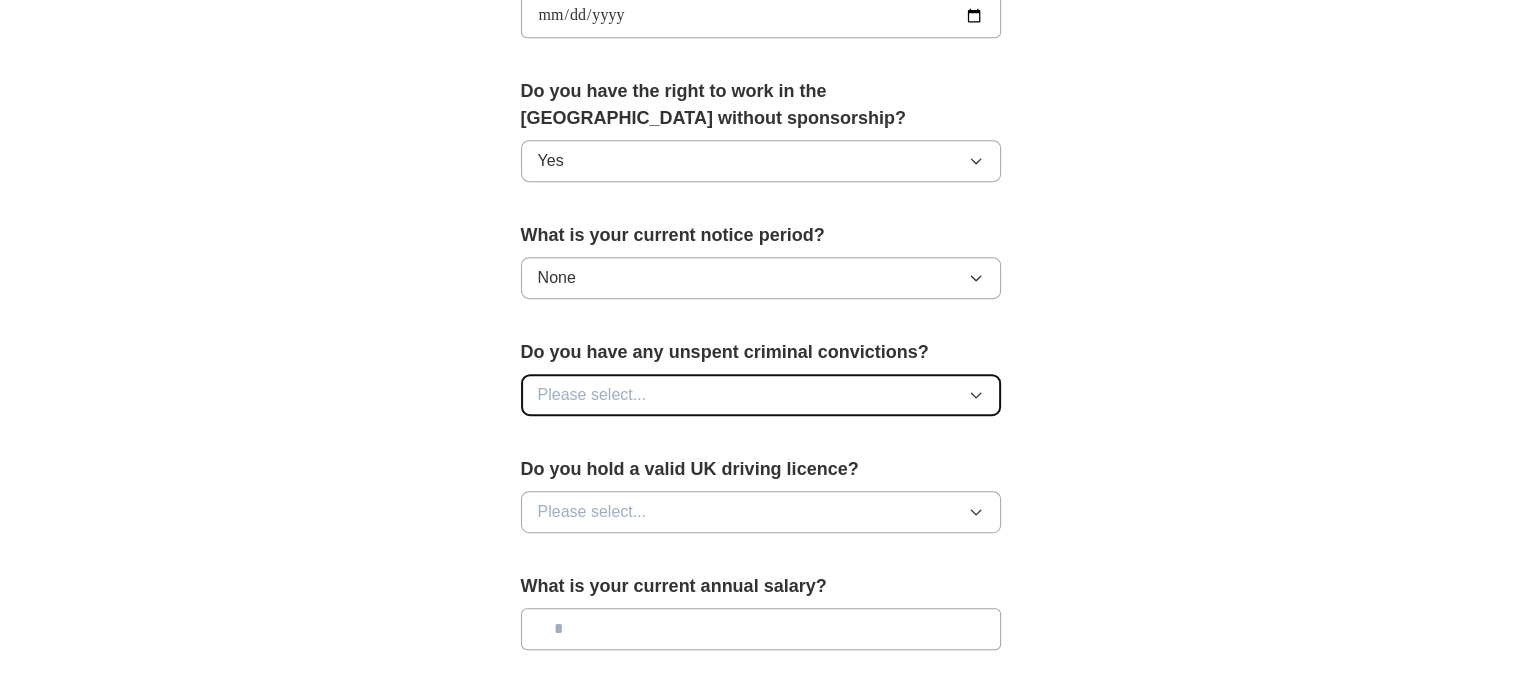 click on "Please select..." at bounding box center [761, 395] 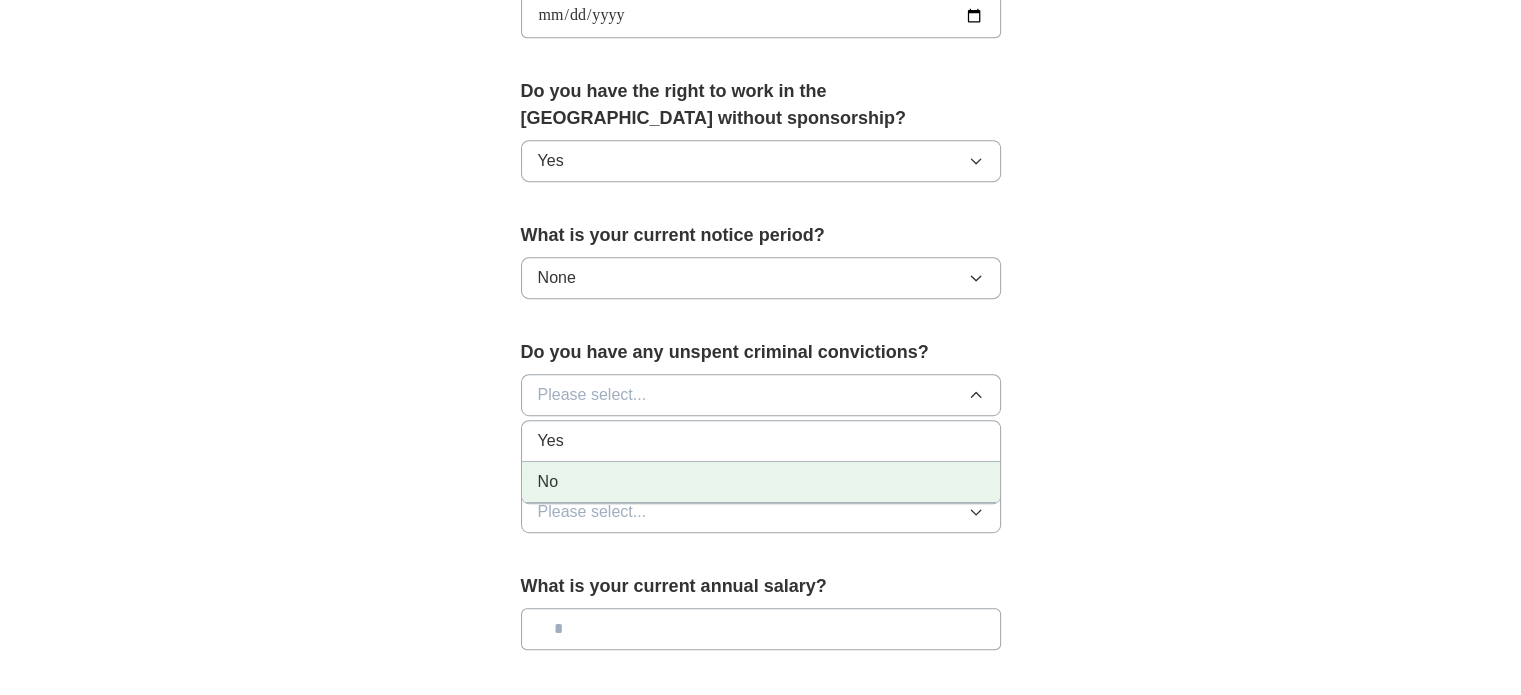 click on "No" at bounding box center [761, 482] 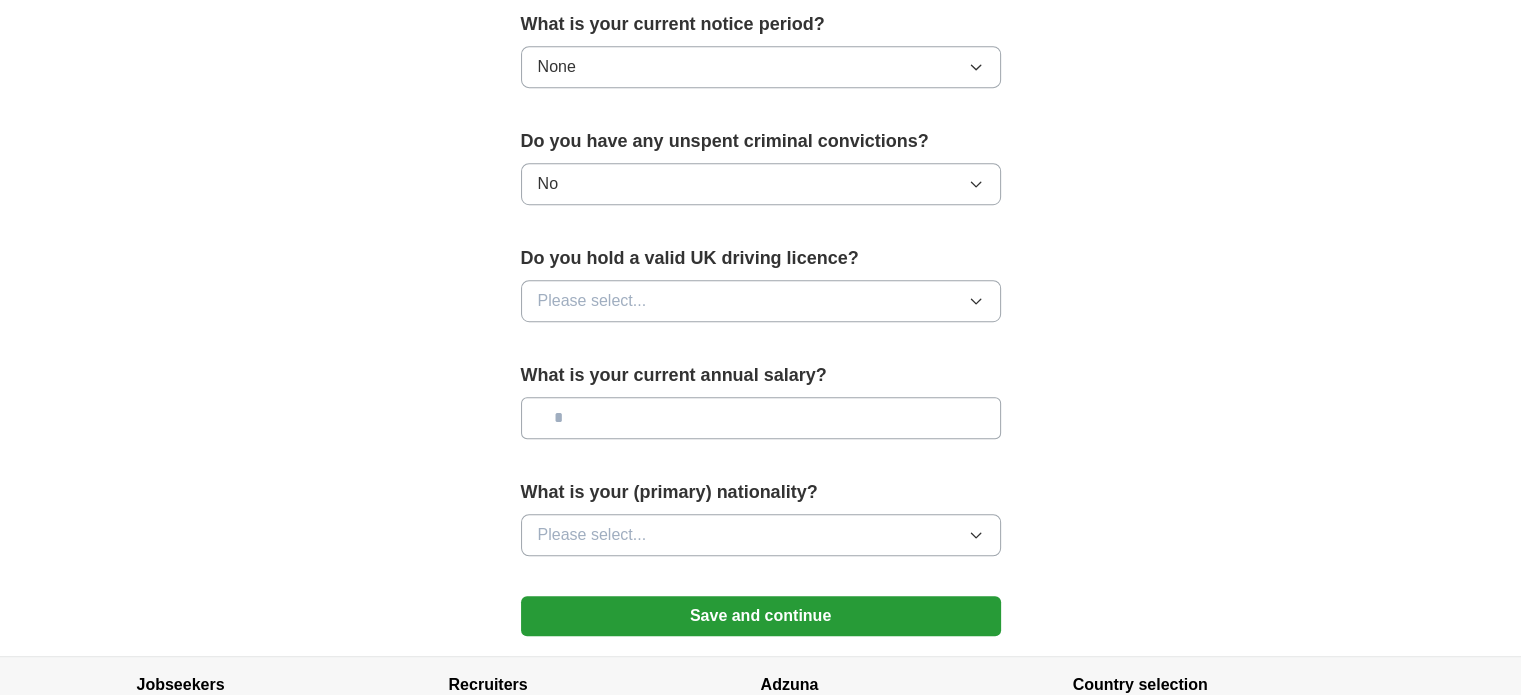 scroll, scrollTop: 1196, scrollLeft: 0, axis: vertical 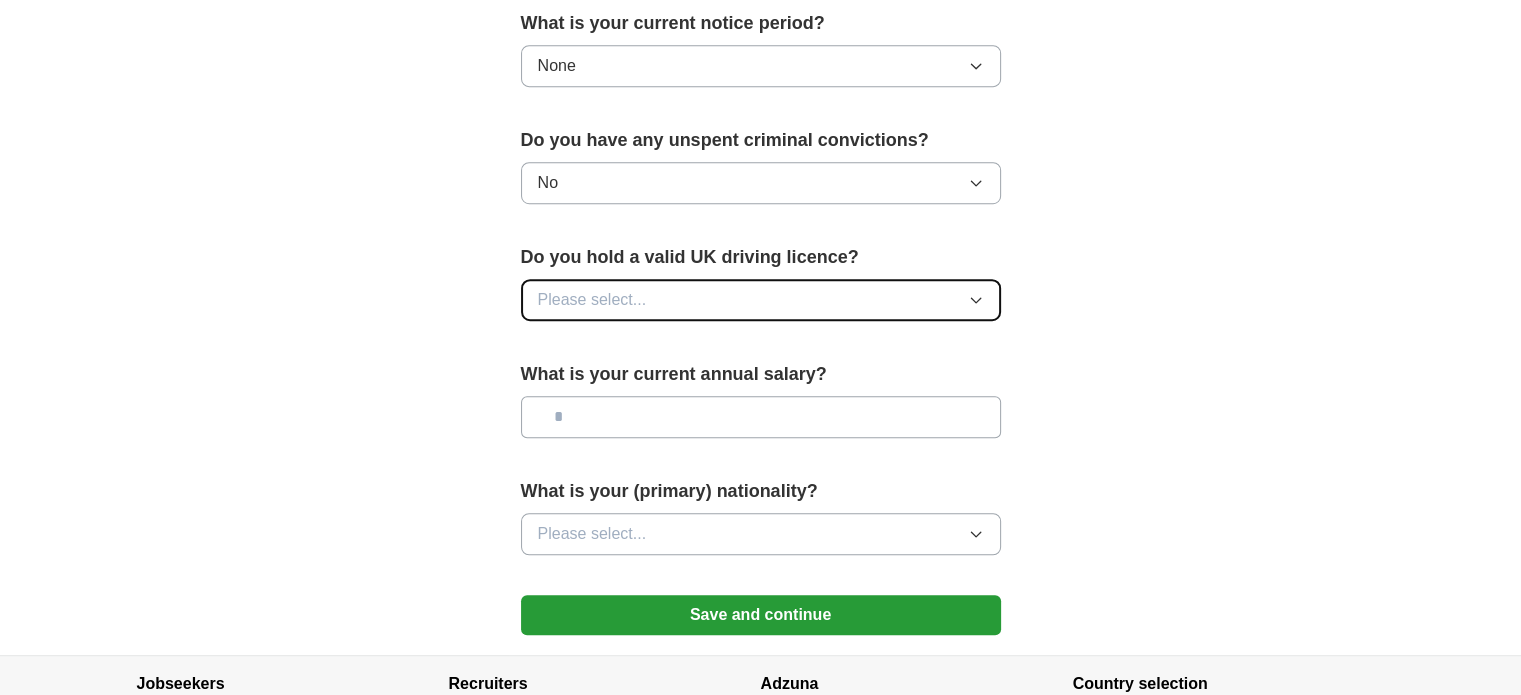 click on "Please select..." at bounding box center (761, 300) 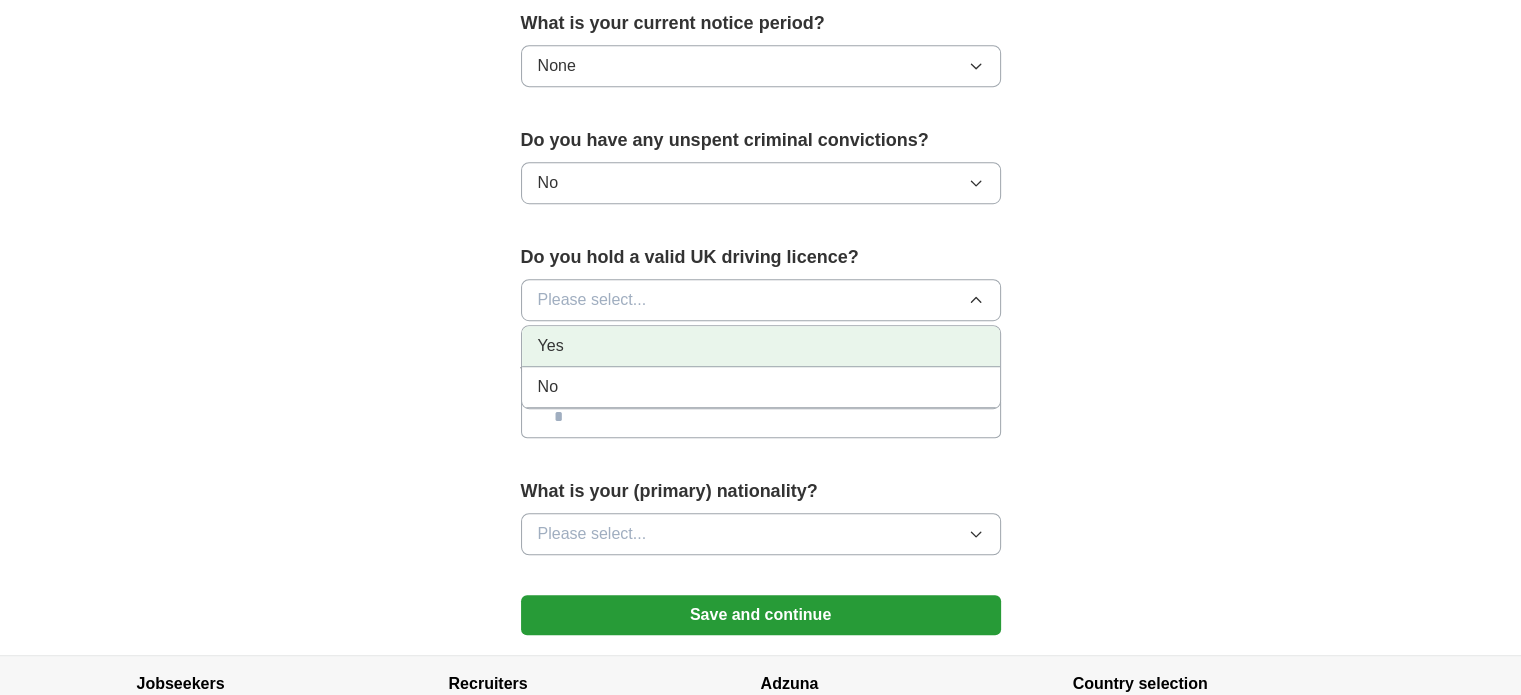 click on "Yes" at bounding box center [761, 346] 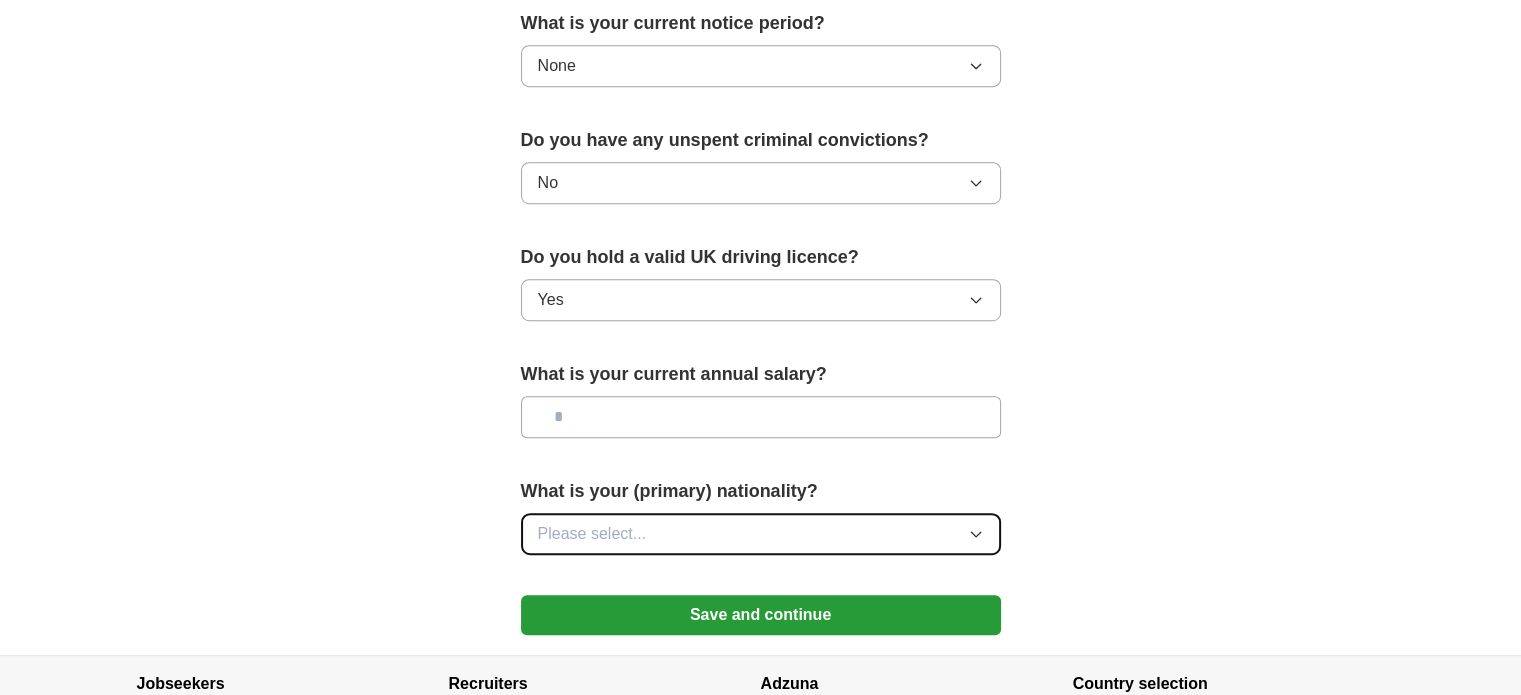 click on "Please select..." at bounding box center [761, 534] 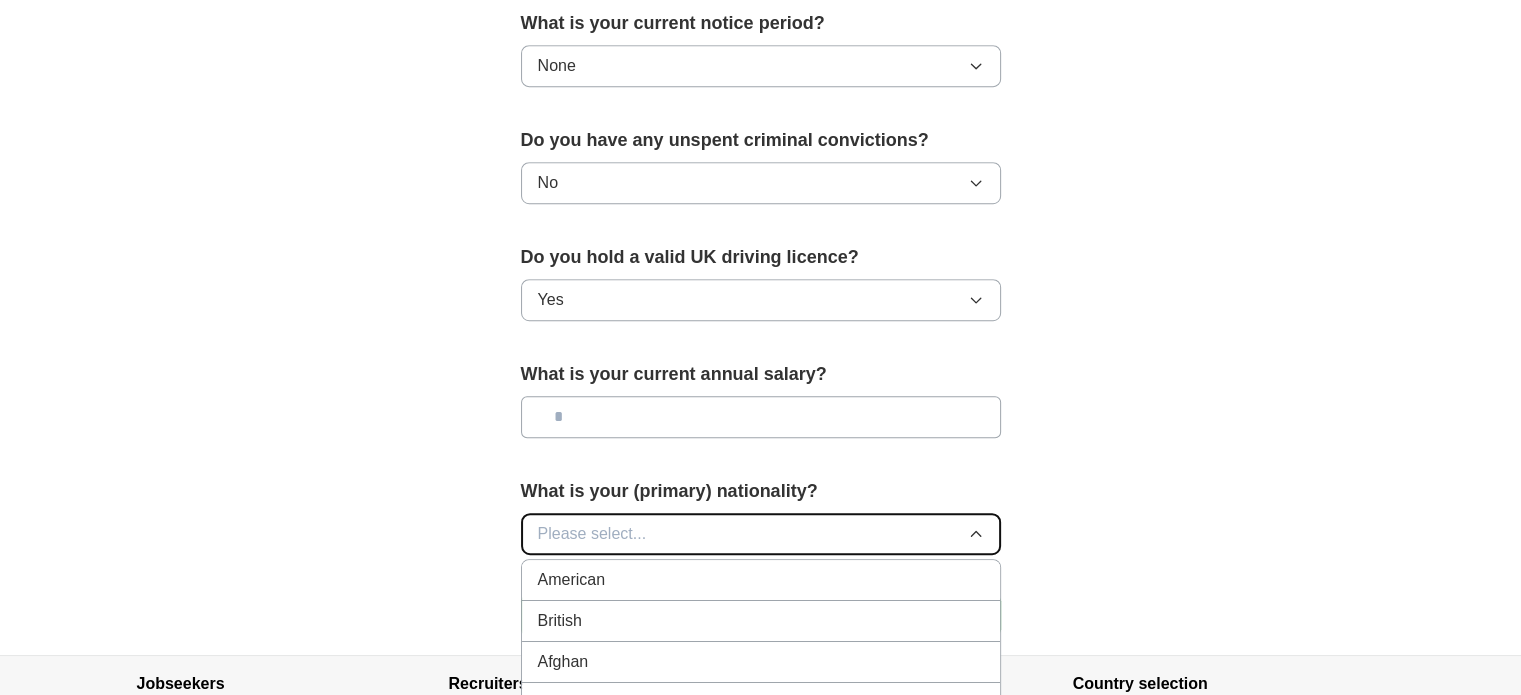 type 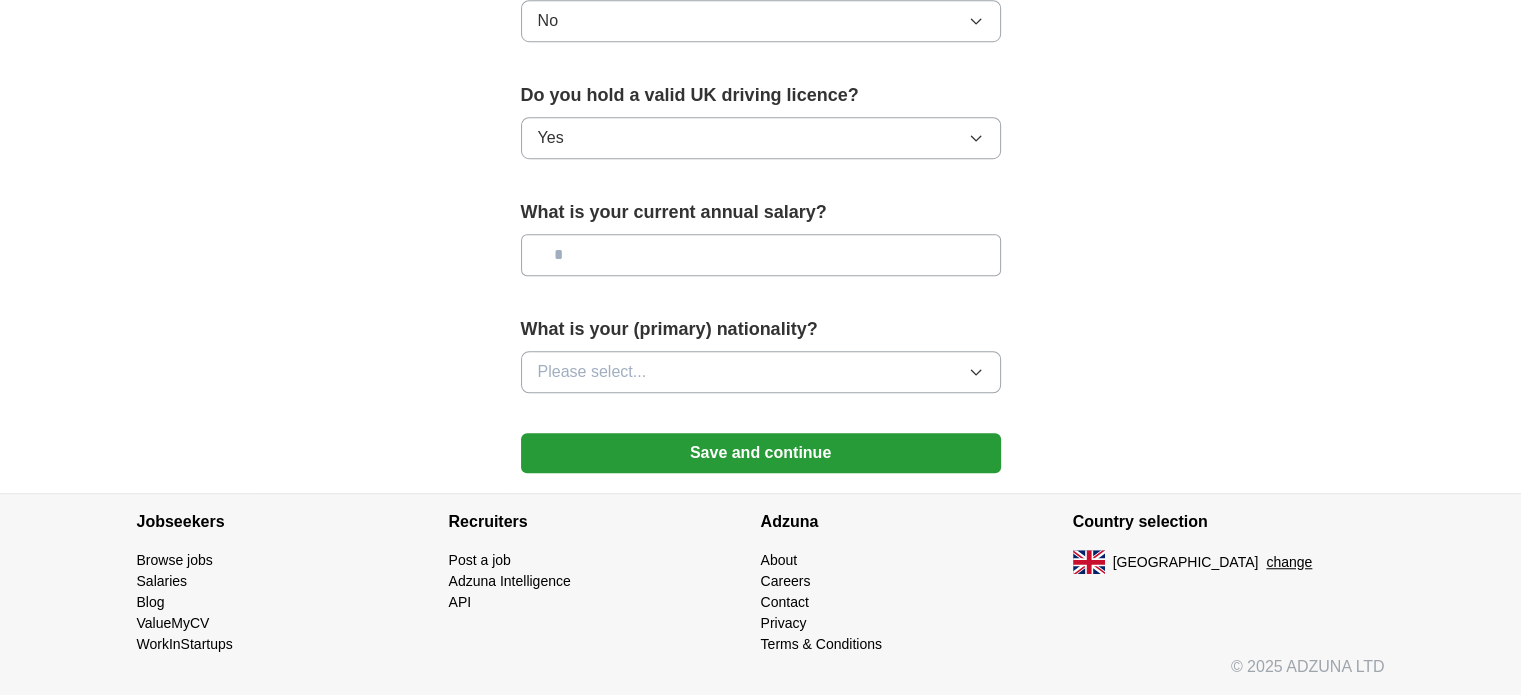 scroll, scrollTop: 1352, scrollLeft: 0, axis: vertical 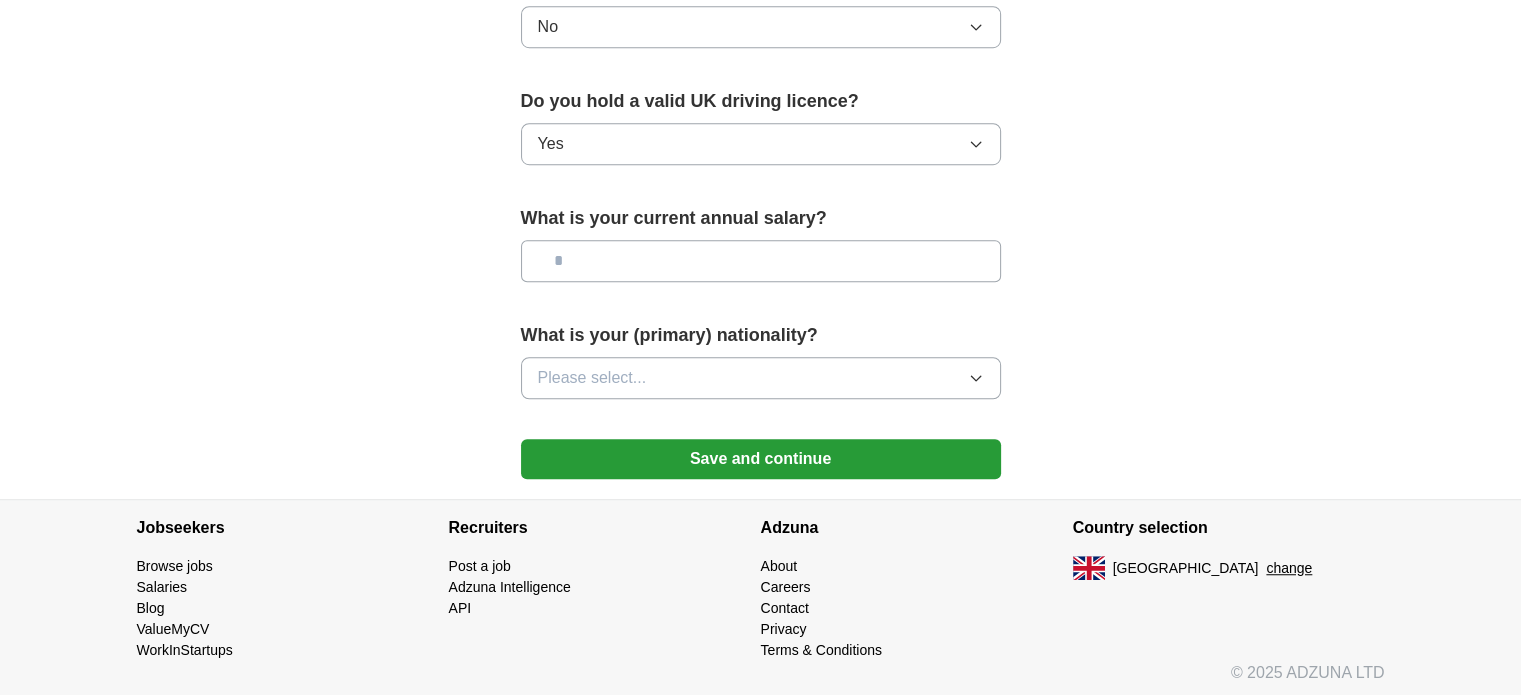 click on "**********" at bounding box center (761, -396) 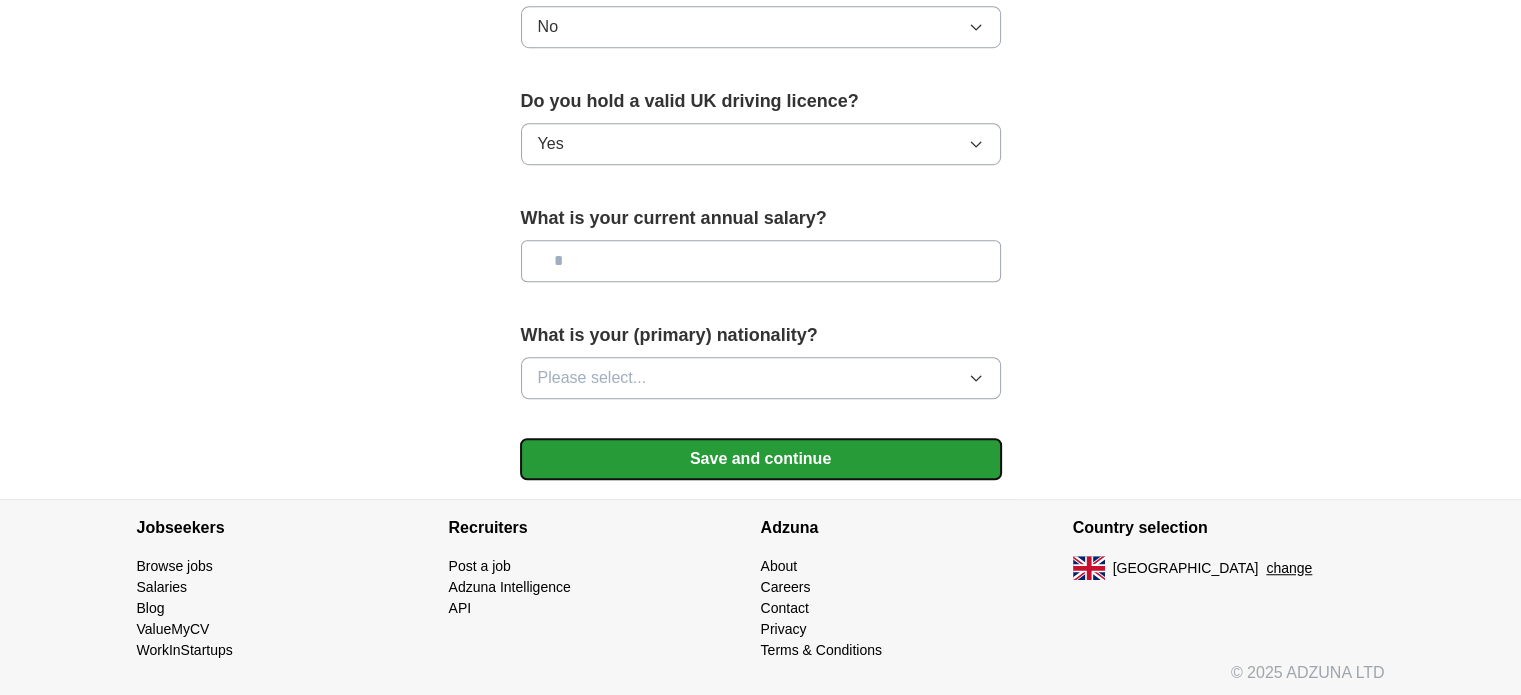 click on "Save and continue" at bounding box center [761, 459] 